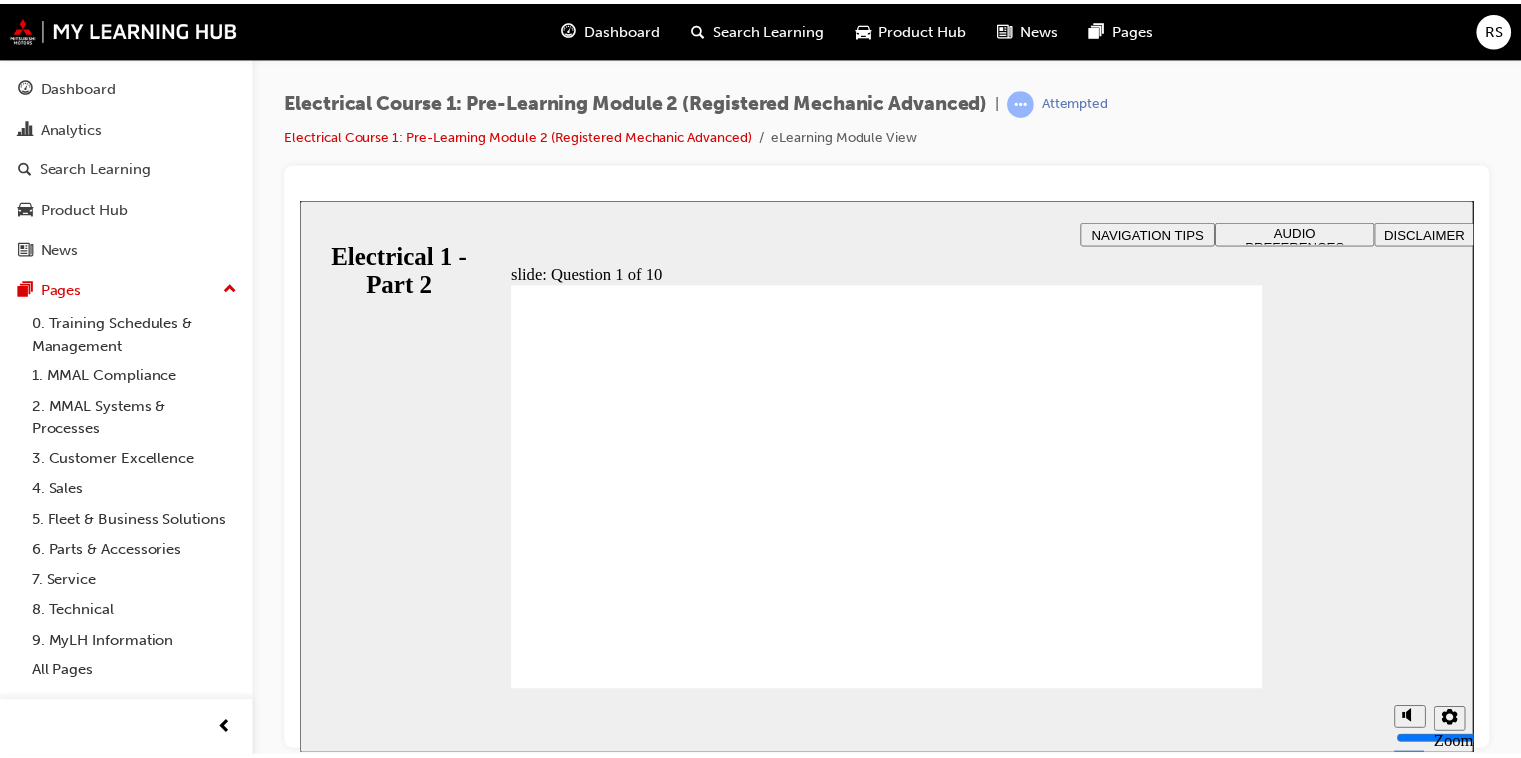 scroll, scrollTop: 0, scrollLeft: 0, axis: both 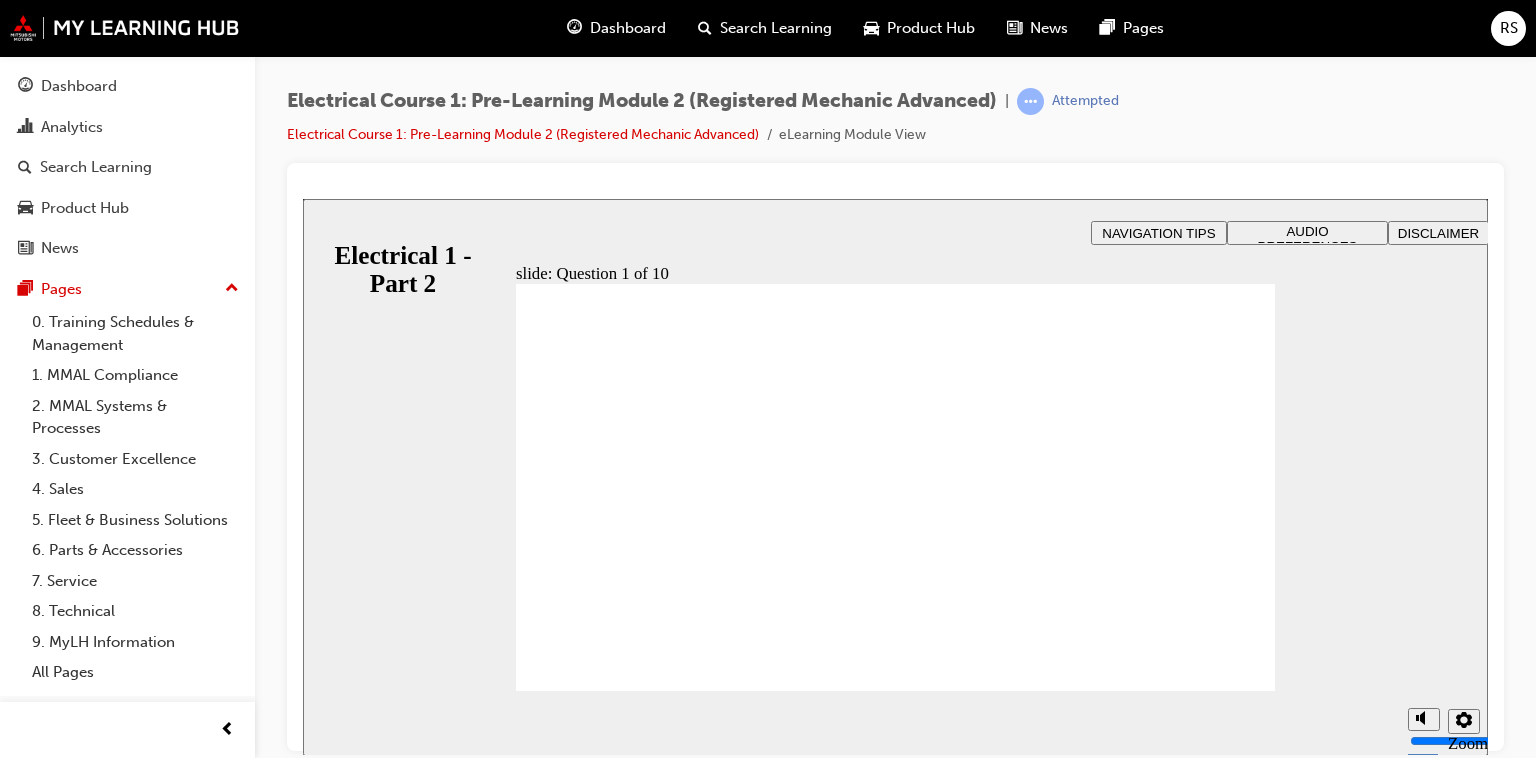 radio on "true" 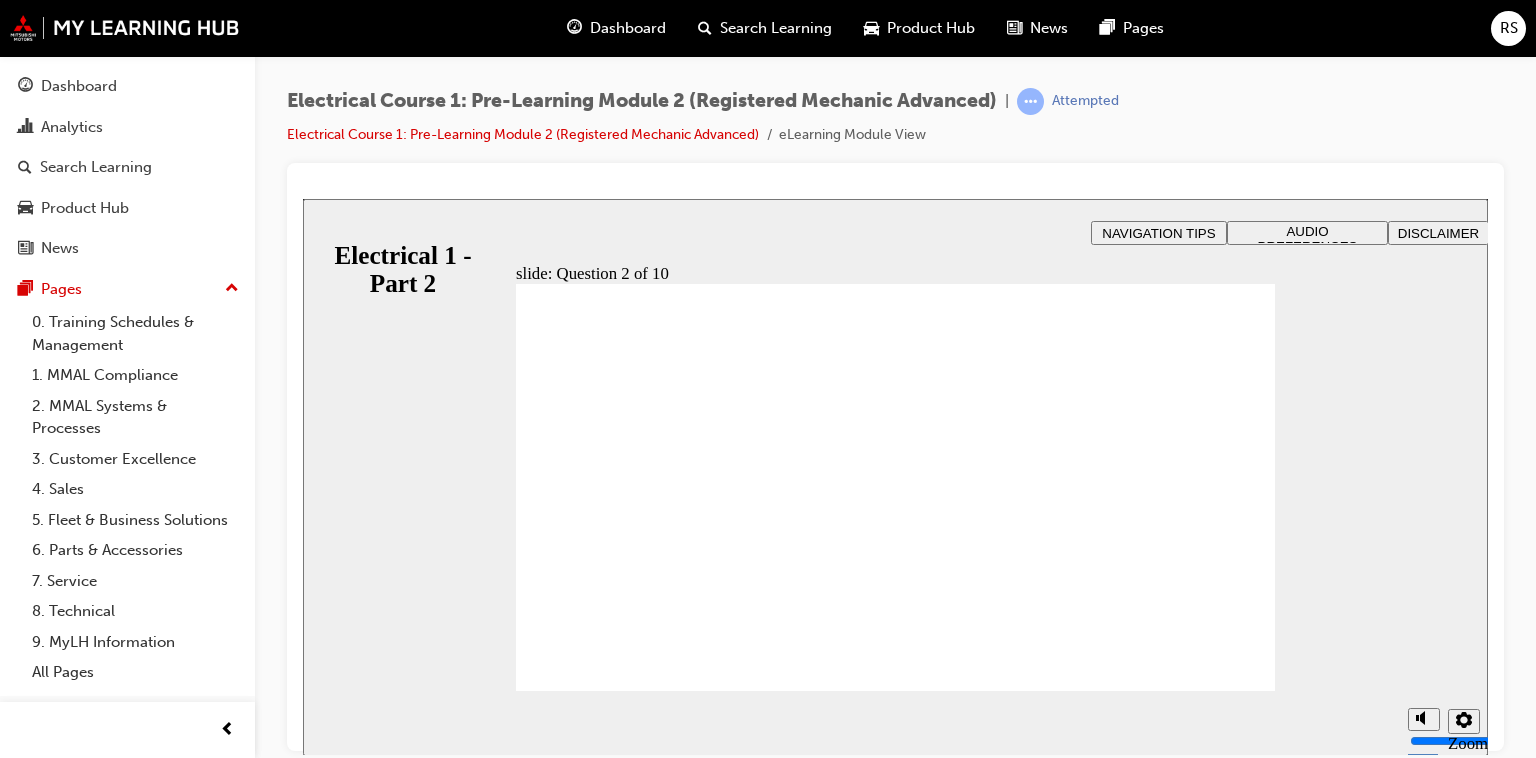 radio on "true" 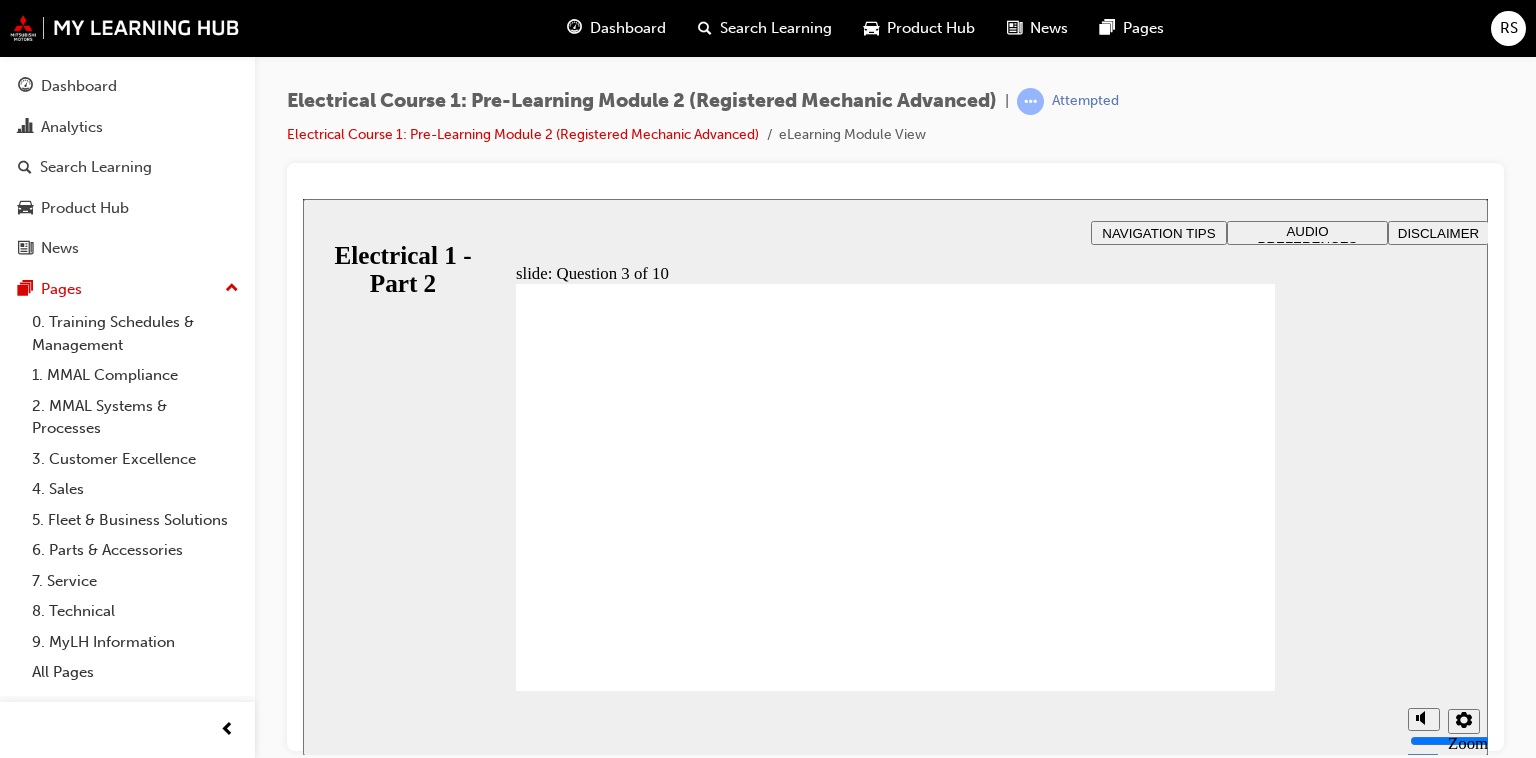 radio on "true" 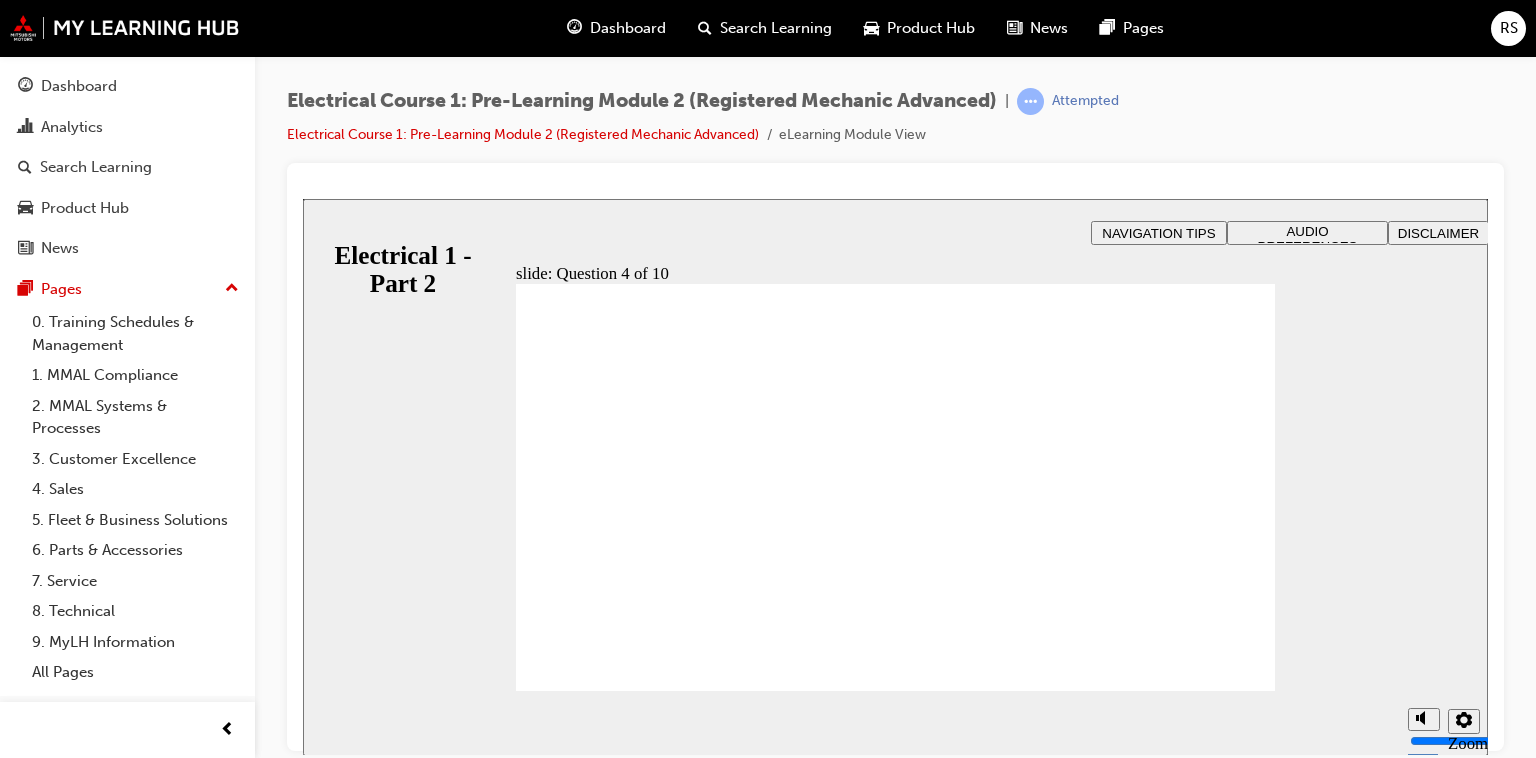 radio on "true" 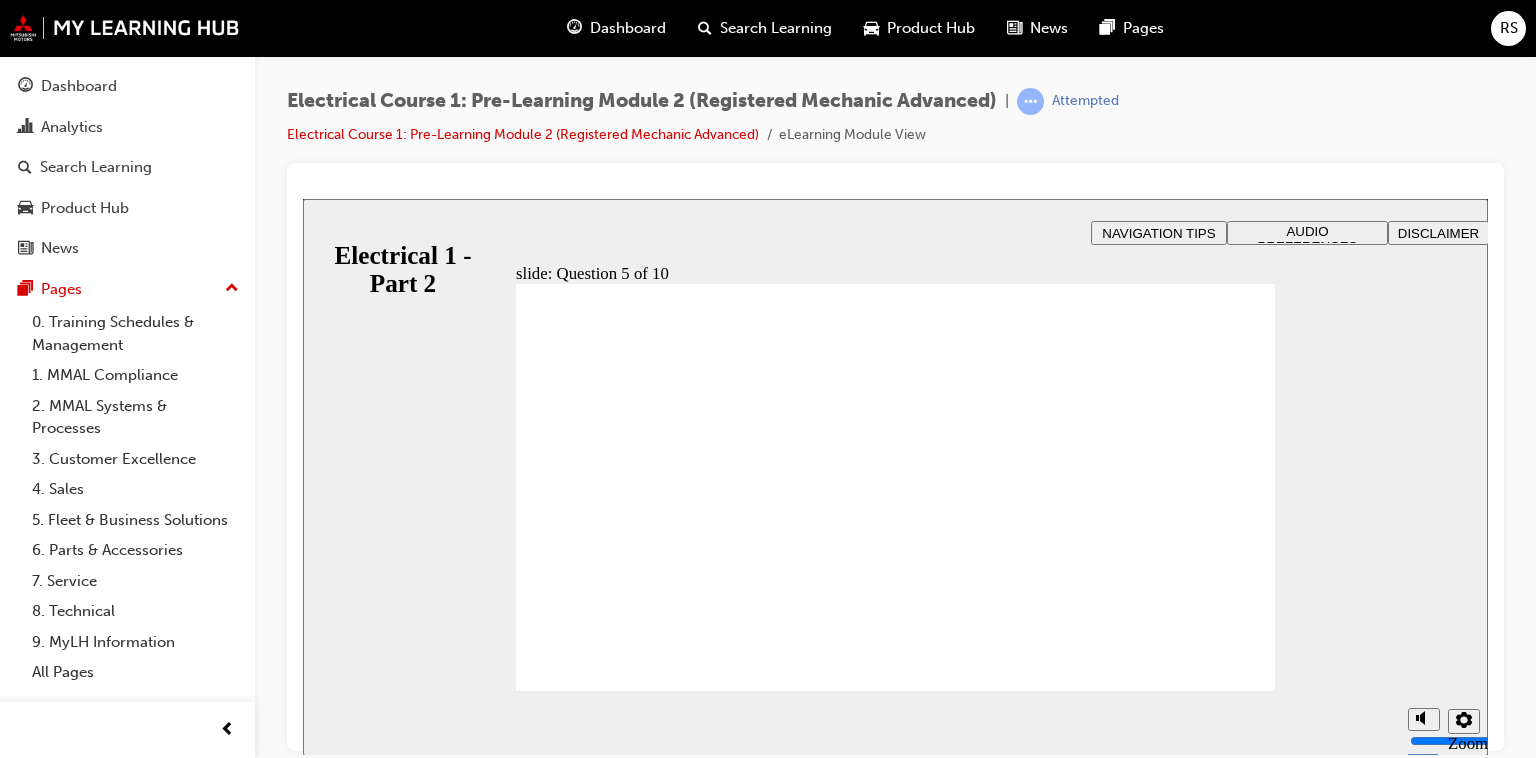 radio on "true" 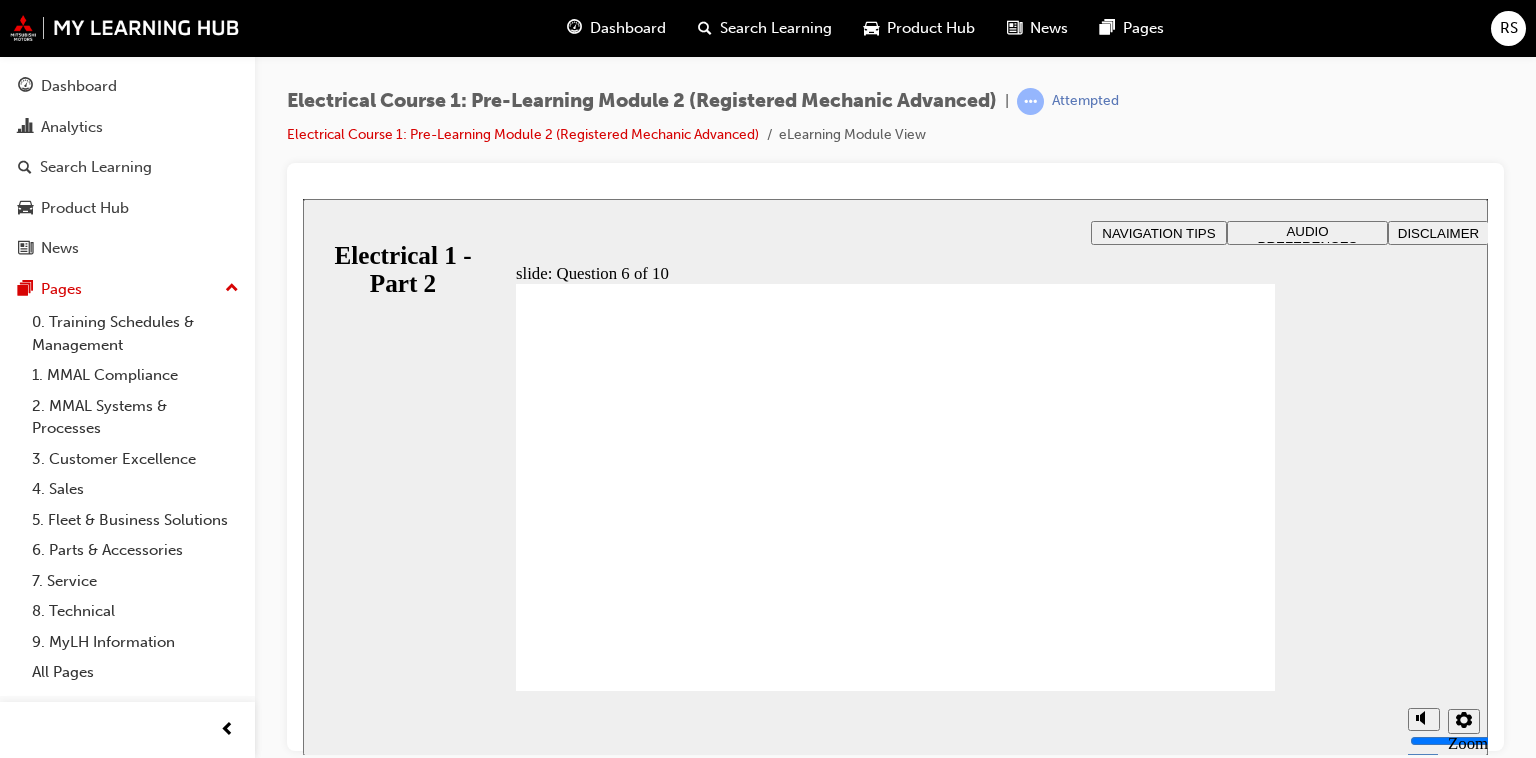 radio on "true" 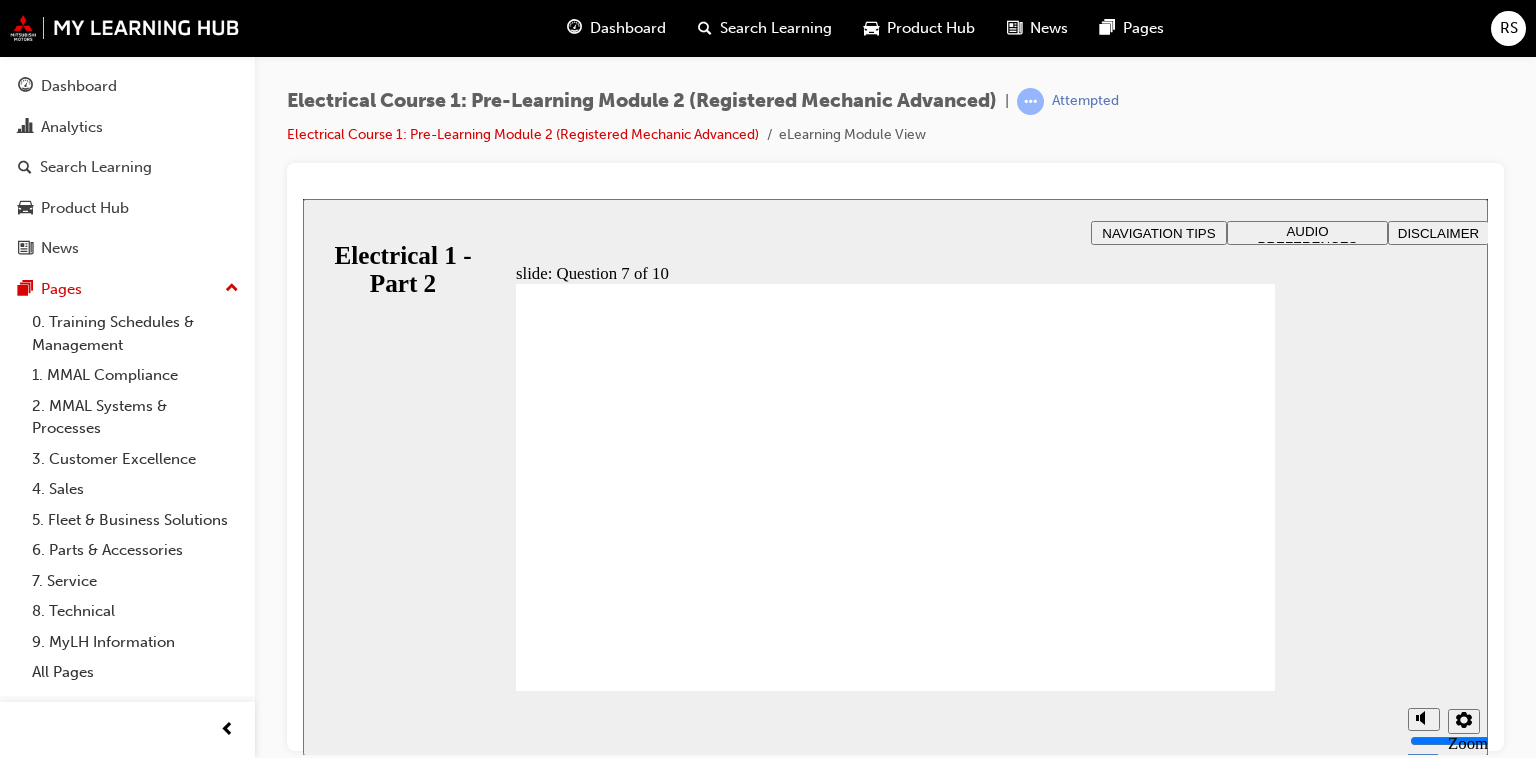 radio on "true" 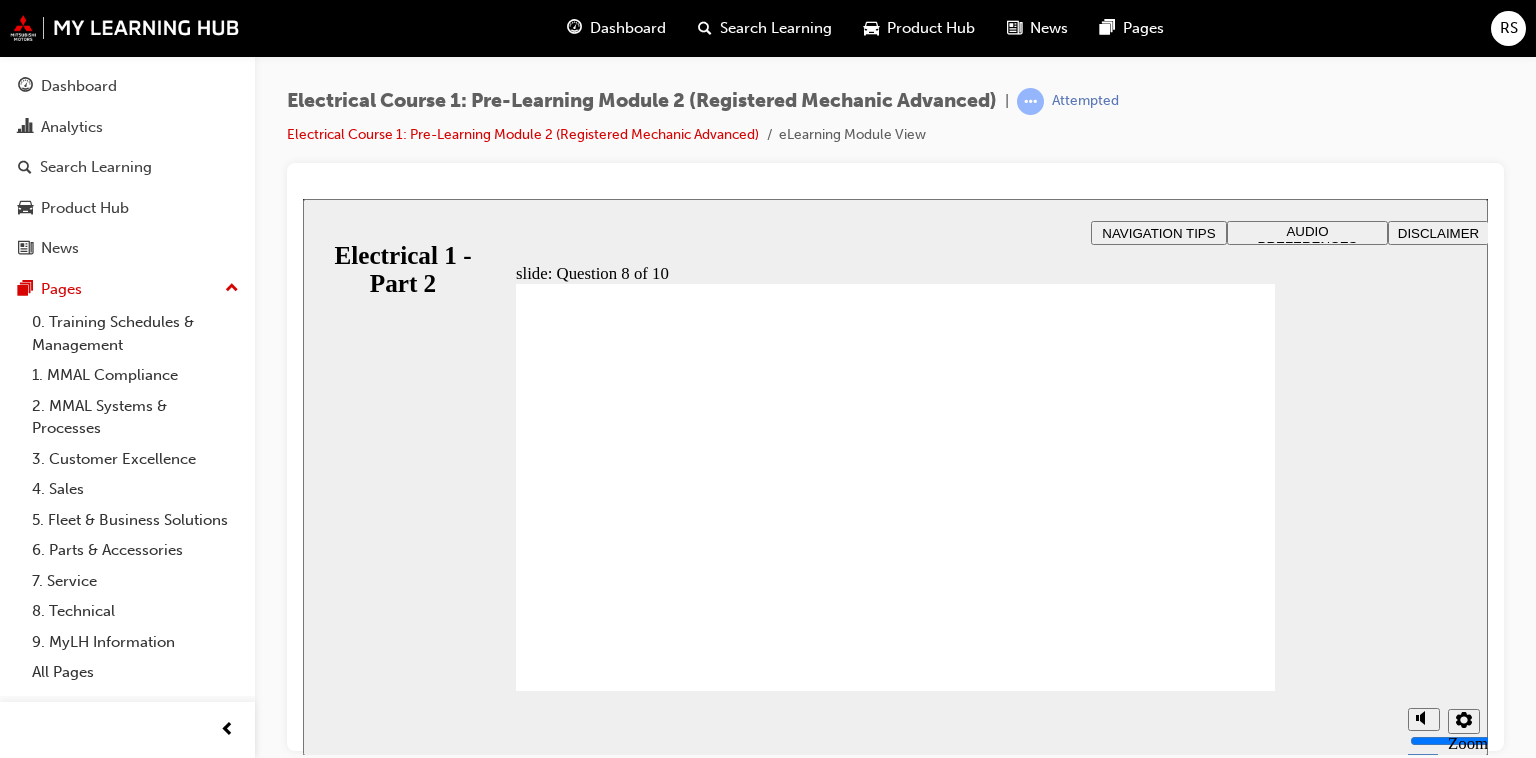 radio on "true" 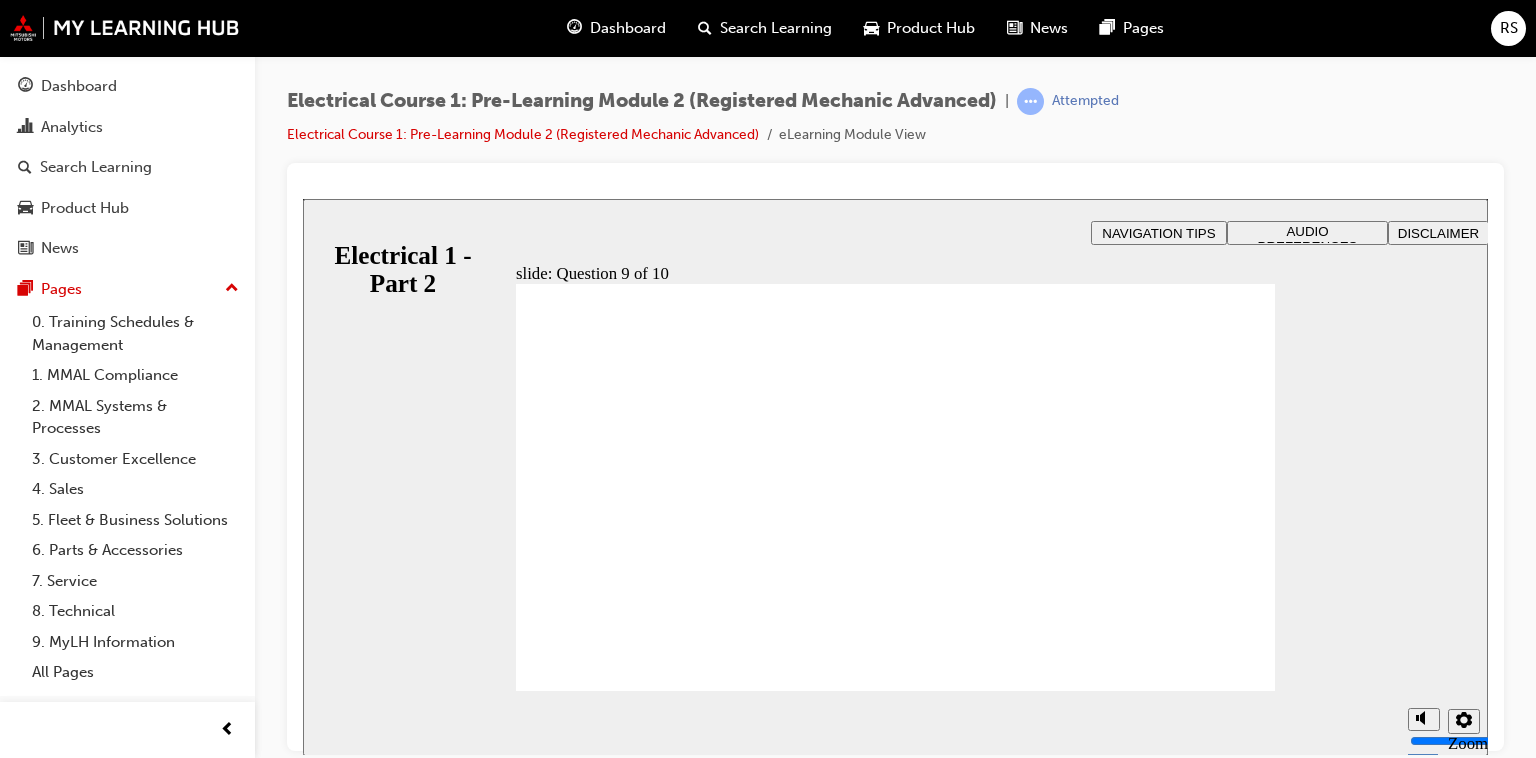 radio on "true" 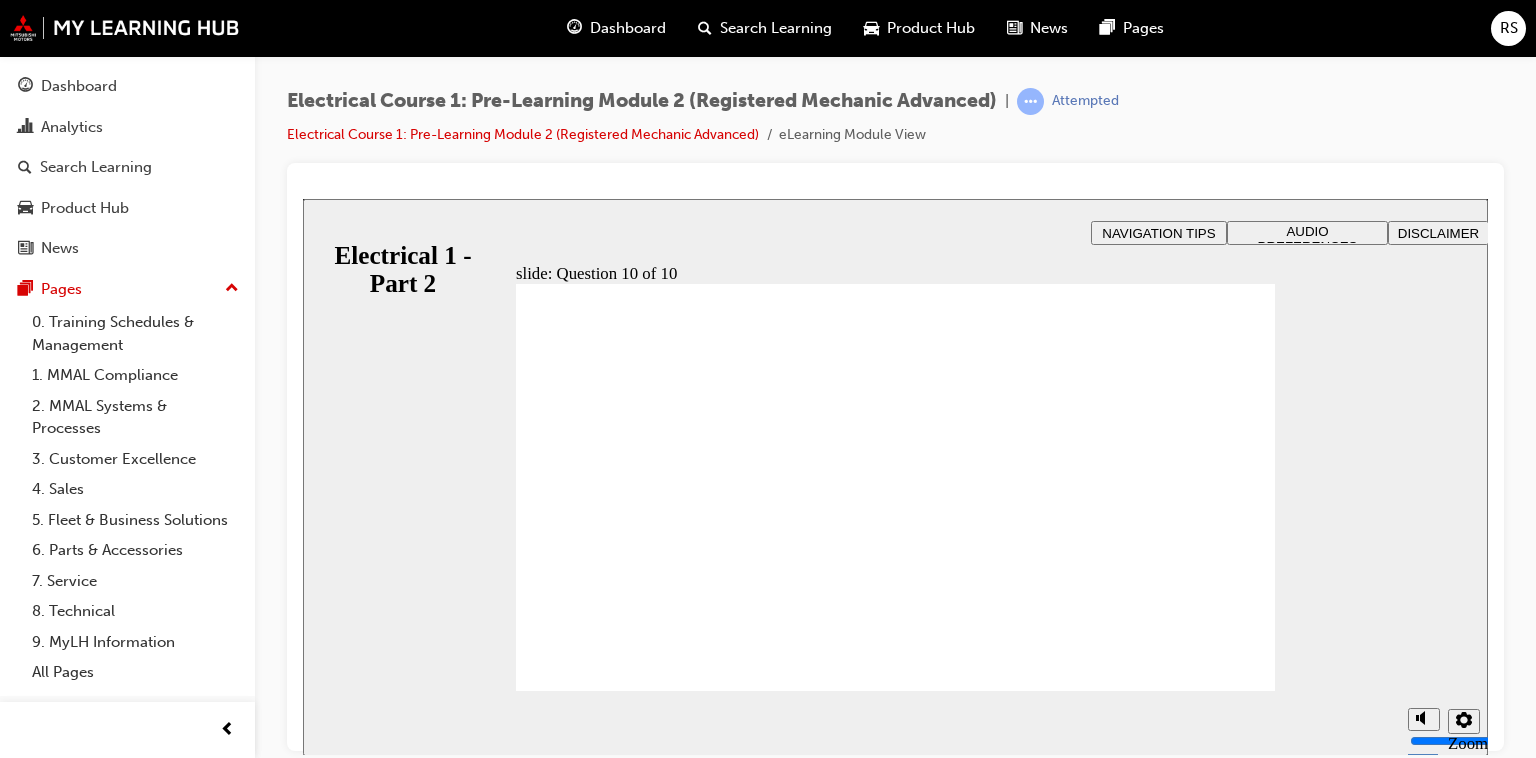 radio on "true" 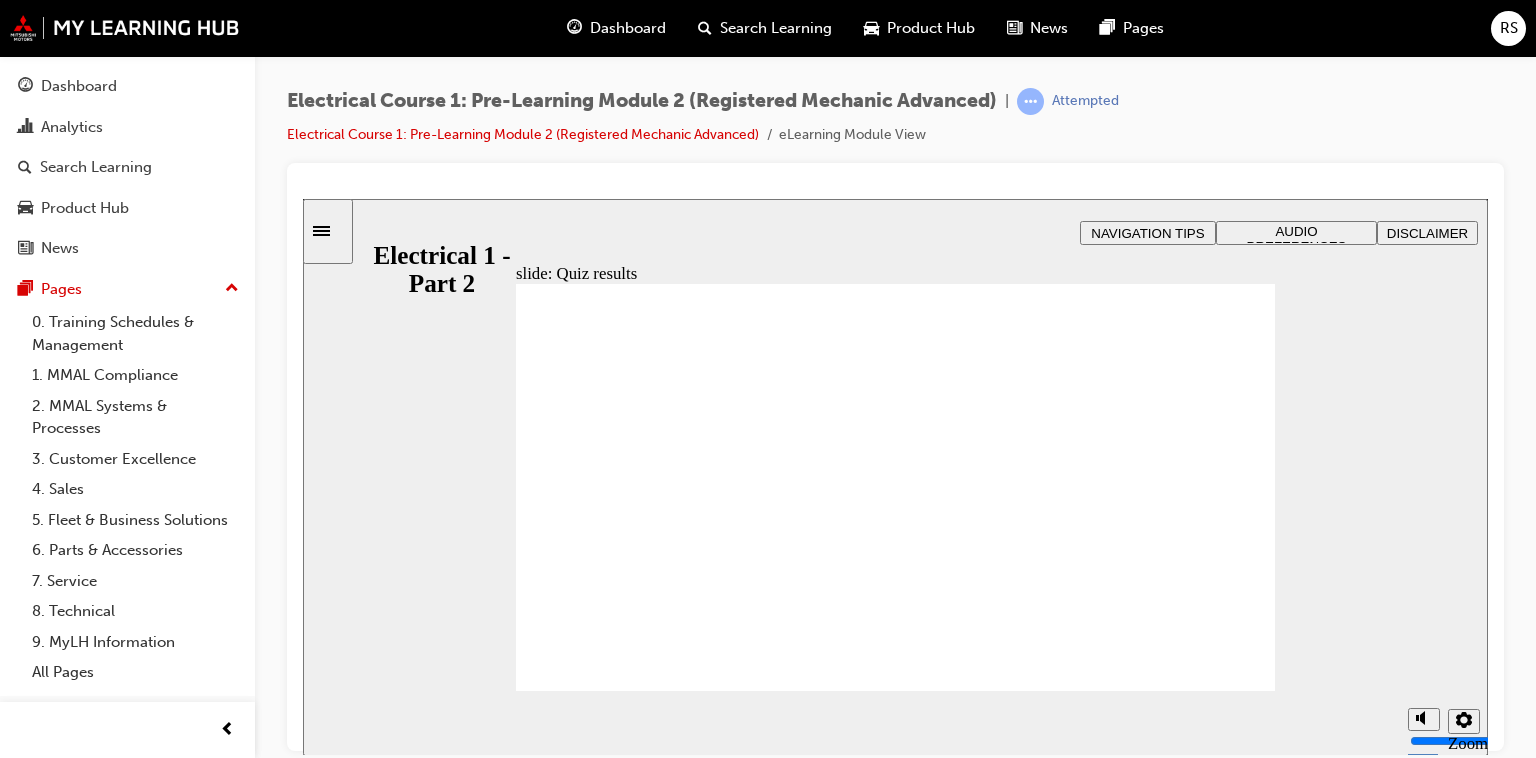 click 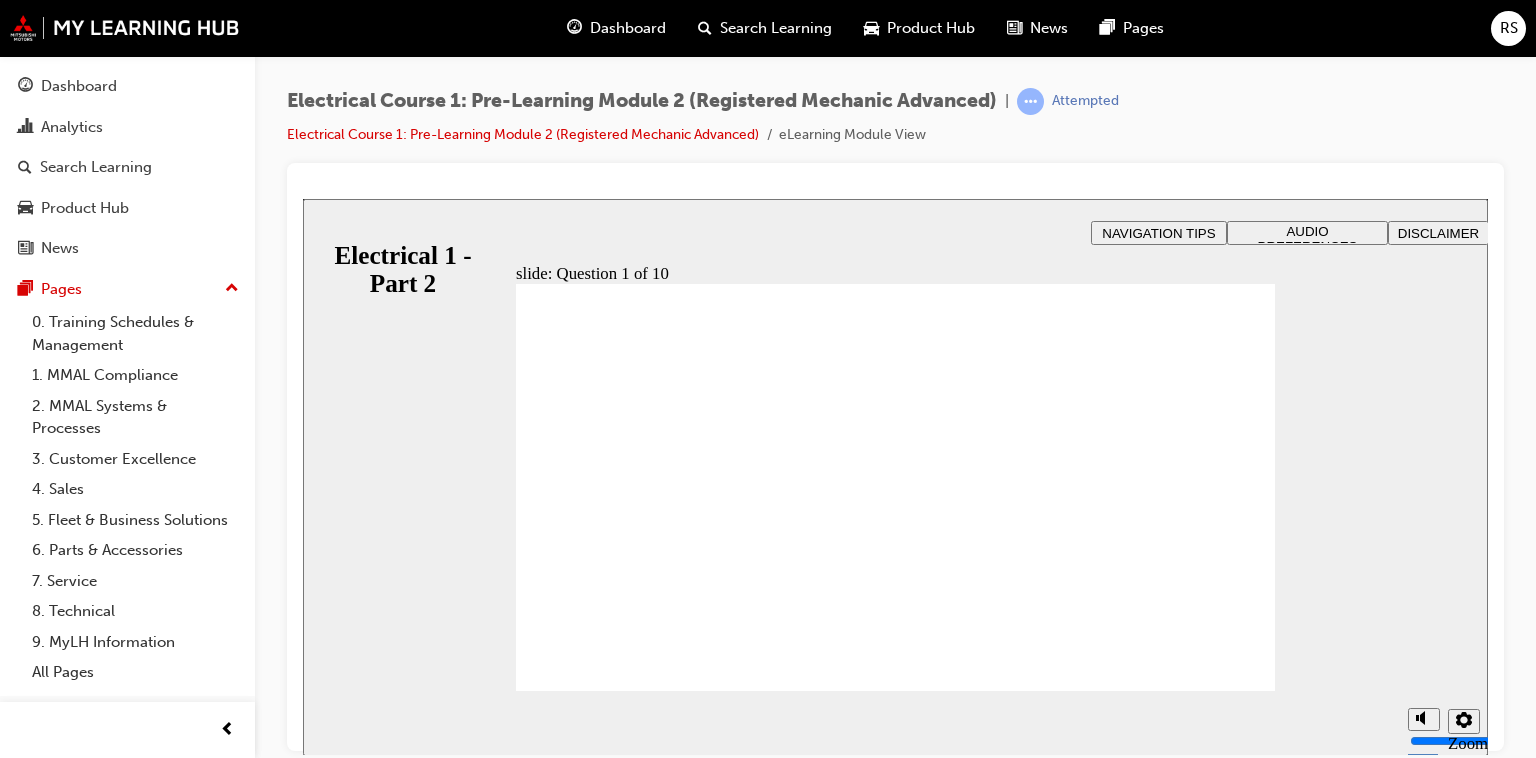 radio on "true" 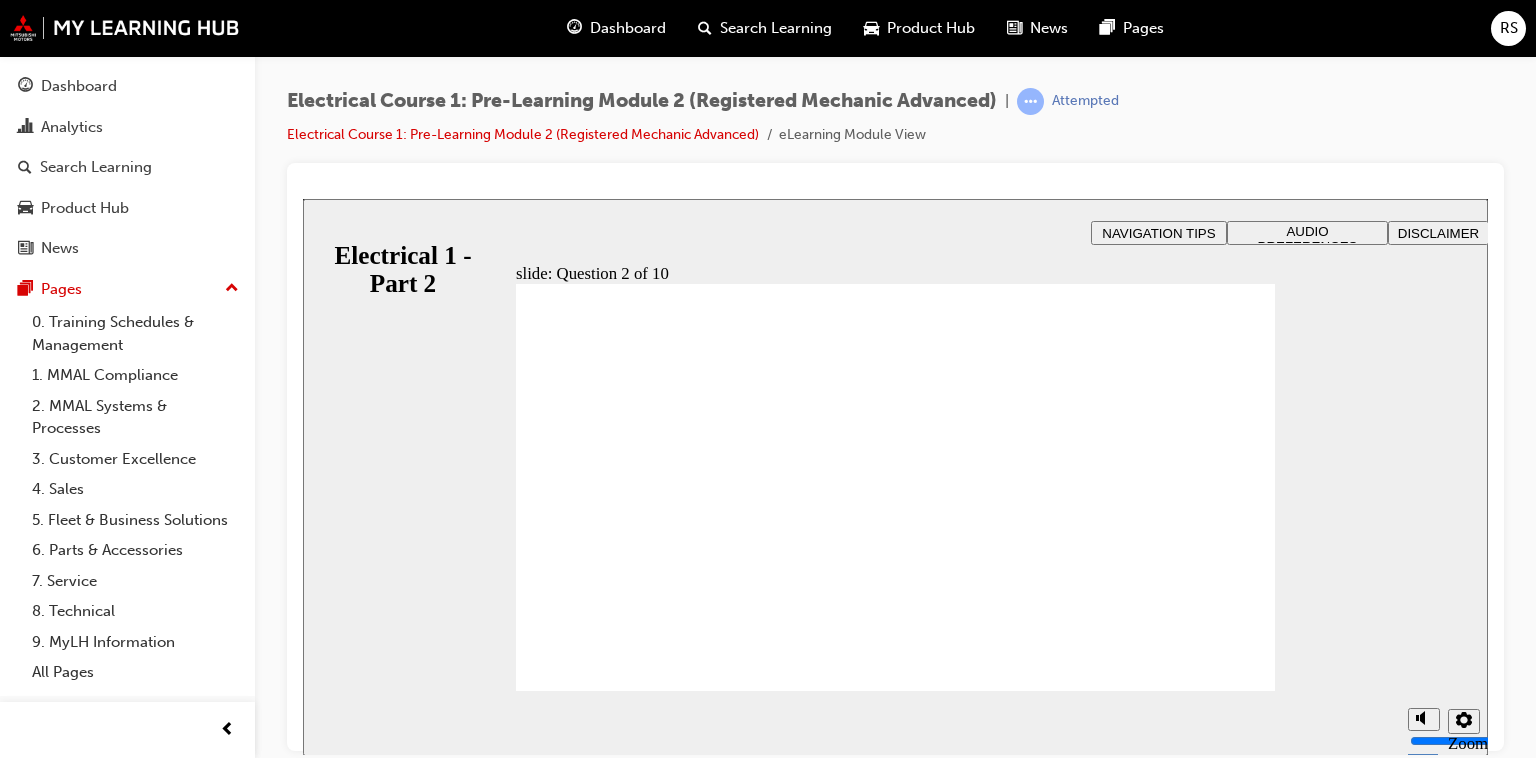 radio on "true" 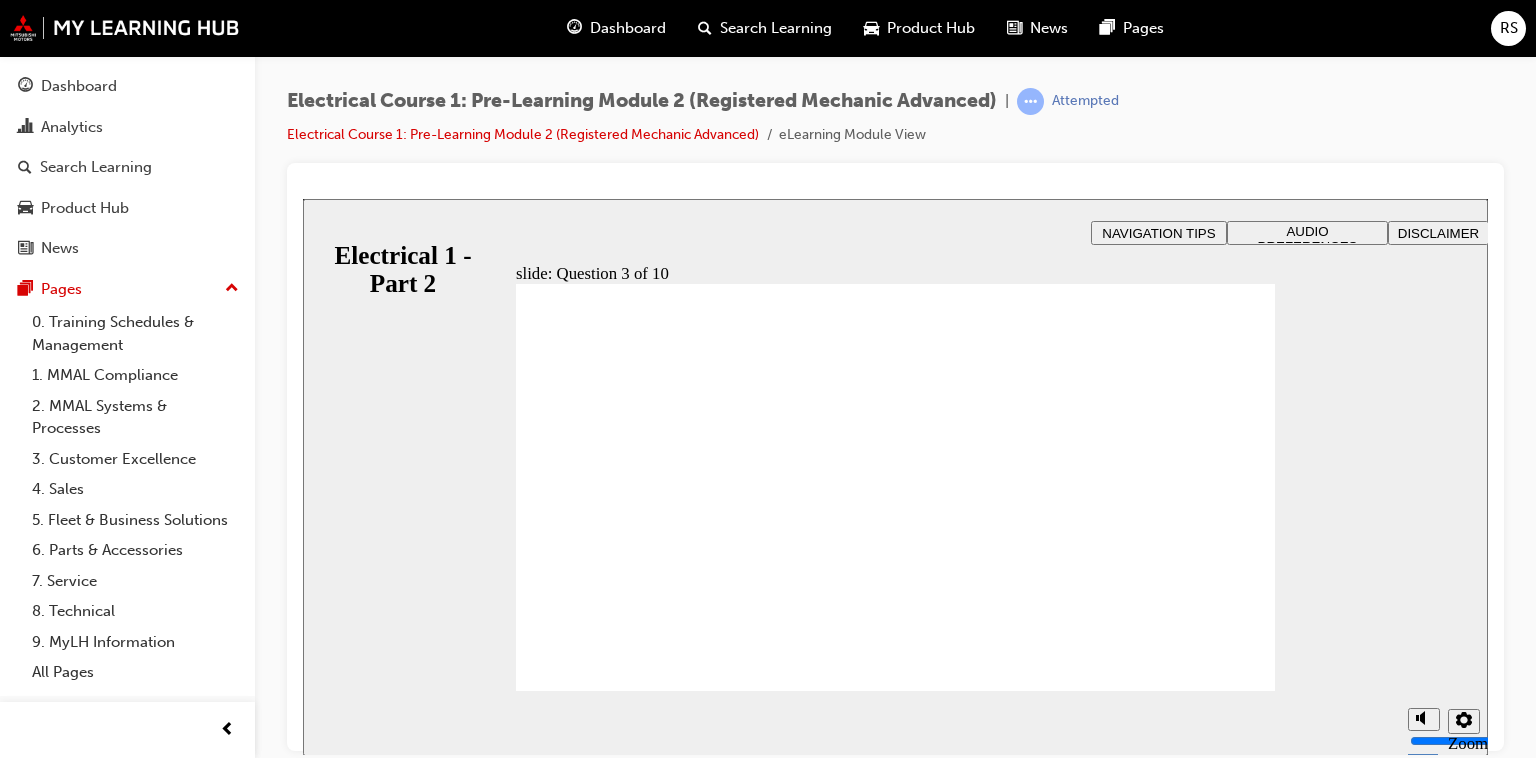 radio on "true" 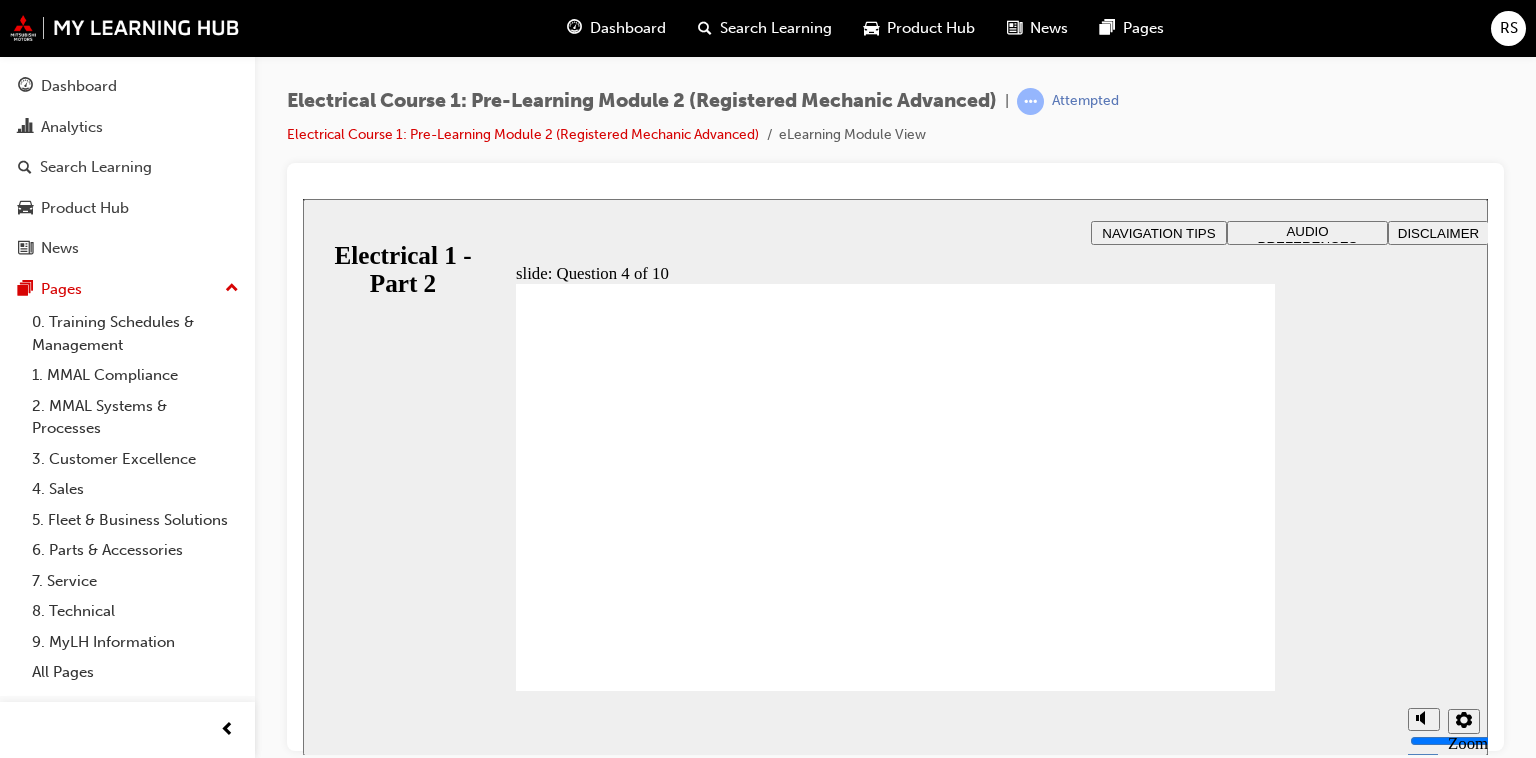 radio on "true" 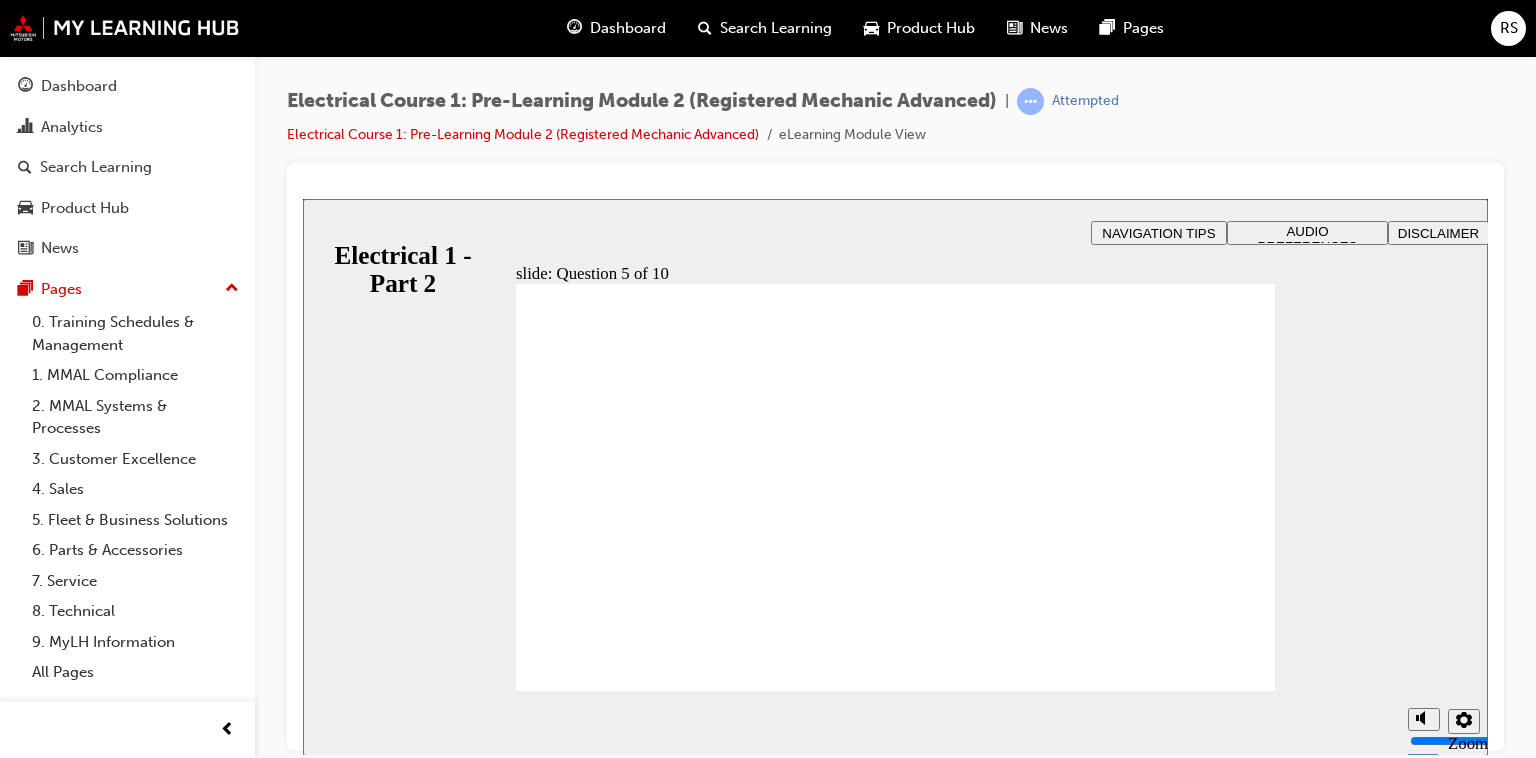 radio on "true" 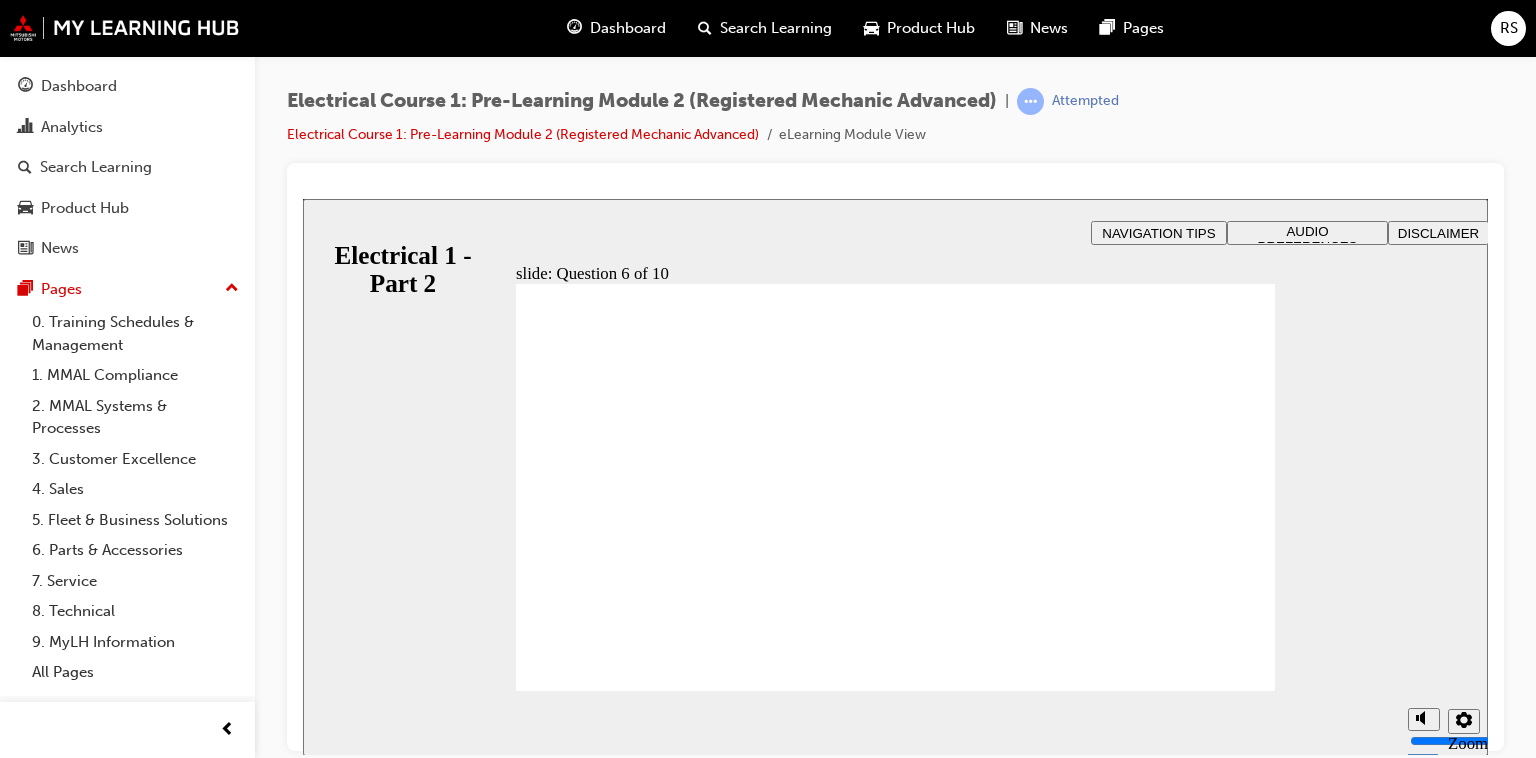 radio on "true" 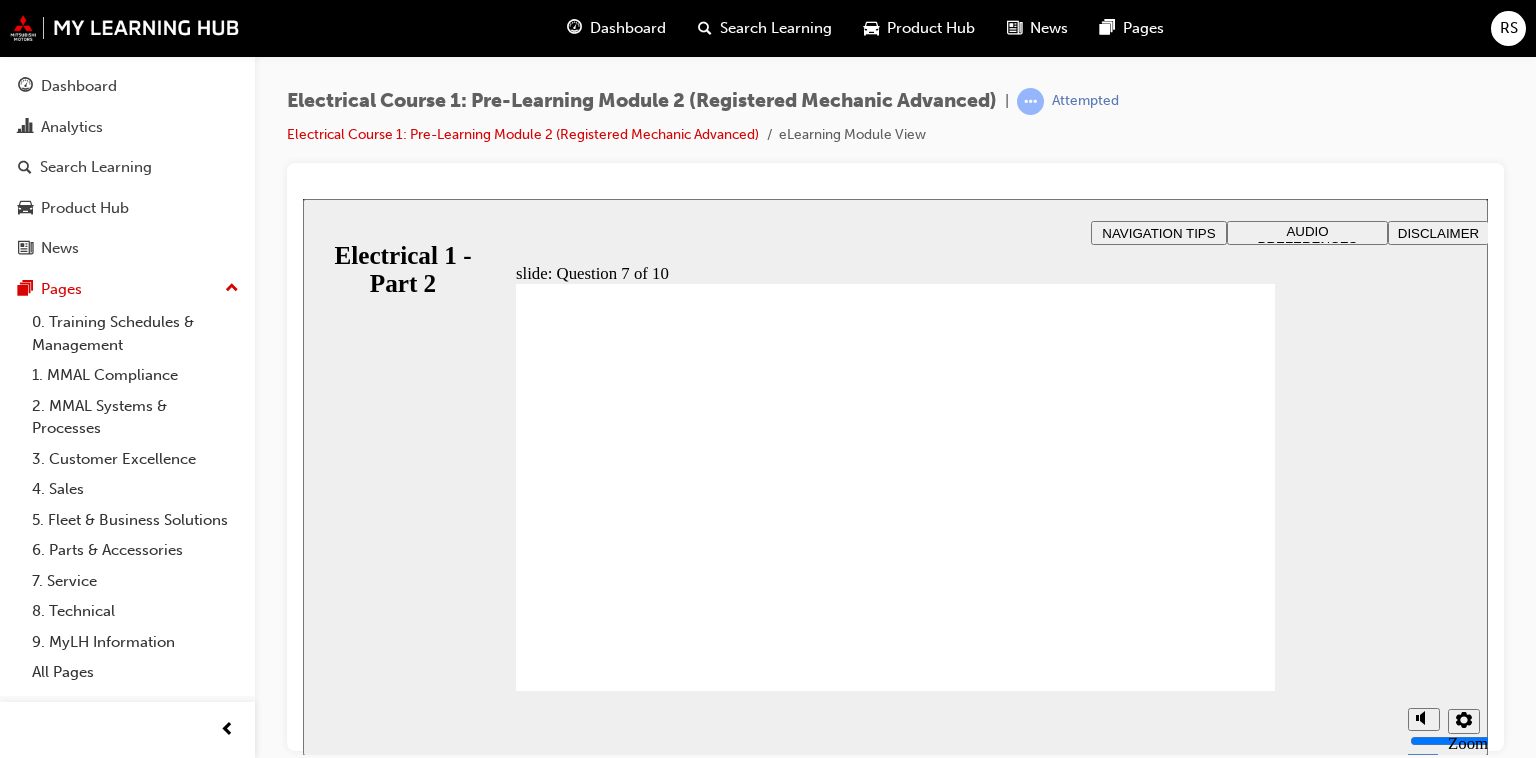 radio on "true" 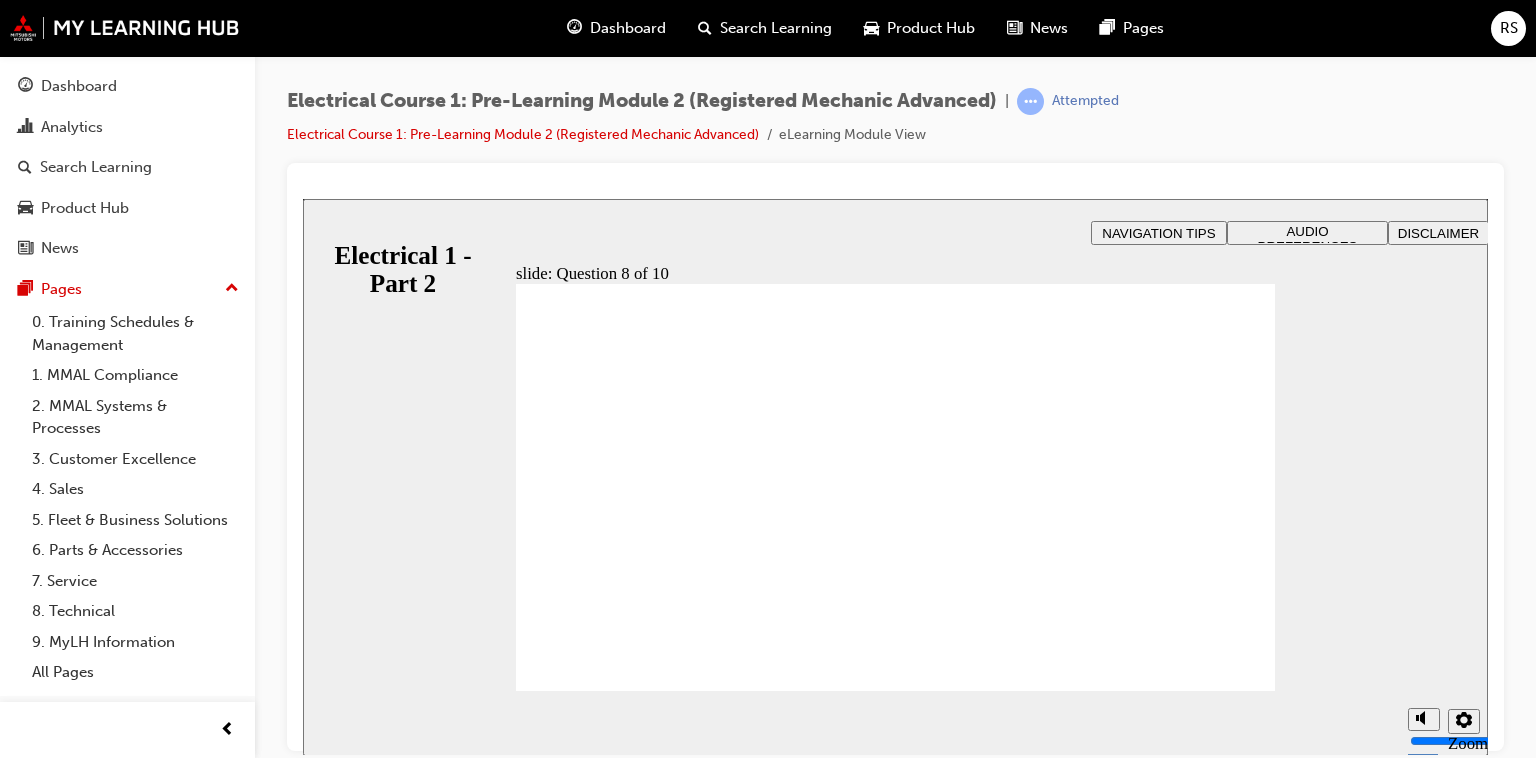 radio on "true" 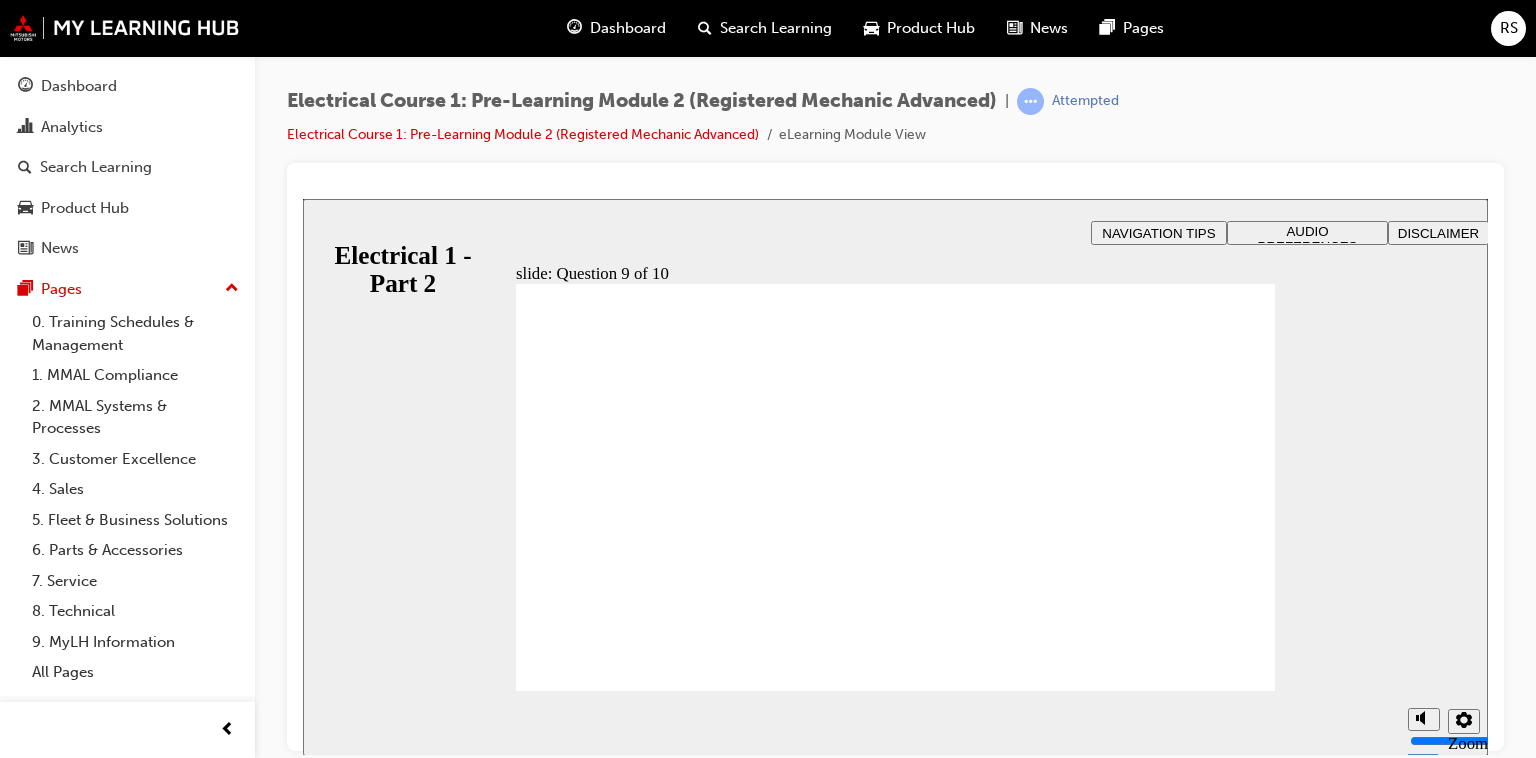 radio on "true" 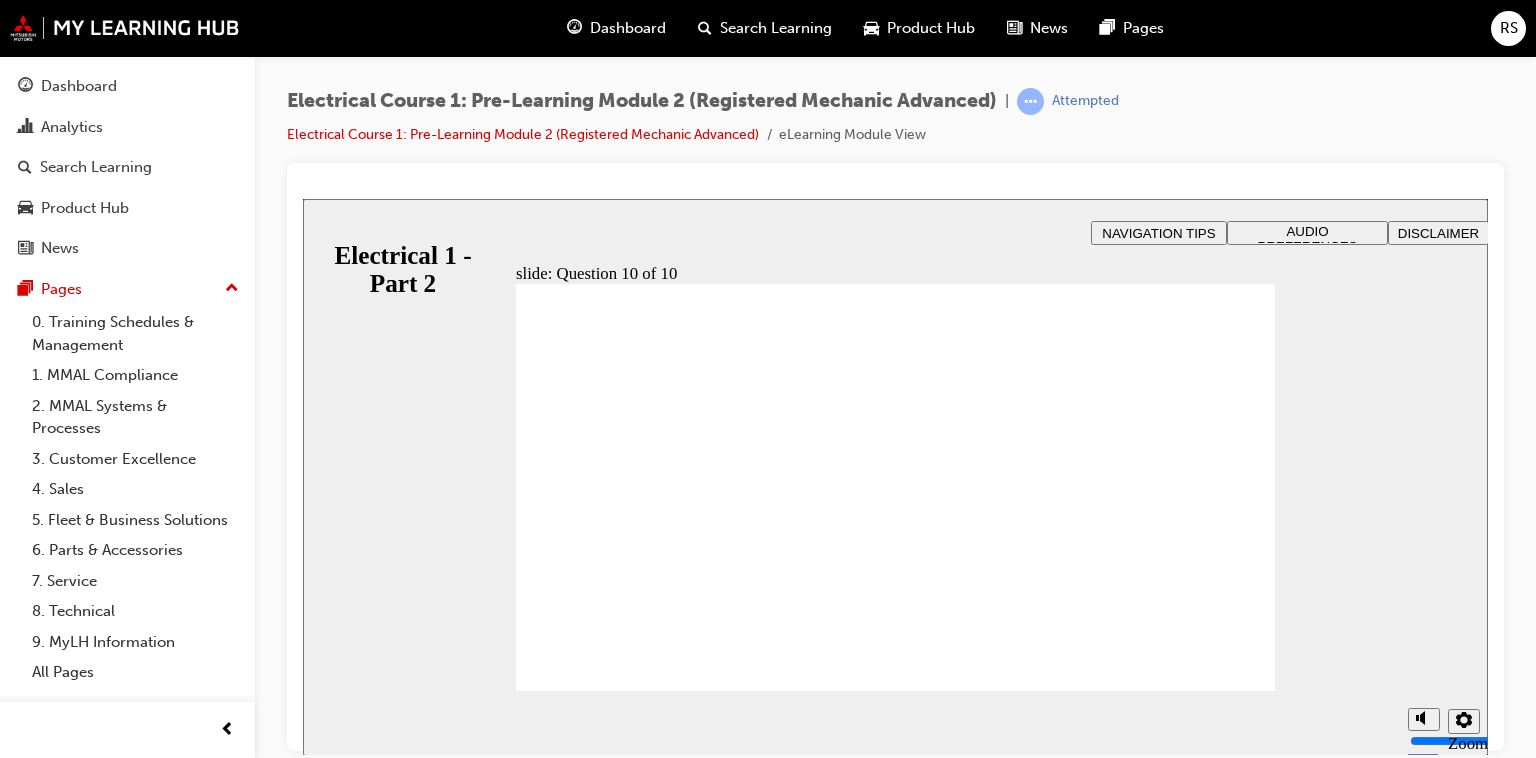 radio on "true" 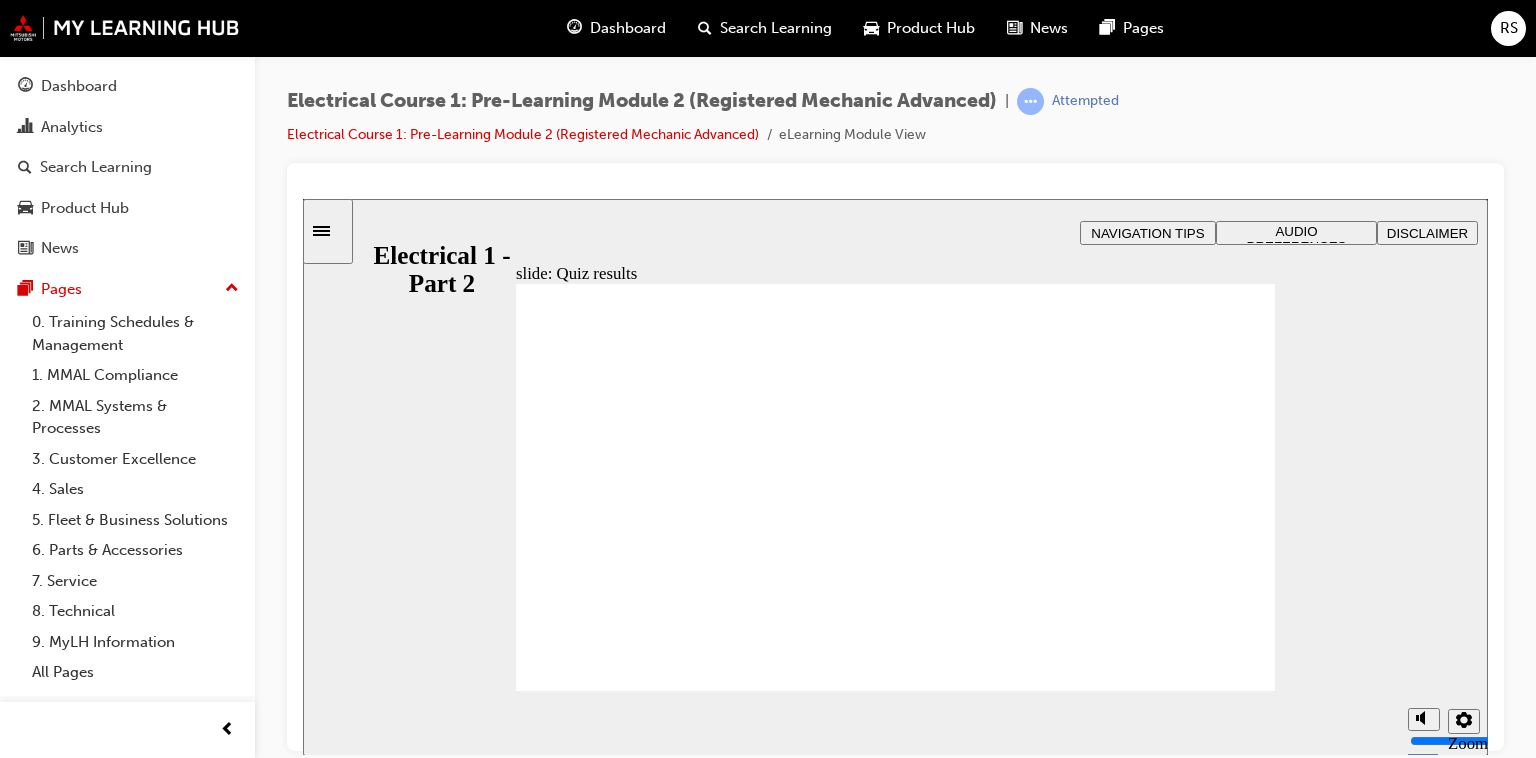 click 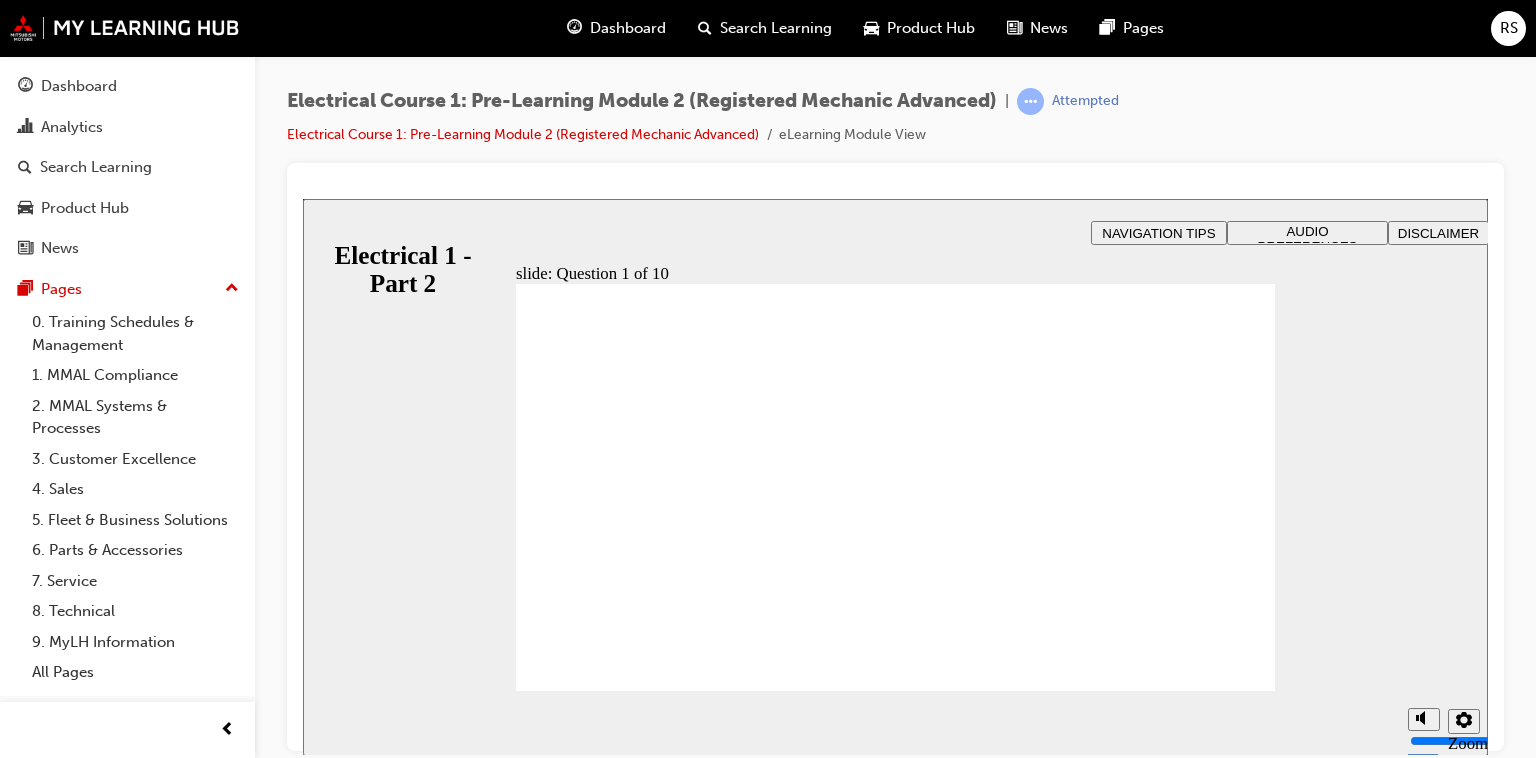 radio on "true" 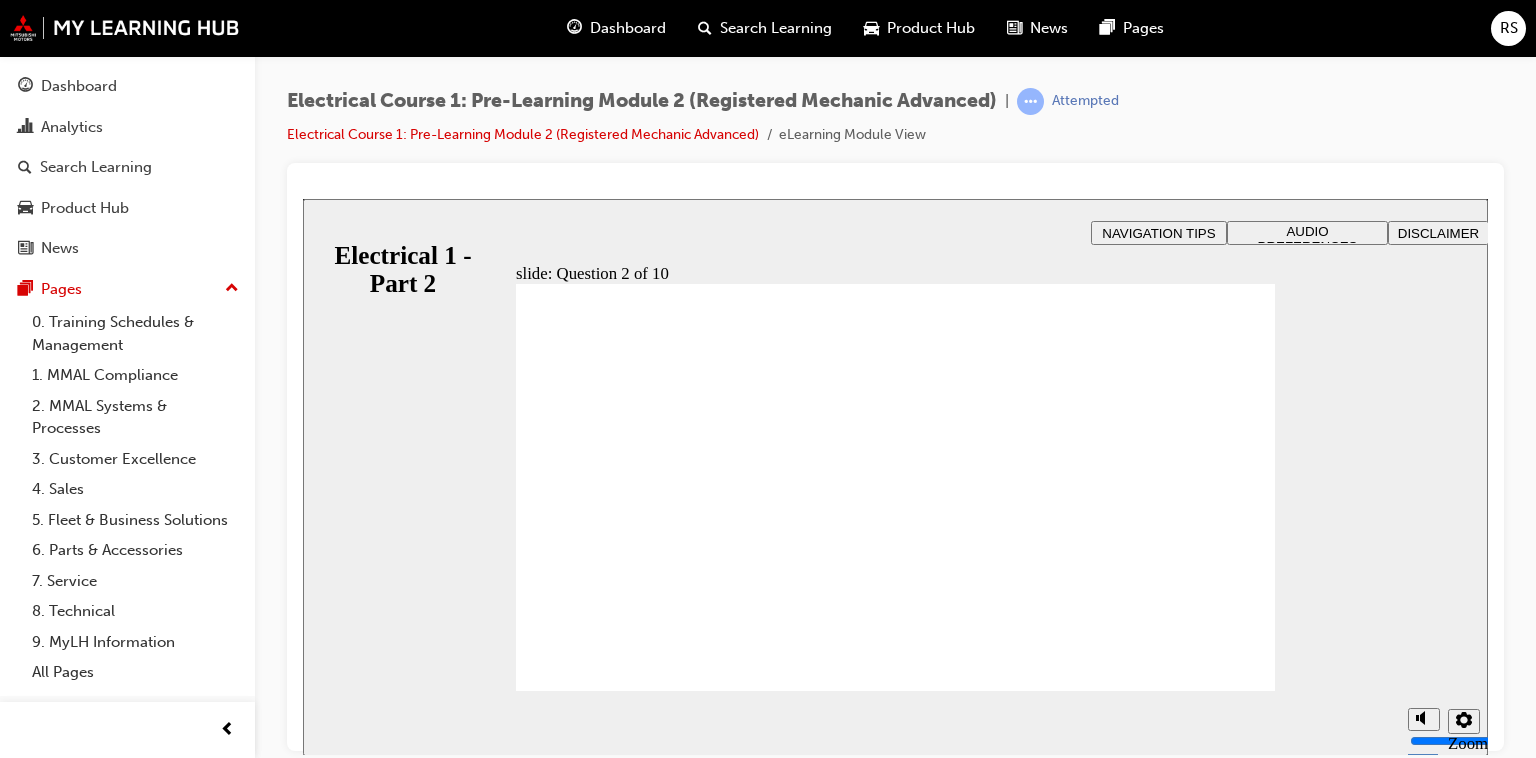 radio on "true" 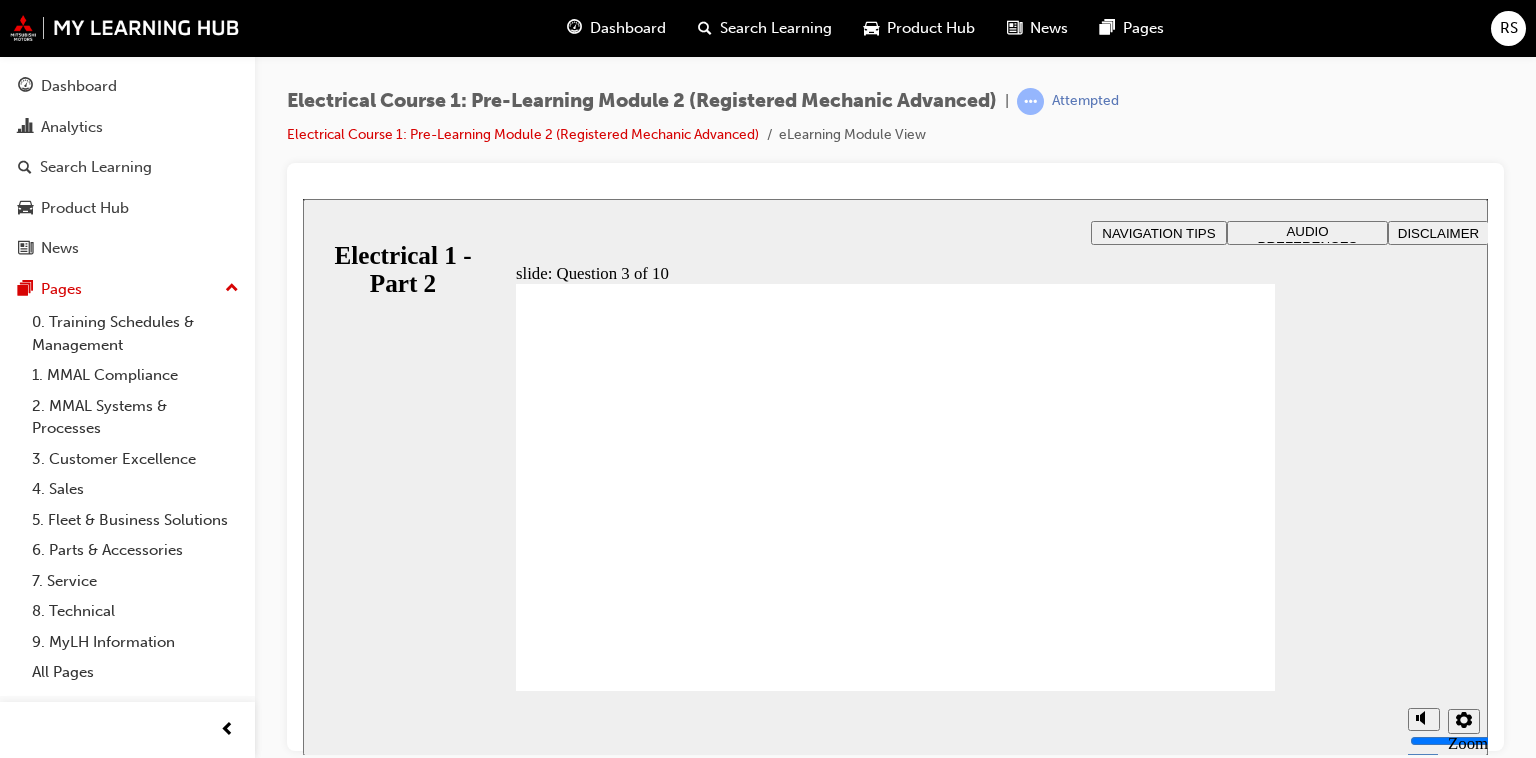radio on "true" 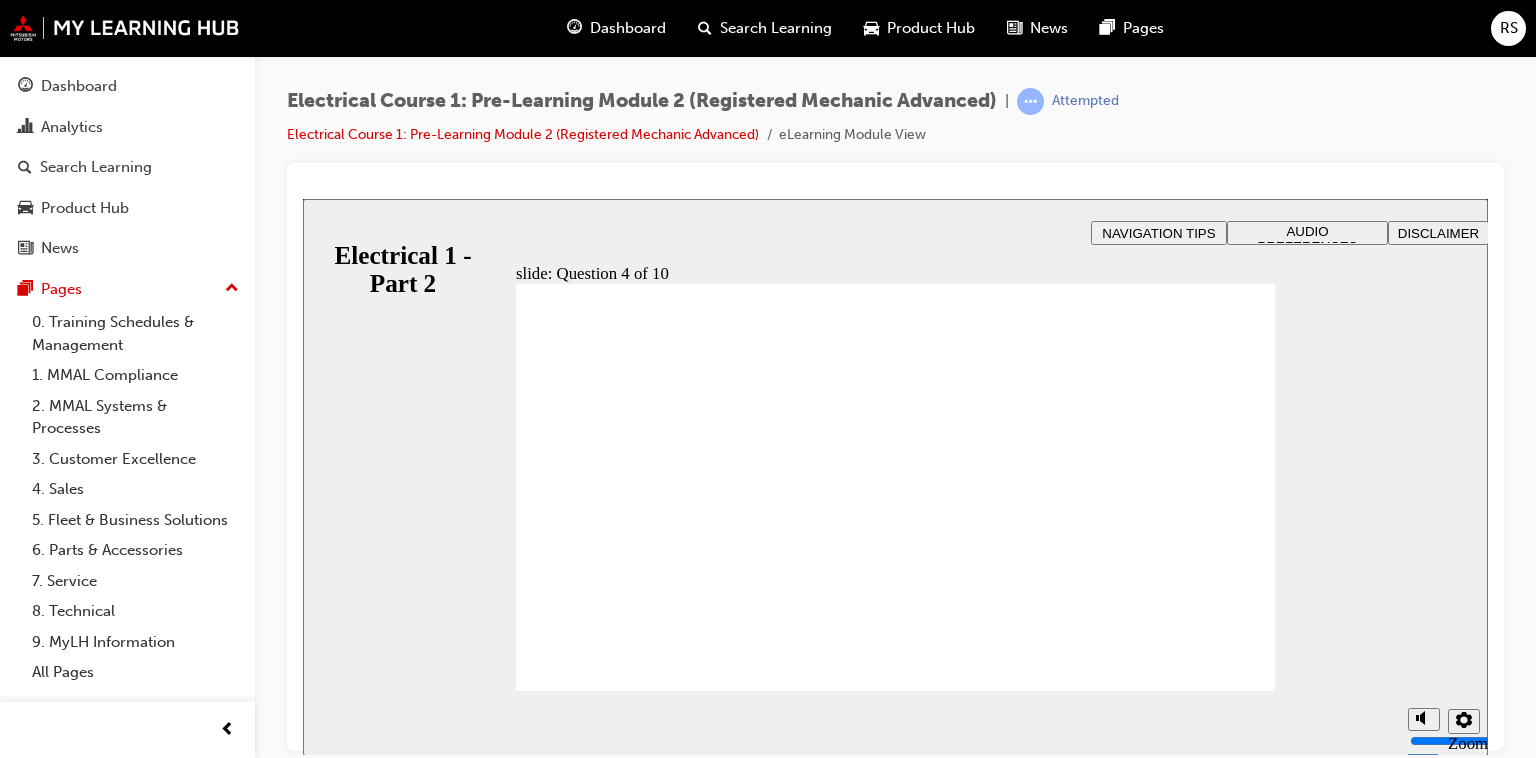 radio on "true" 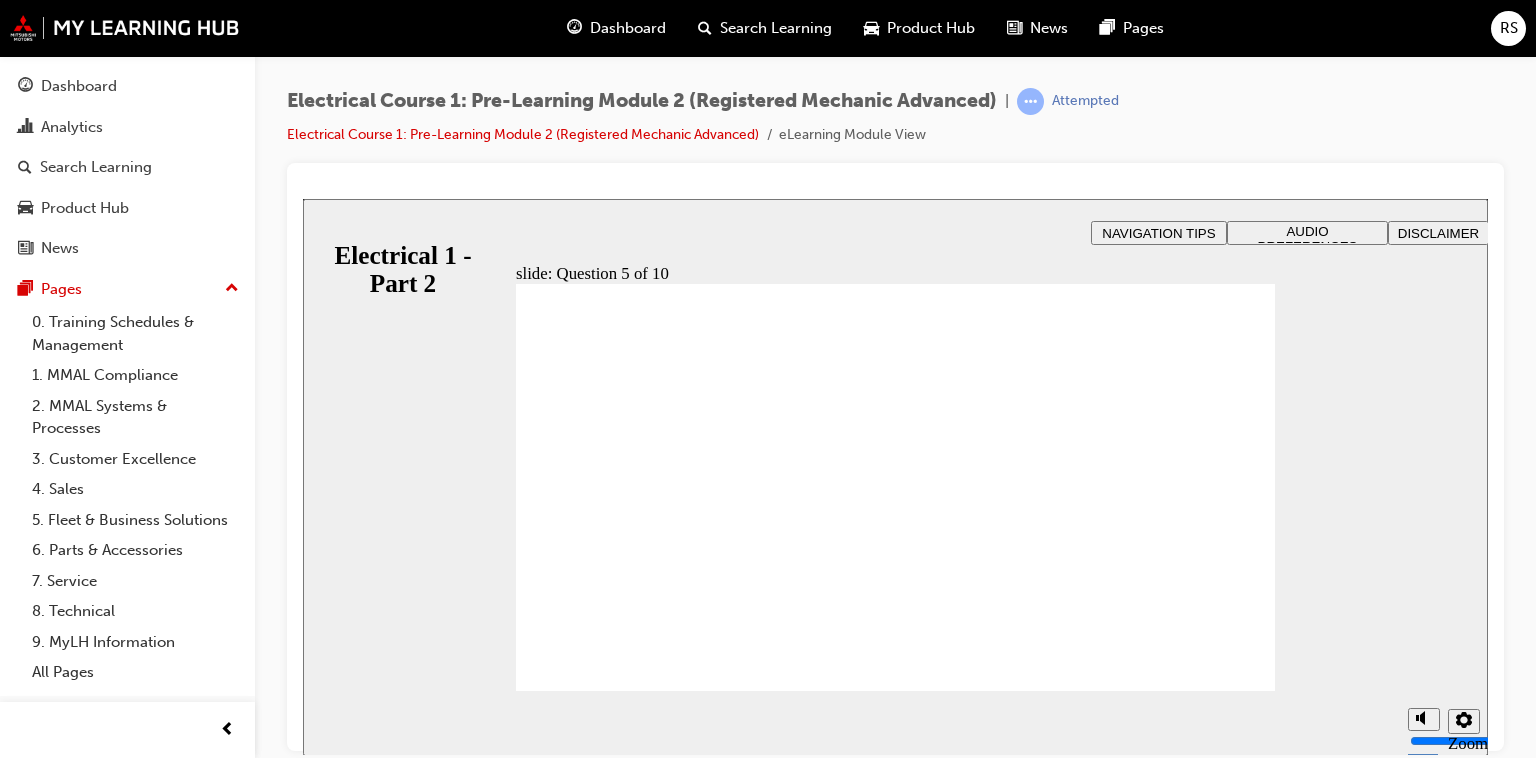 radio on "true" 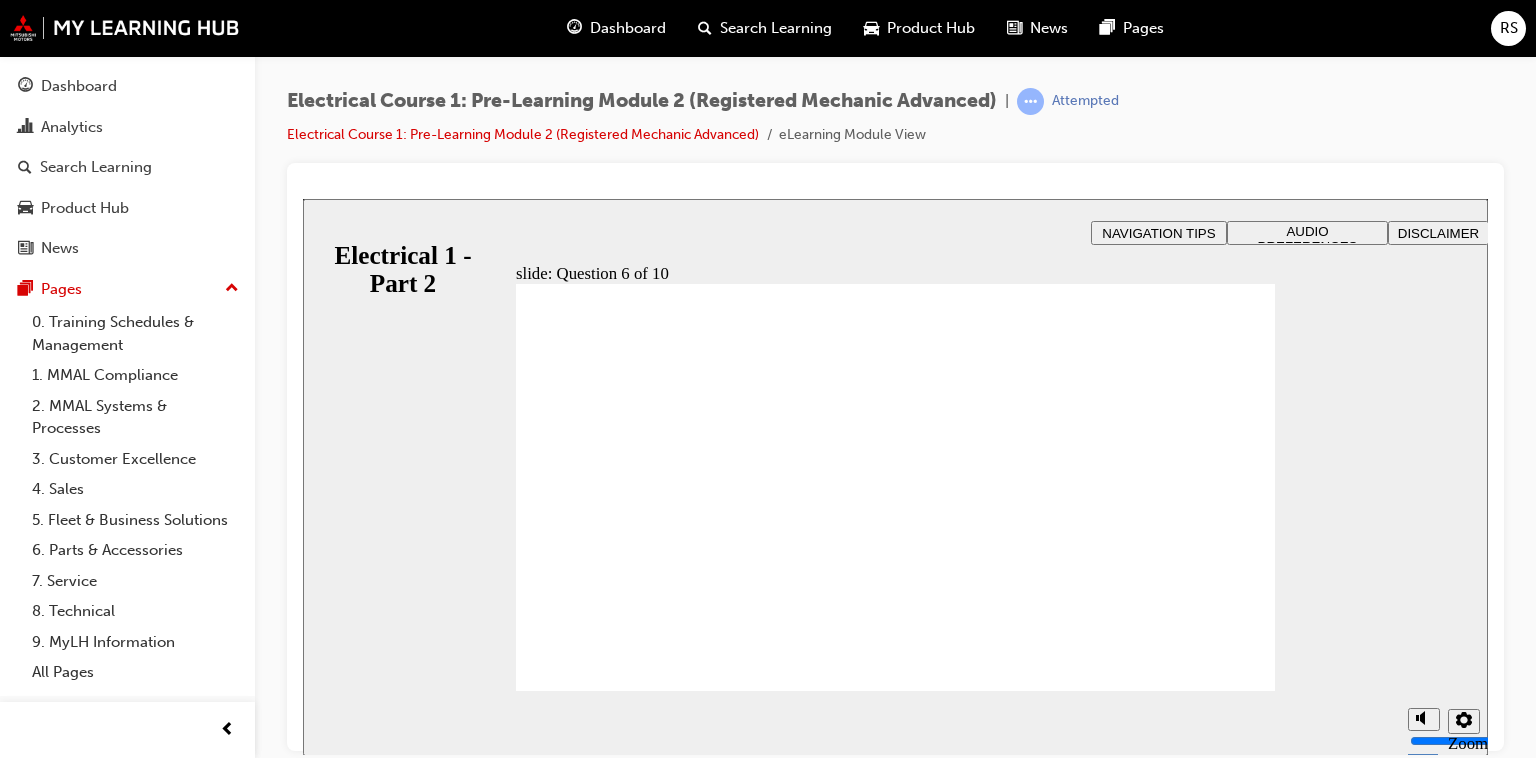 radio on "true" 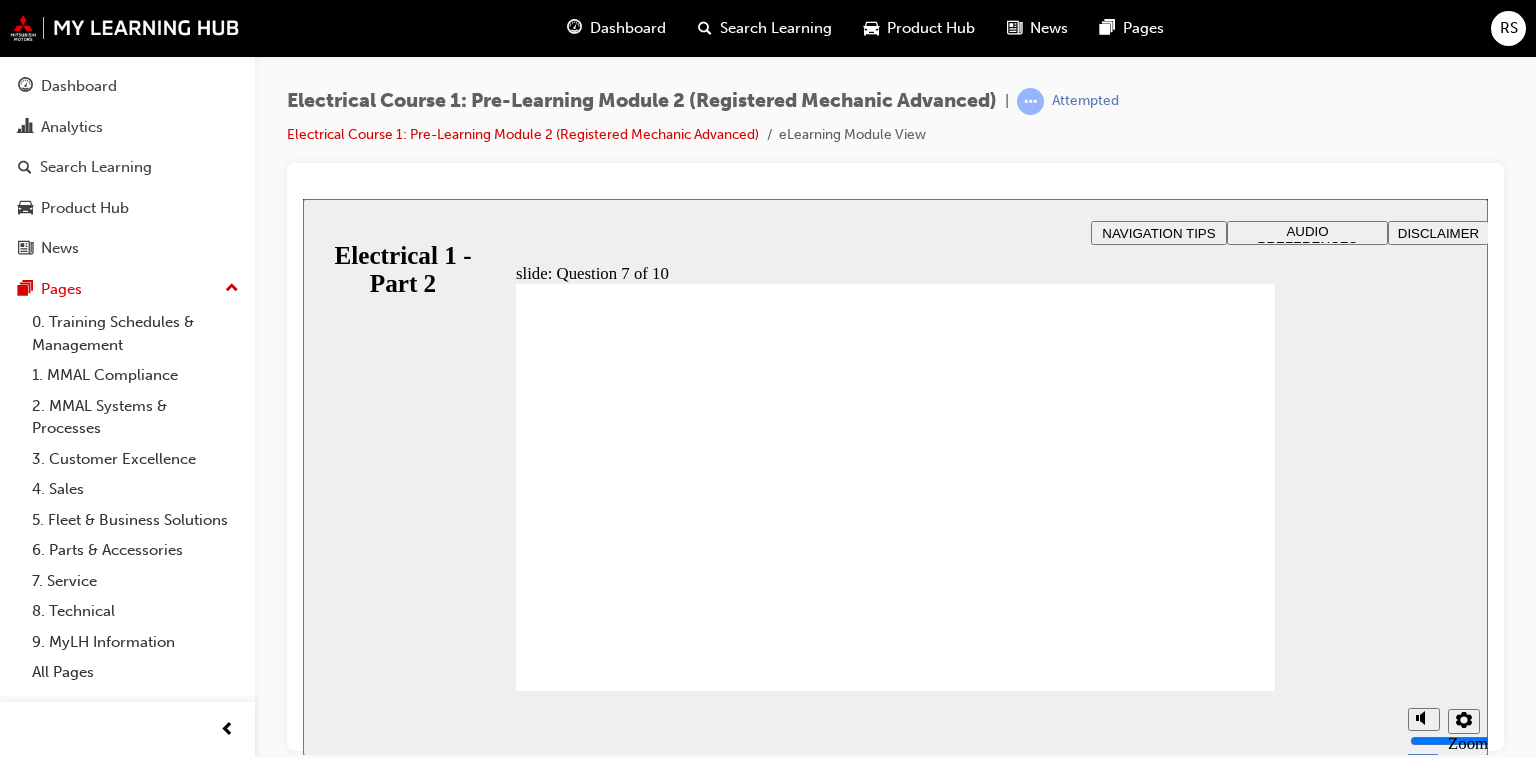 radio on "true" 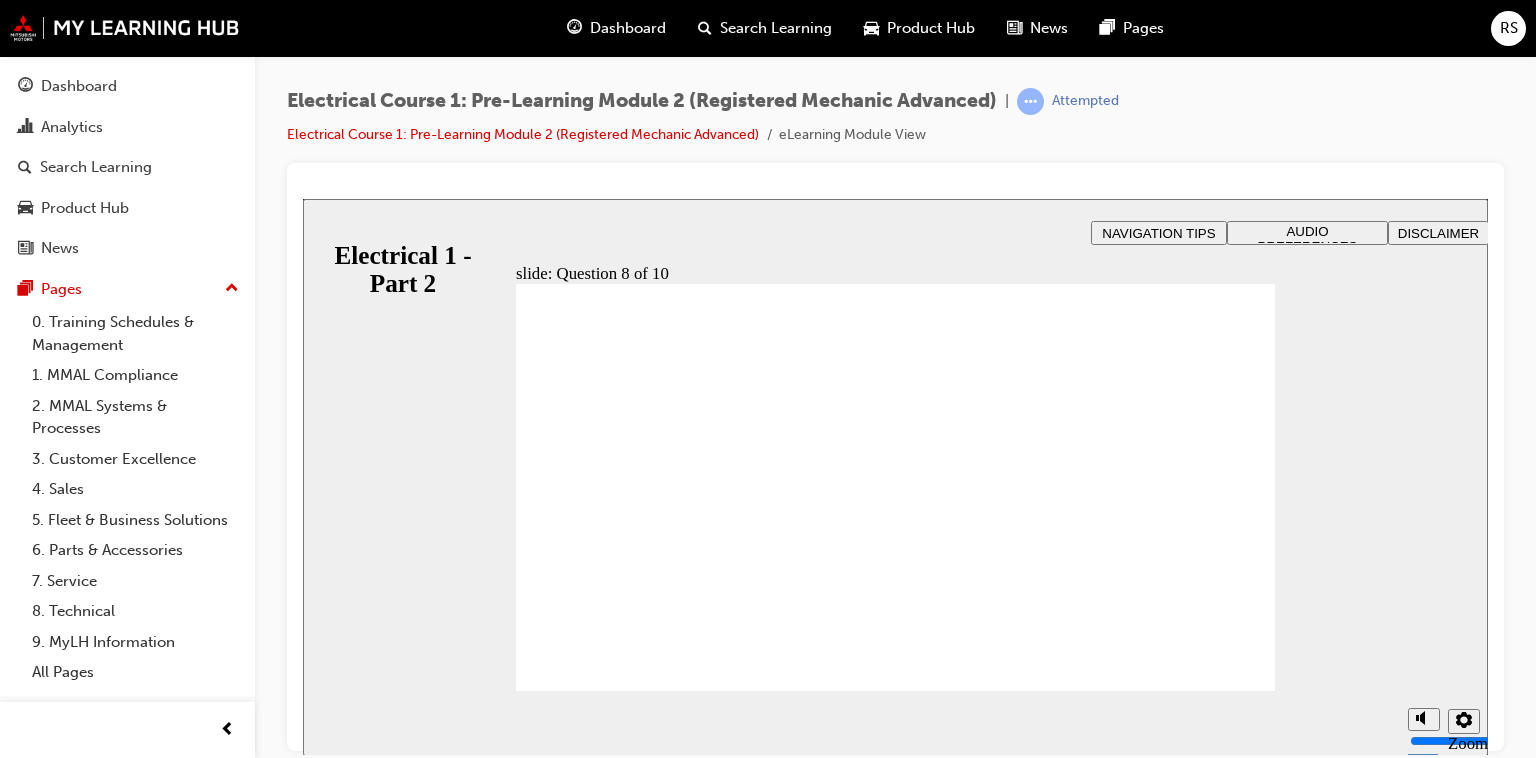radio on "true" 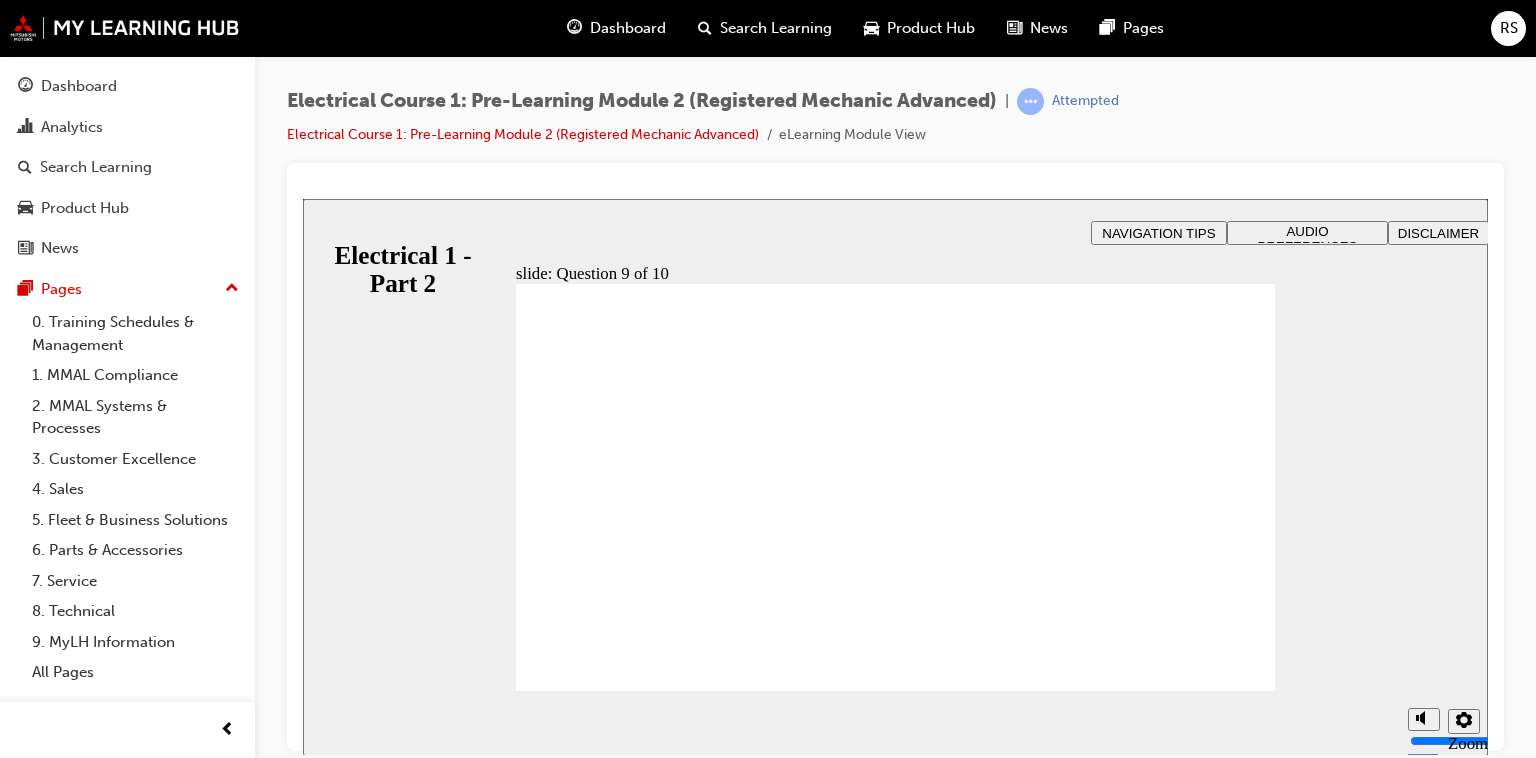 radio on "true" 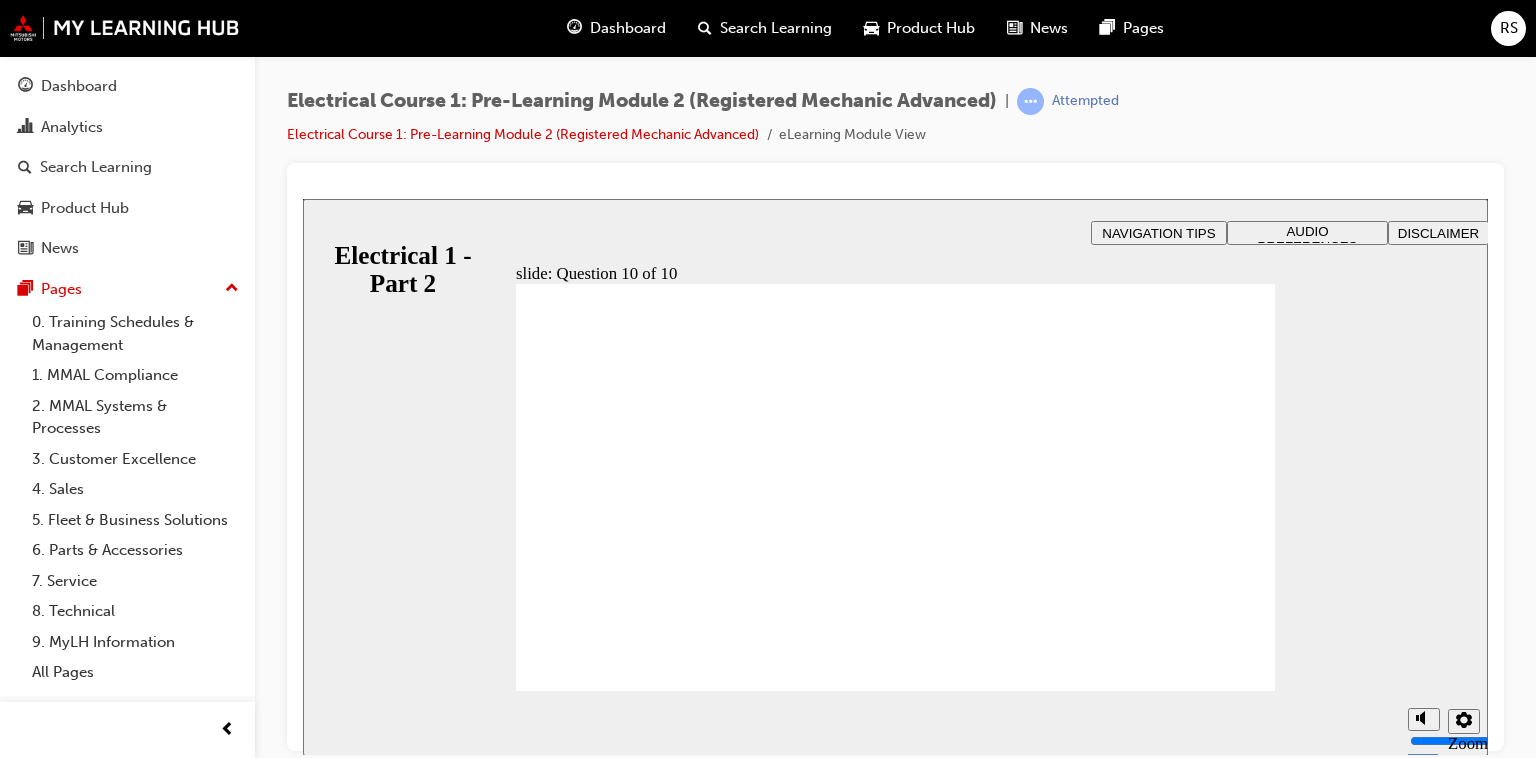 radio on "true" 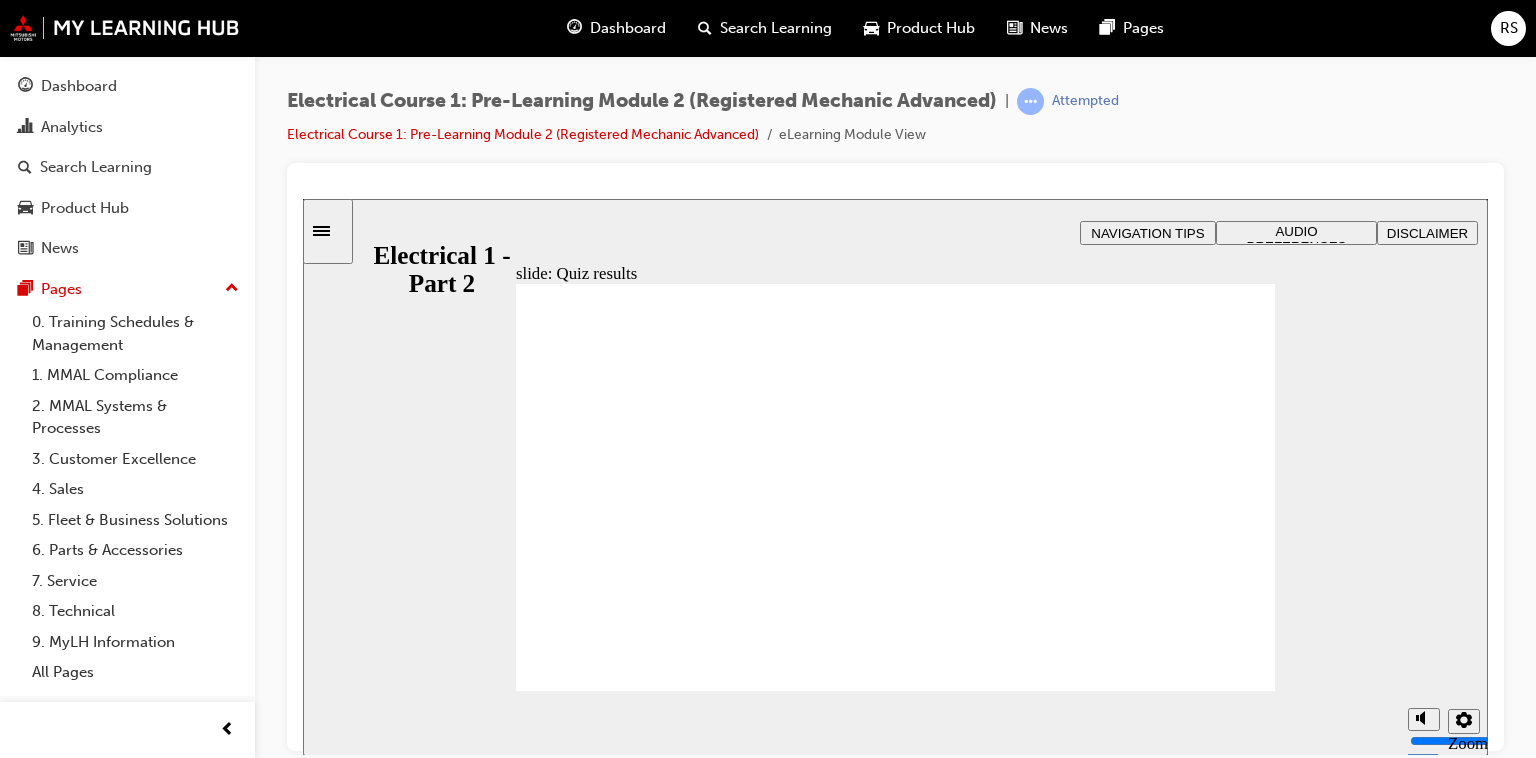 click 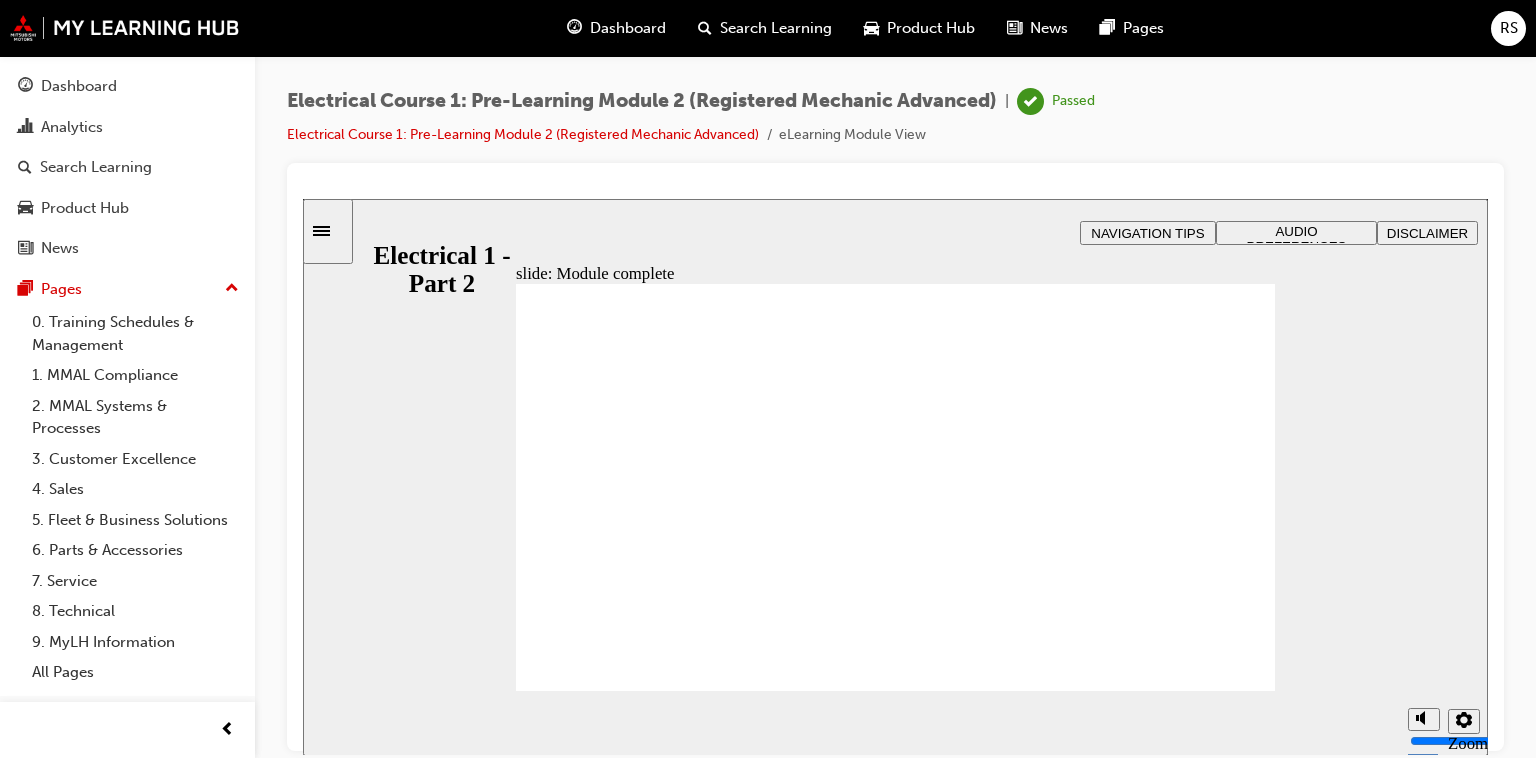 click 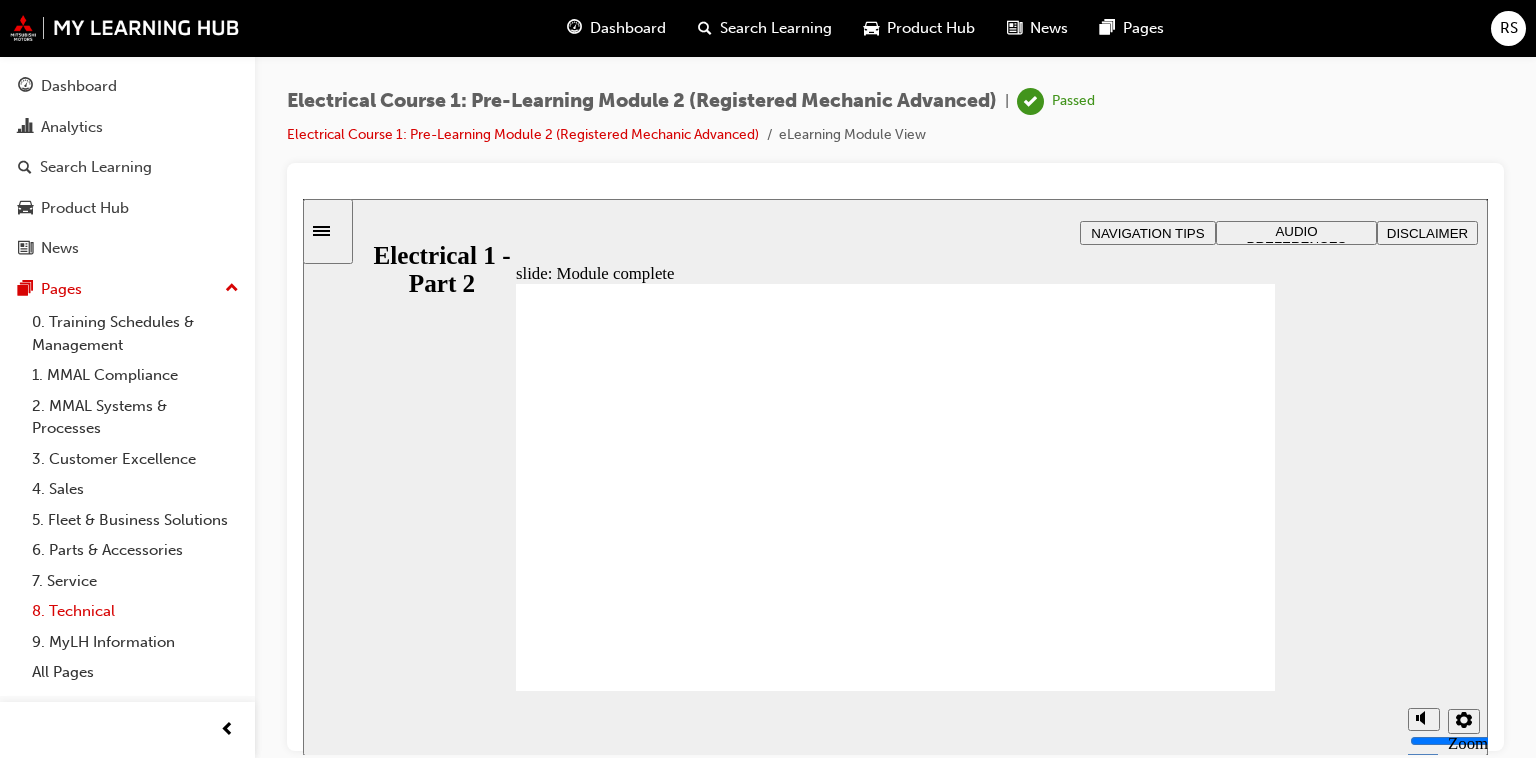 click on "8. Technical" at bounding box center [135, 611] 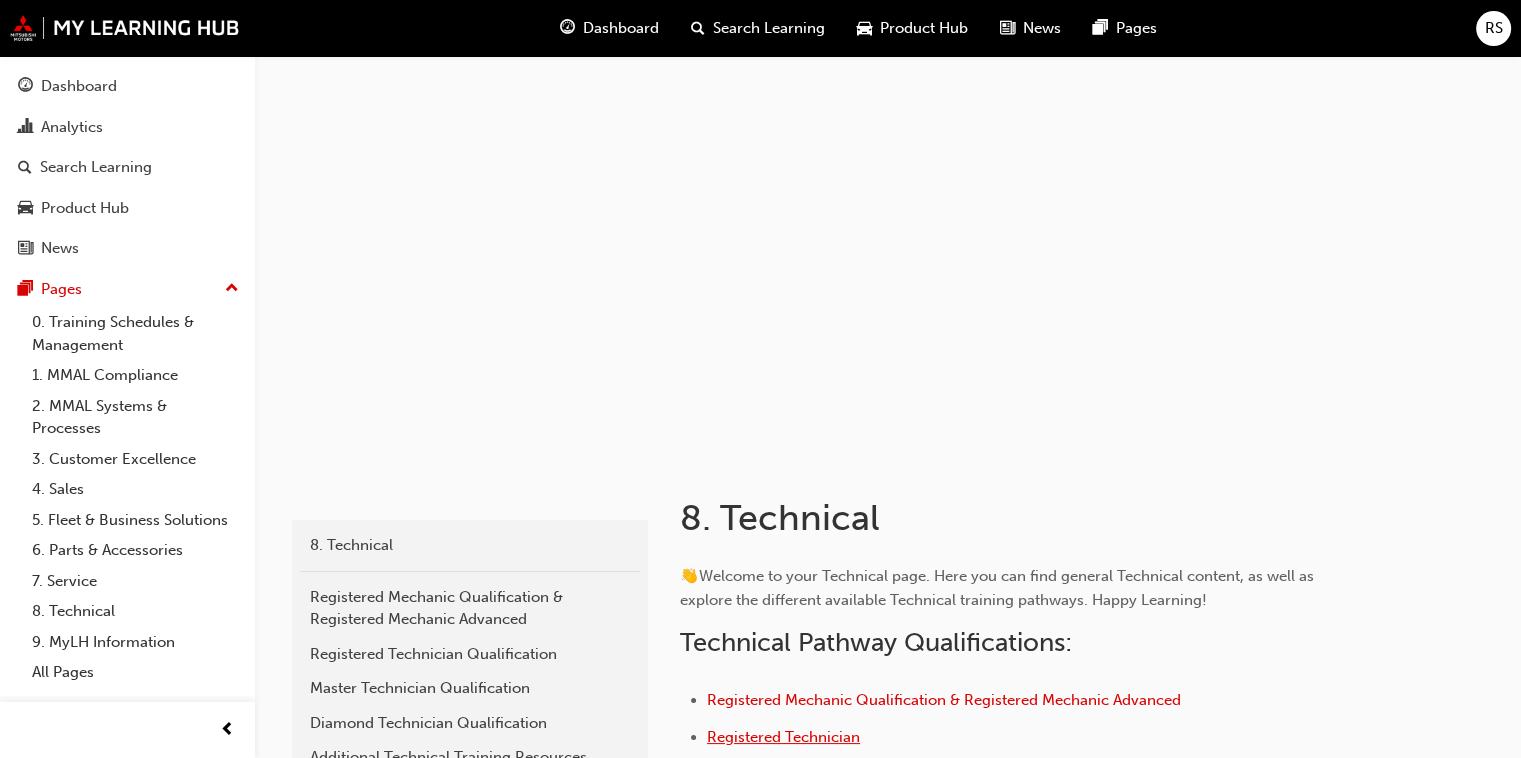 click on "Registered Technician" at bounding box center [783, 737] 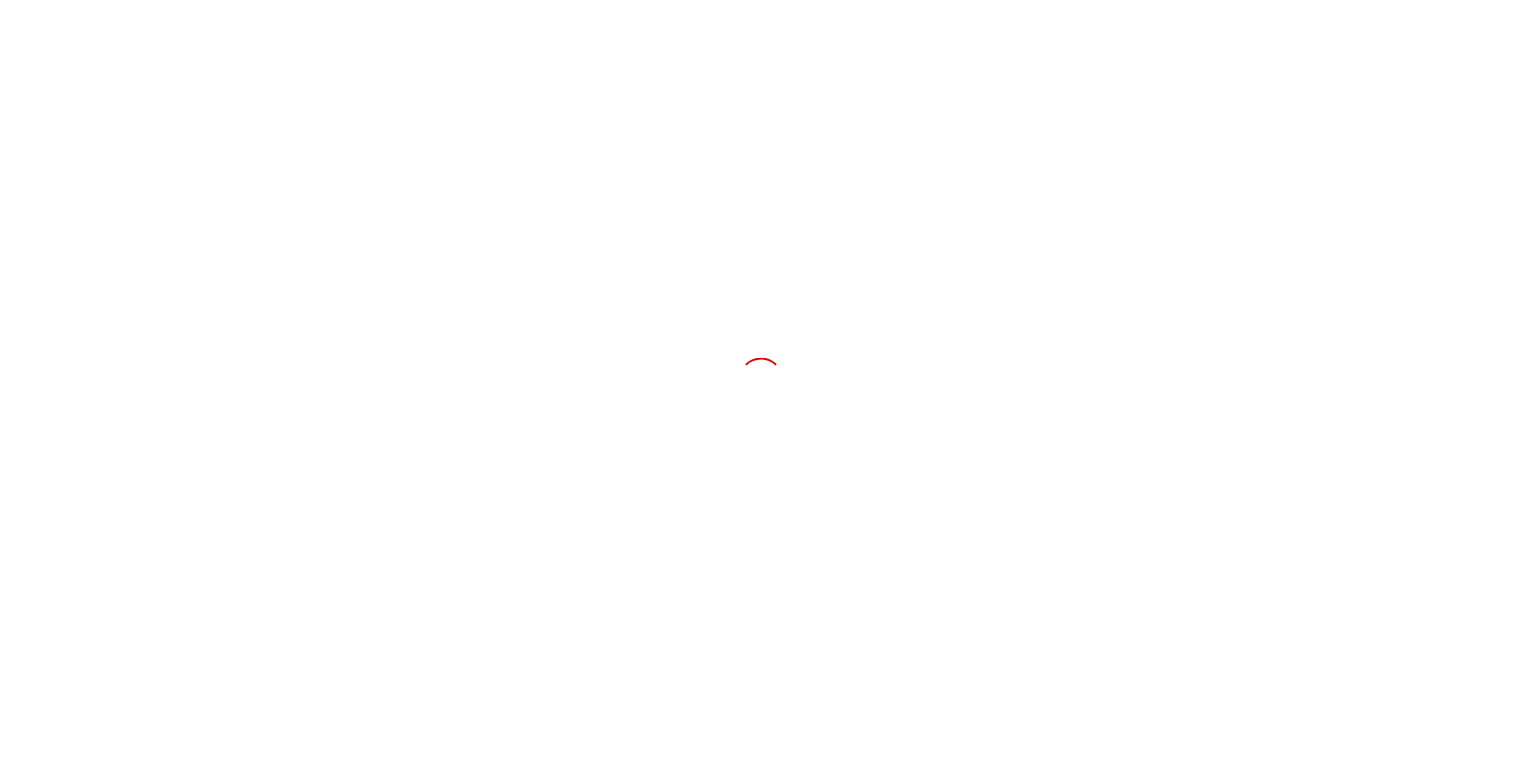 scroll, scrollTop: 0, scrollLeft: 0, axis: both 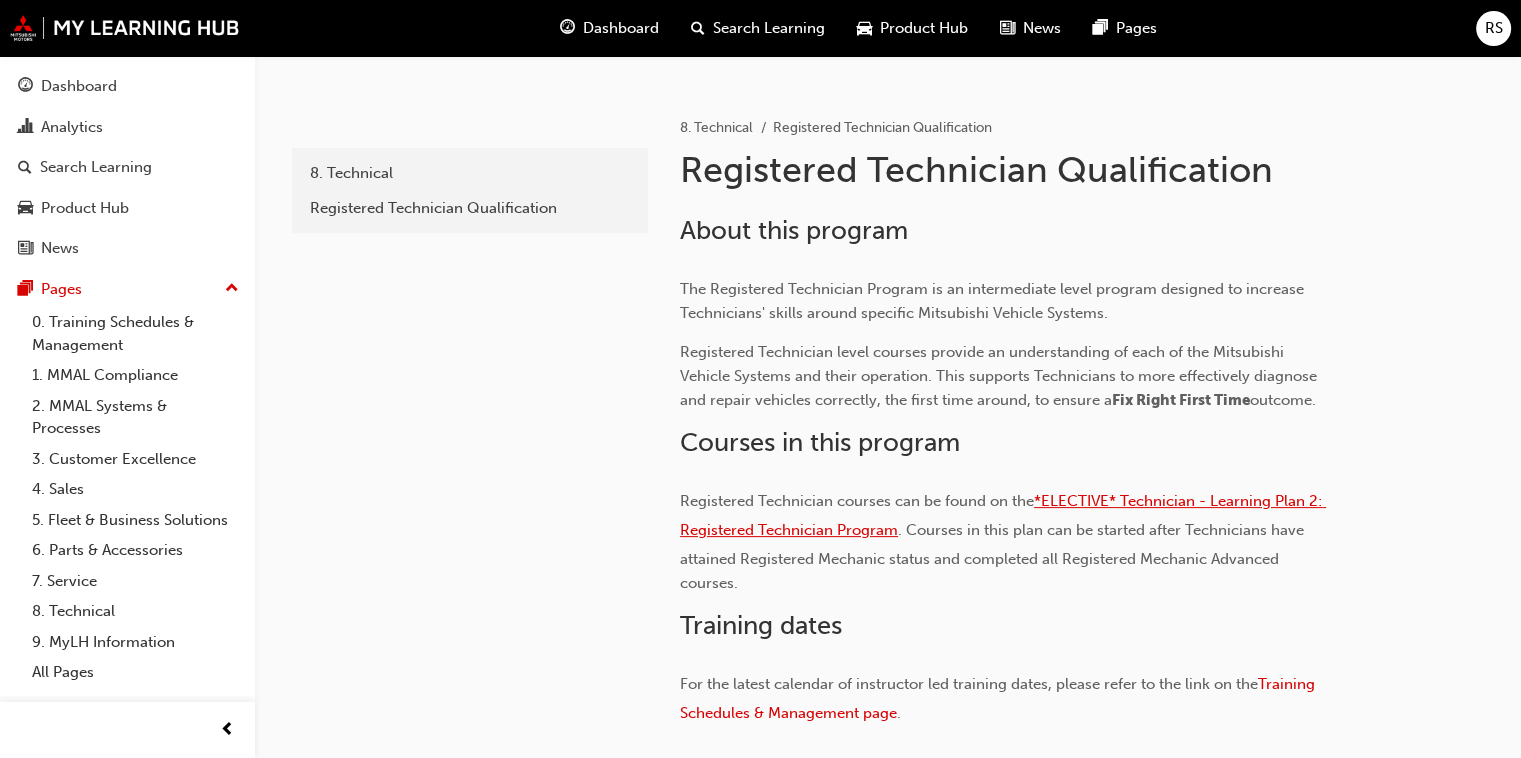 click on "*ELECTIVE* Technician - Learning Plan 2: Registered Technician Program" at bounding box center [1003, 515] 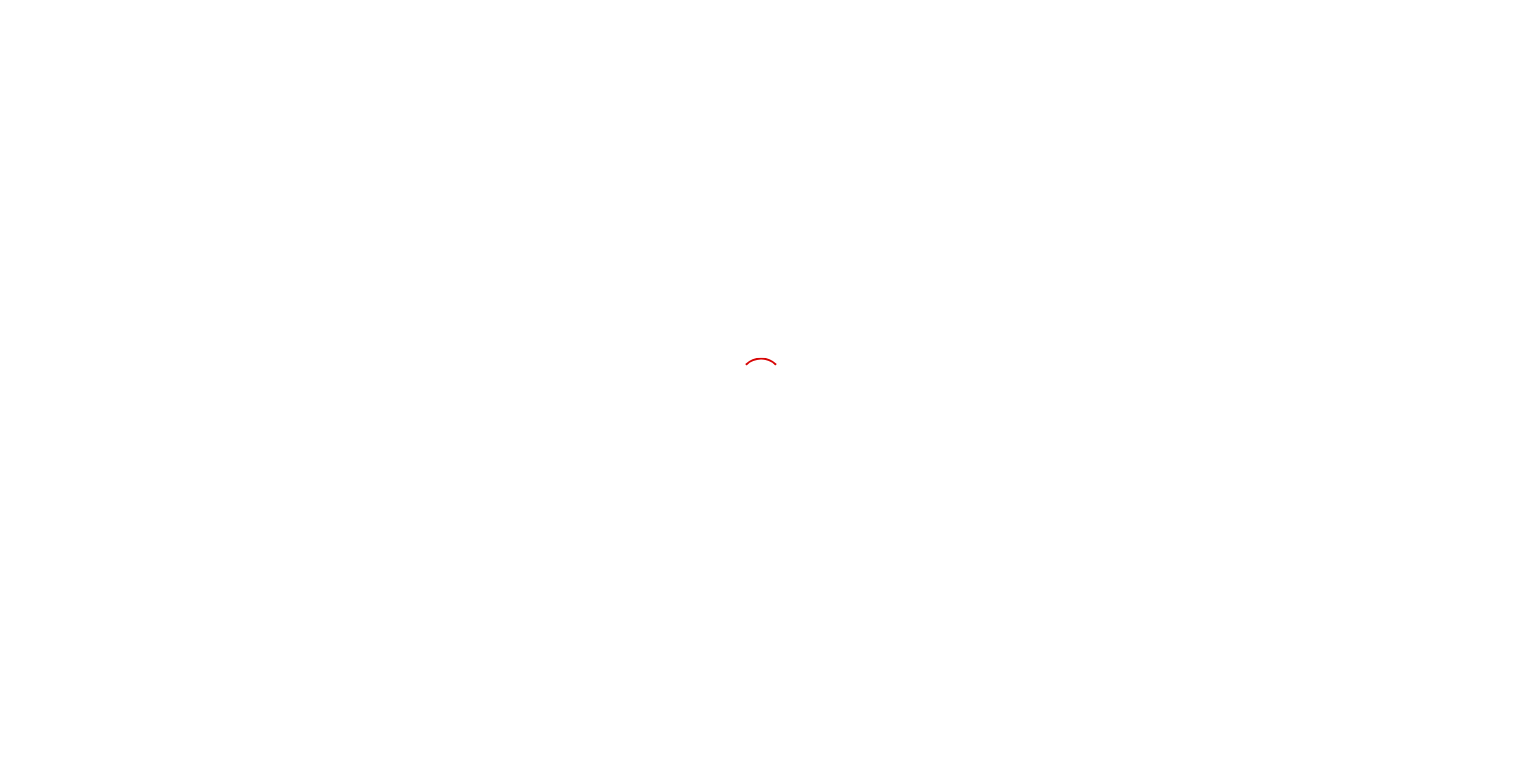 scroll, scrollTop: 0, scrollLeft: 0, axis: both 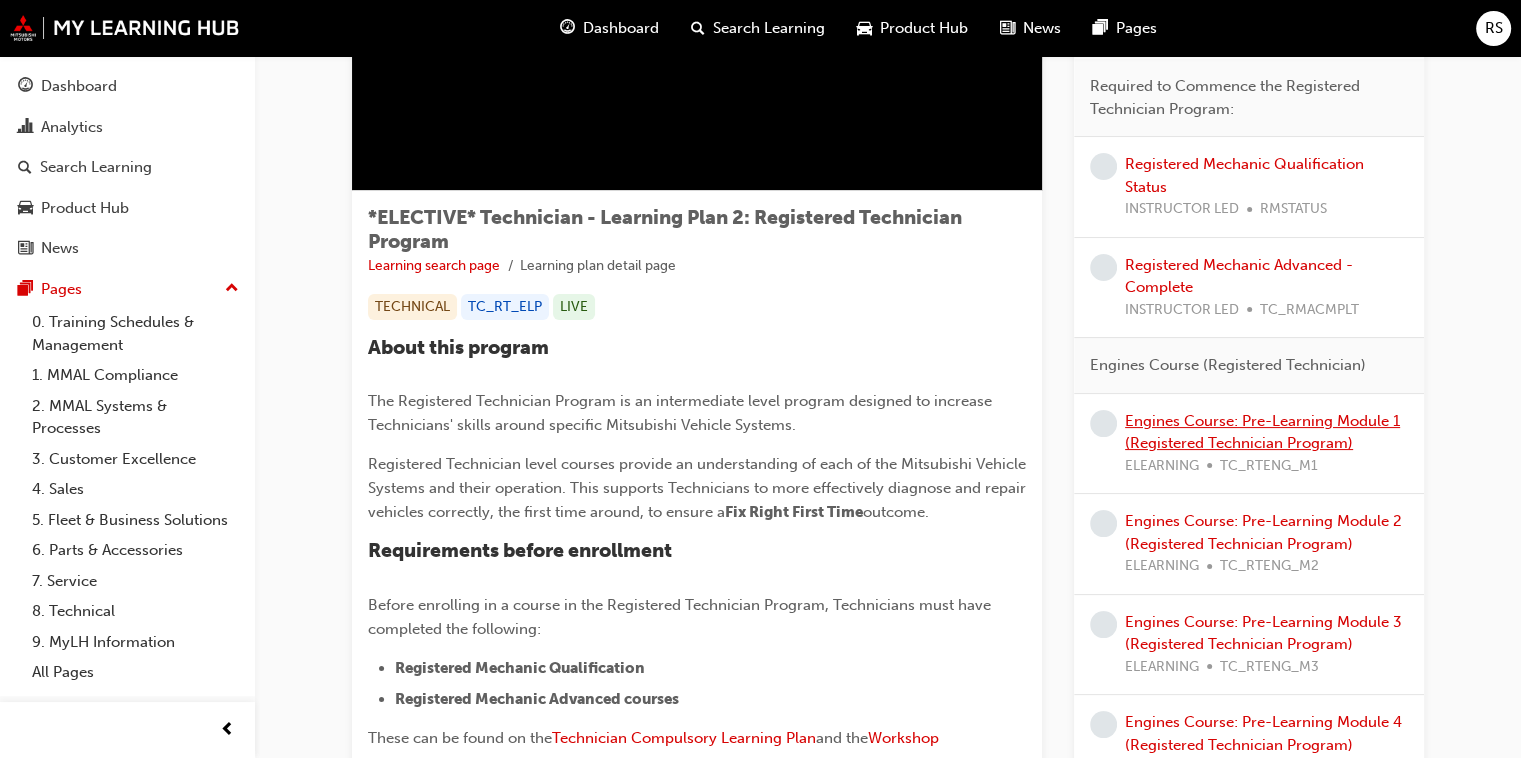click on "Engines Course: Pre-Learning Module 1 (Registered Technician Program)" at bounding box center (1262, 432) 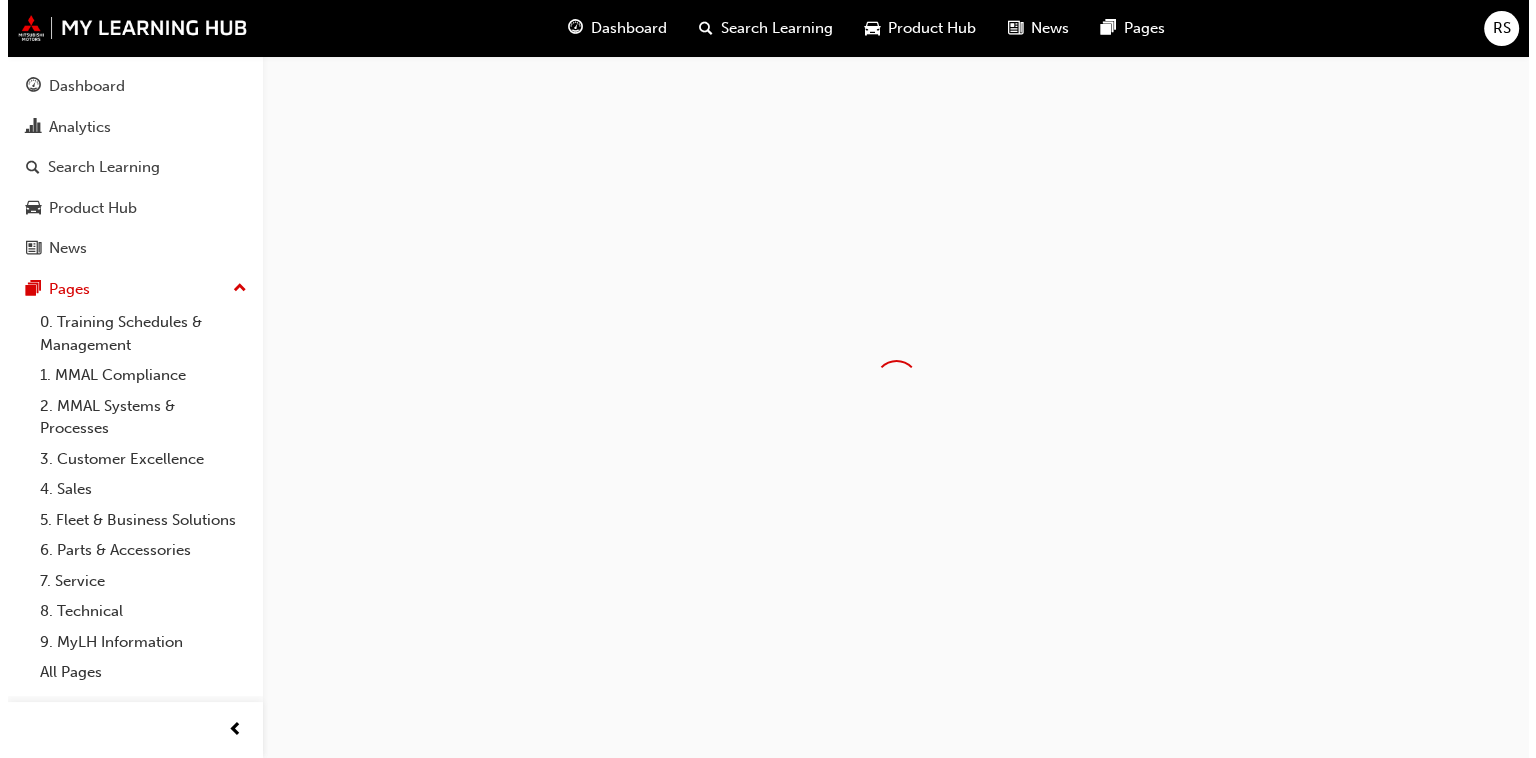 scroll, scrollTop: 0, scrollLeft: 0, axis: both 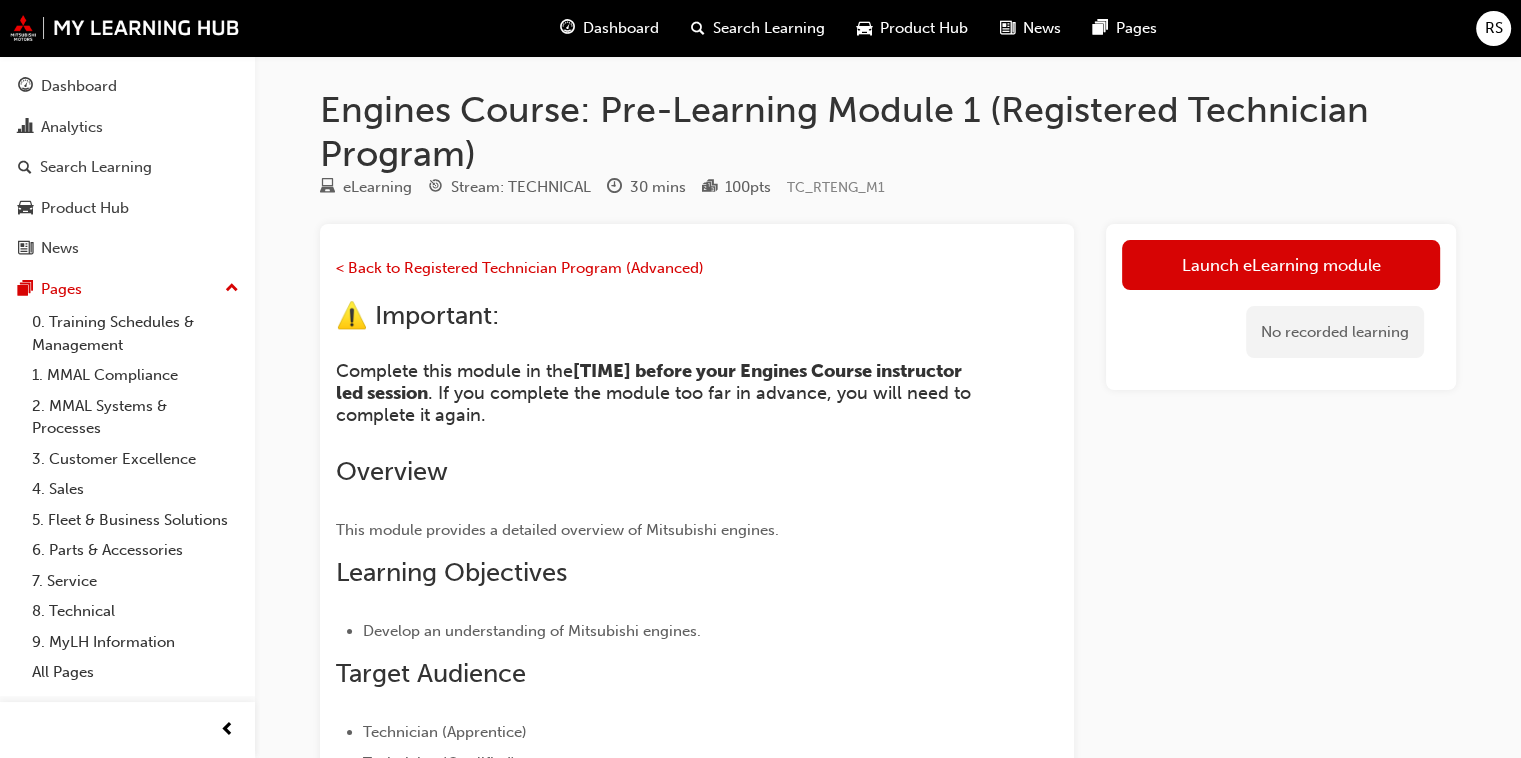 click on "Launch eLearning module No recorded learning" at bounding box center [1281, 620] 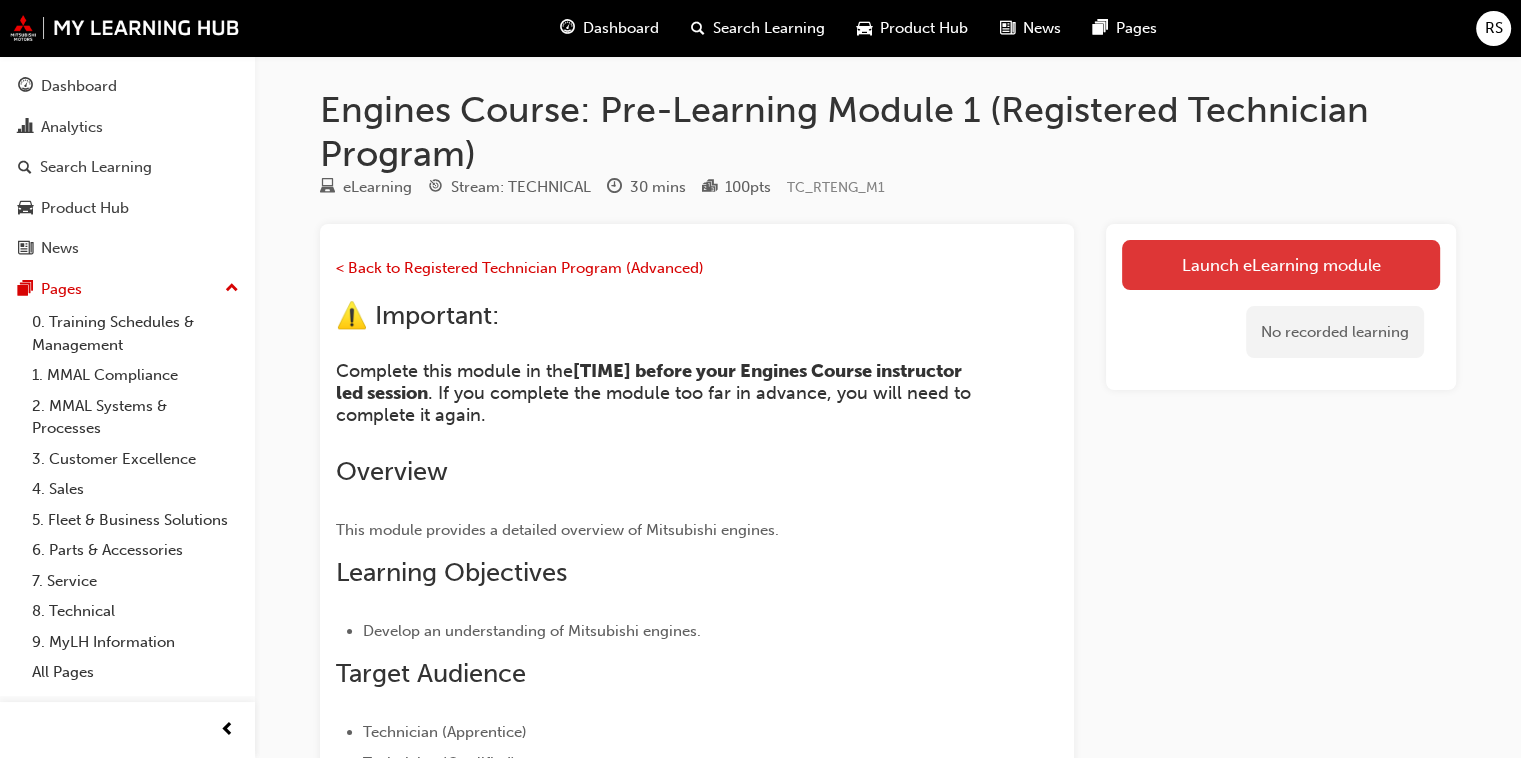 click on "Launch eLearning module" at bounding box center [1281, 265] 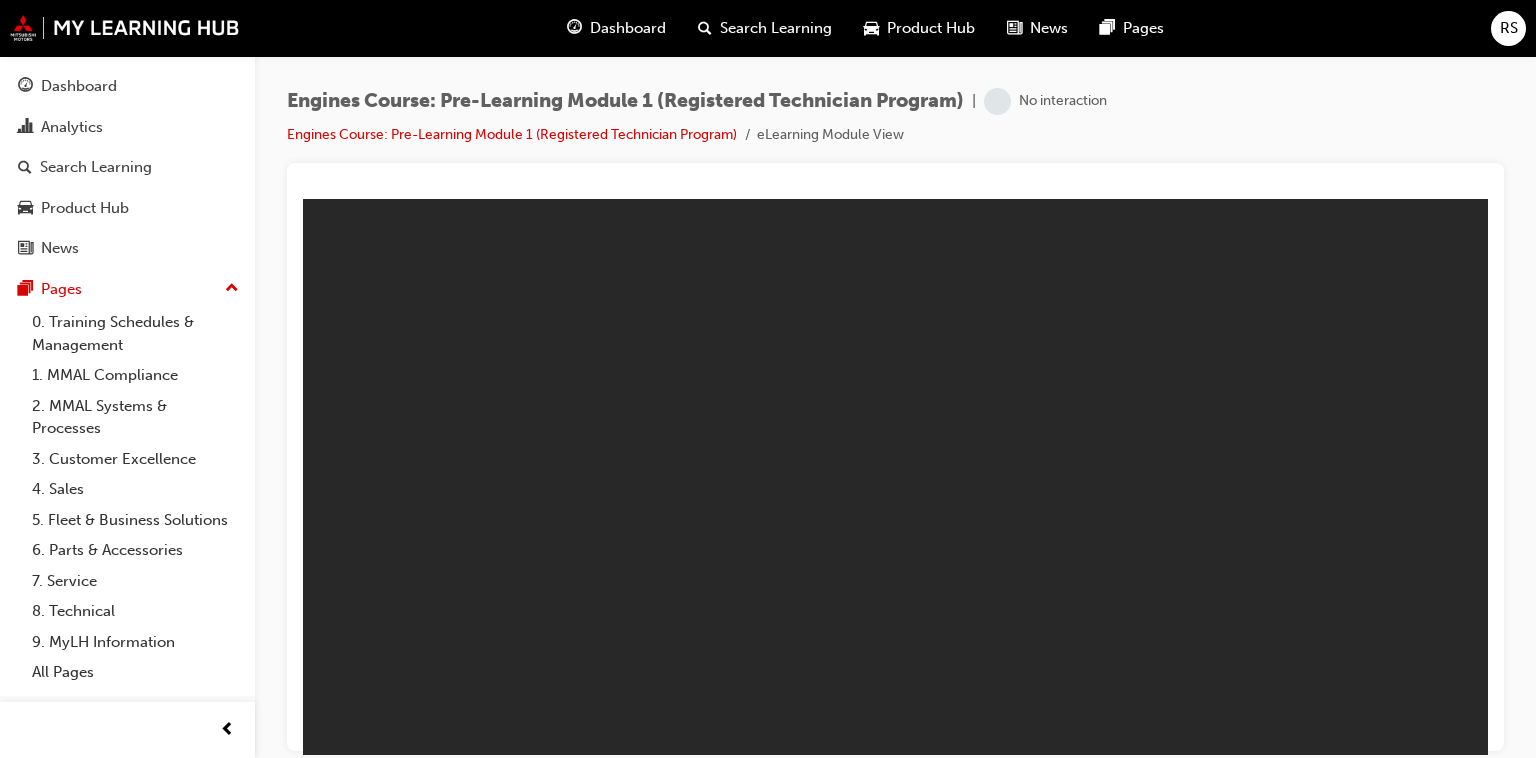 scroll, scrollTop: 0, scrollLeft: 0, axis: both 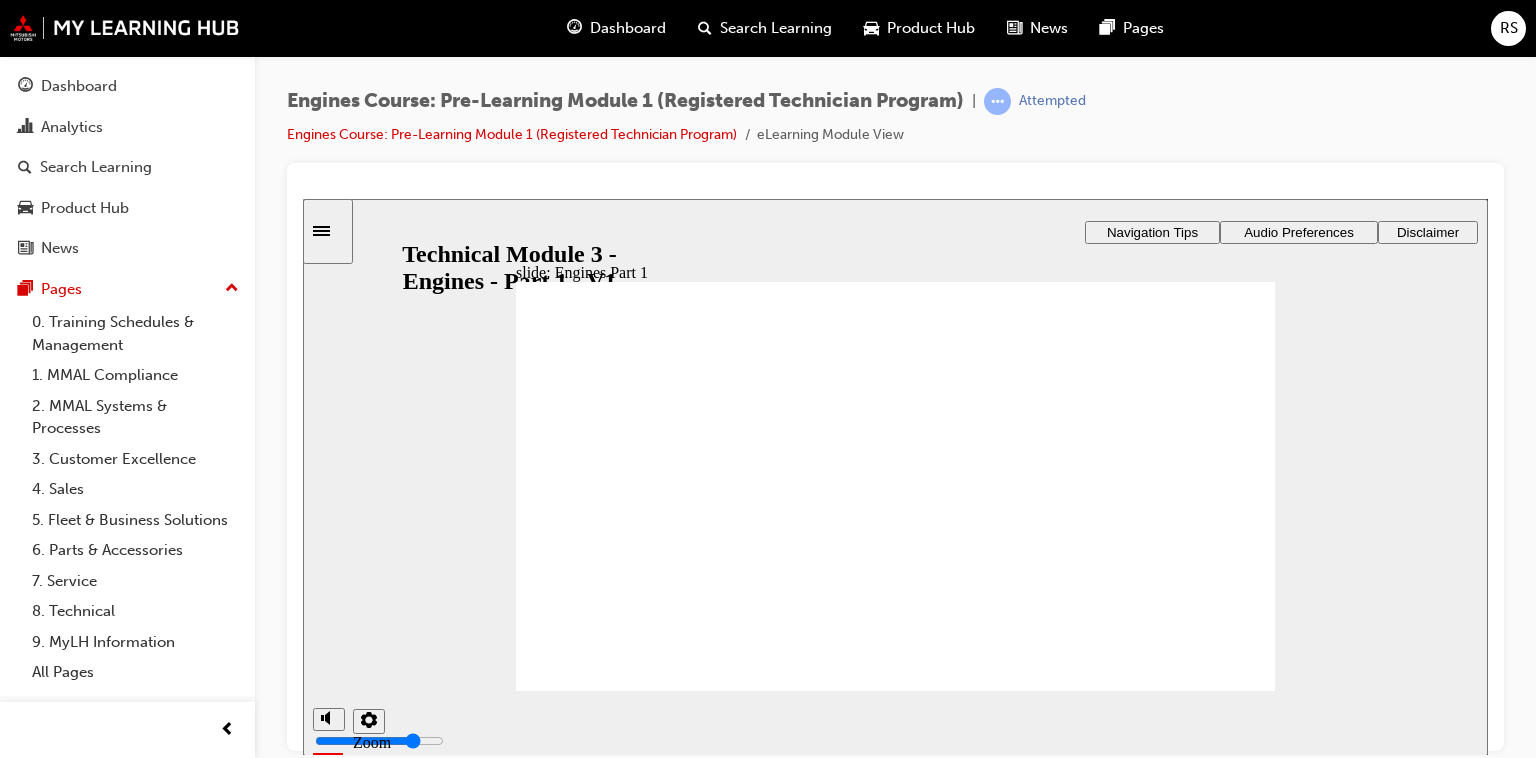 click 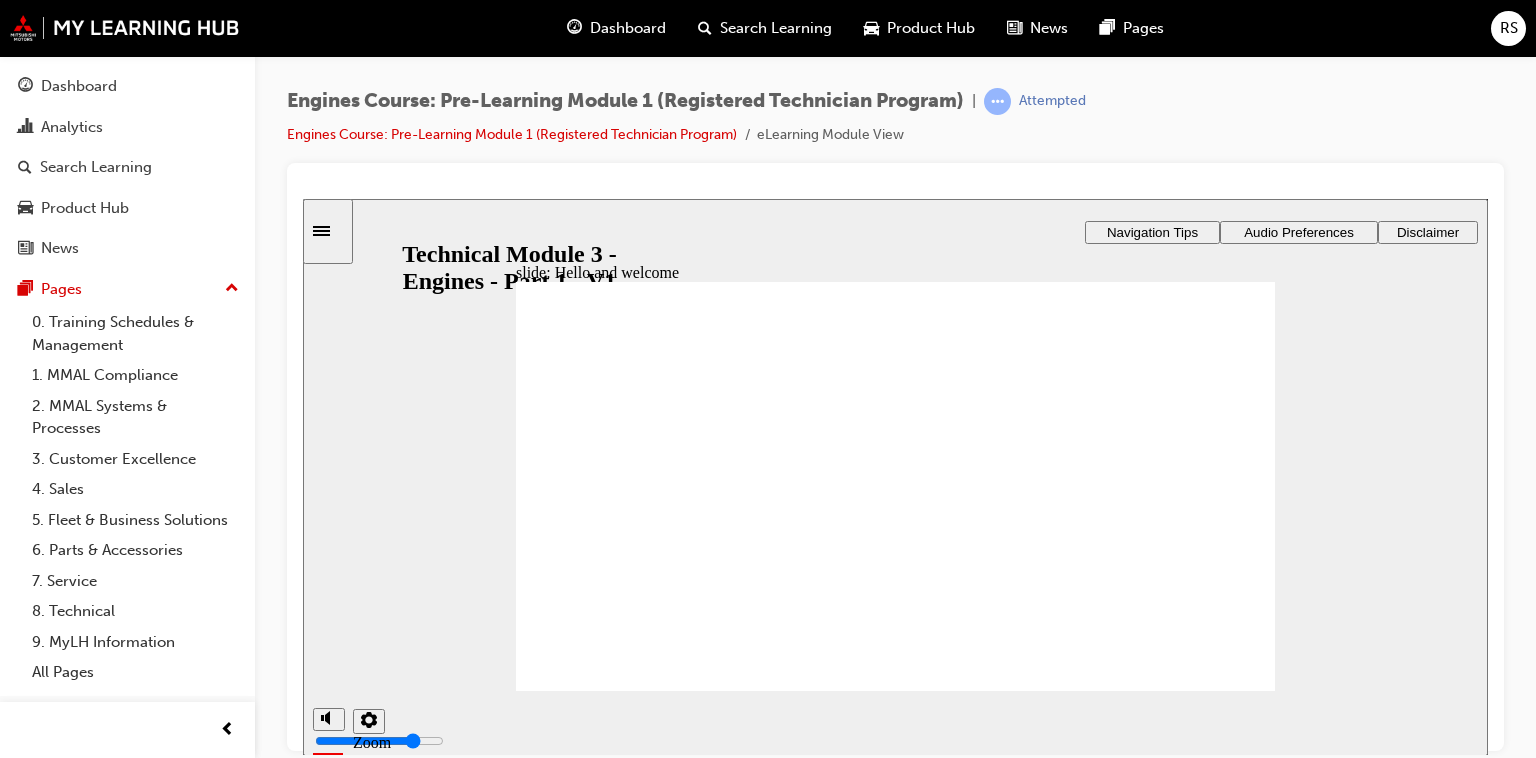click 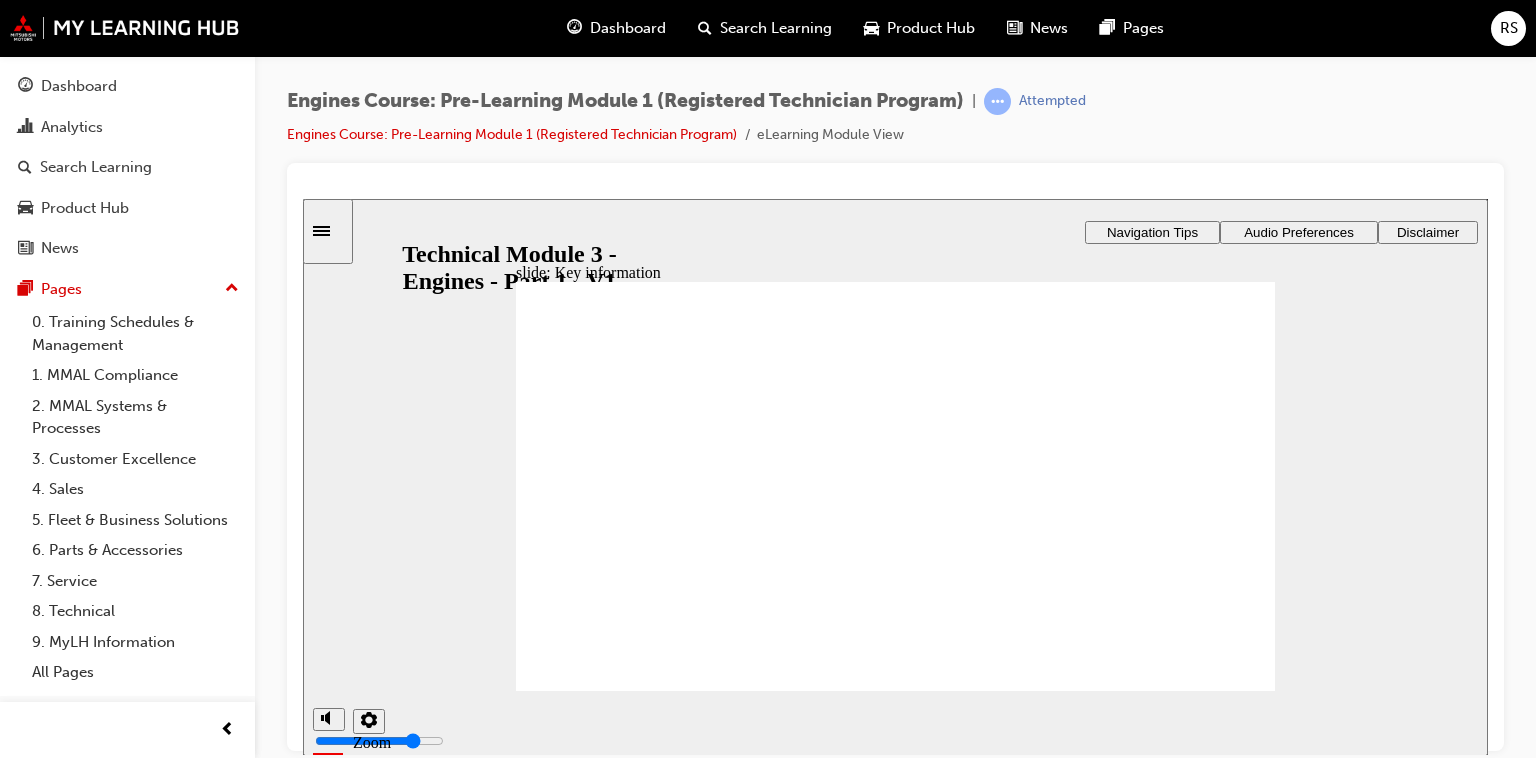 click 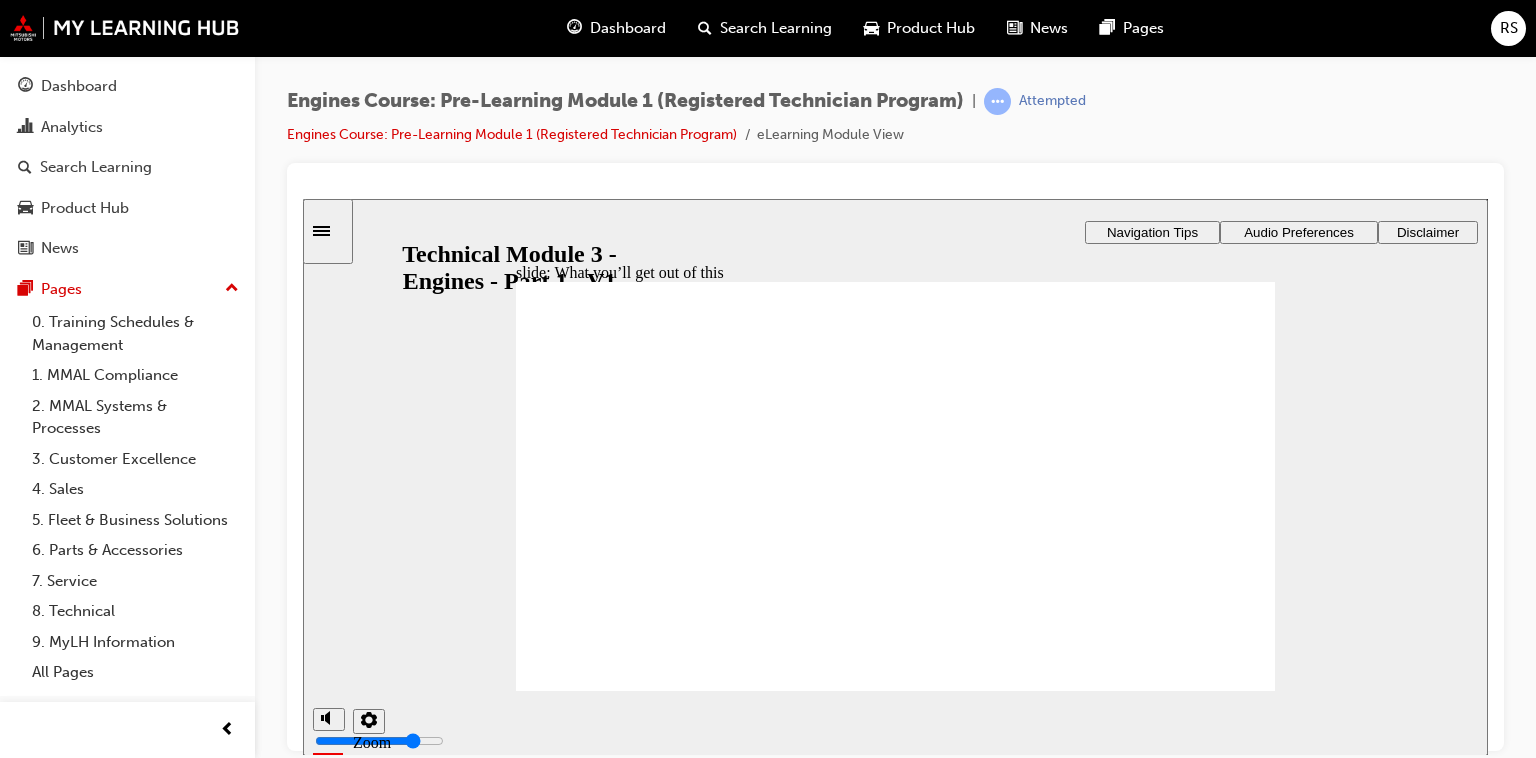 click 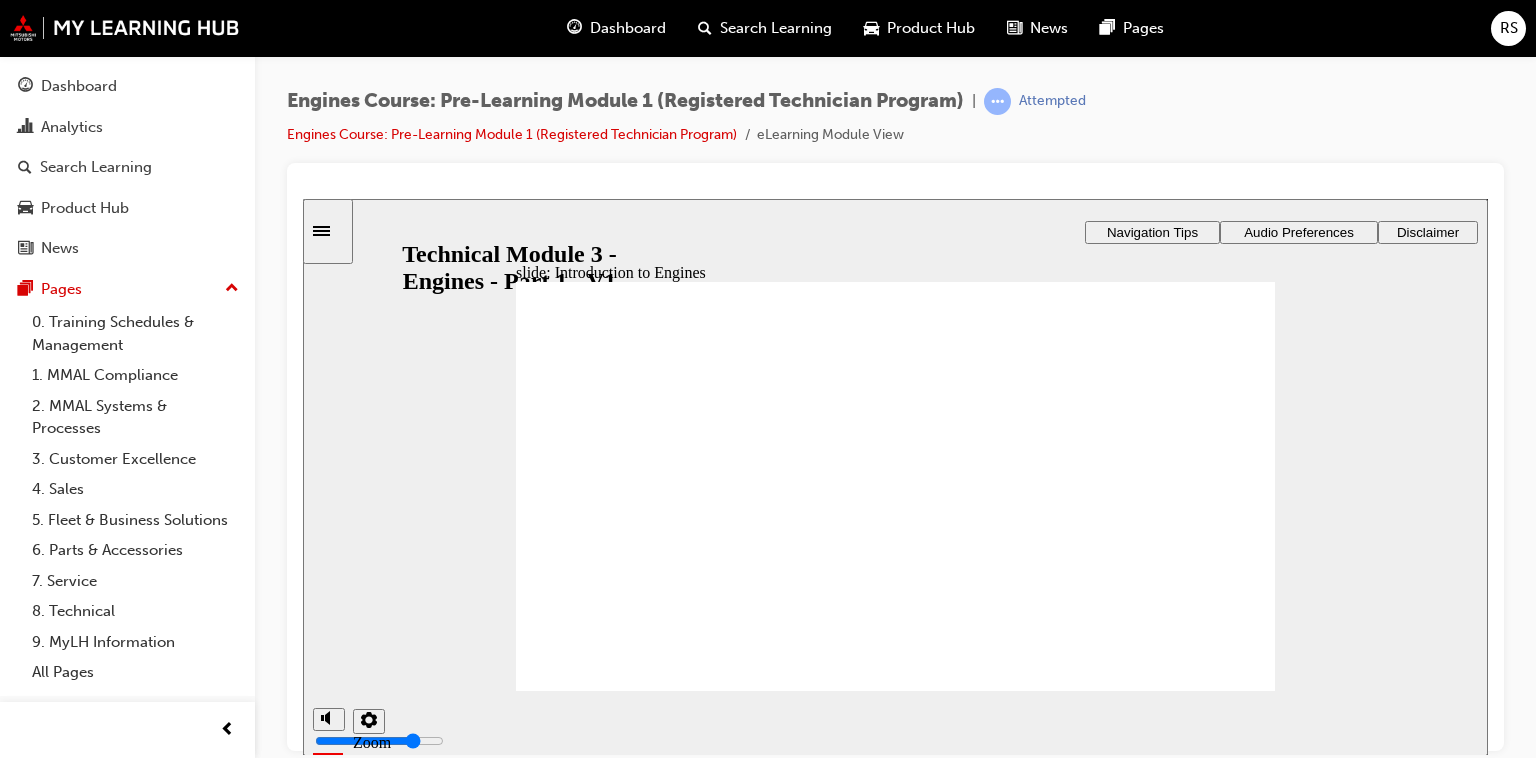 click 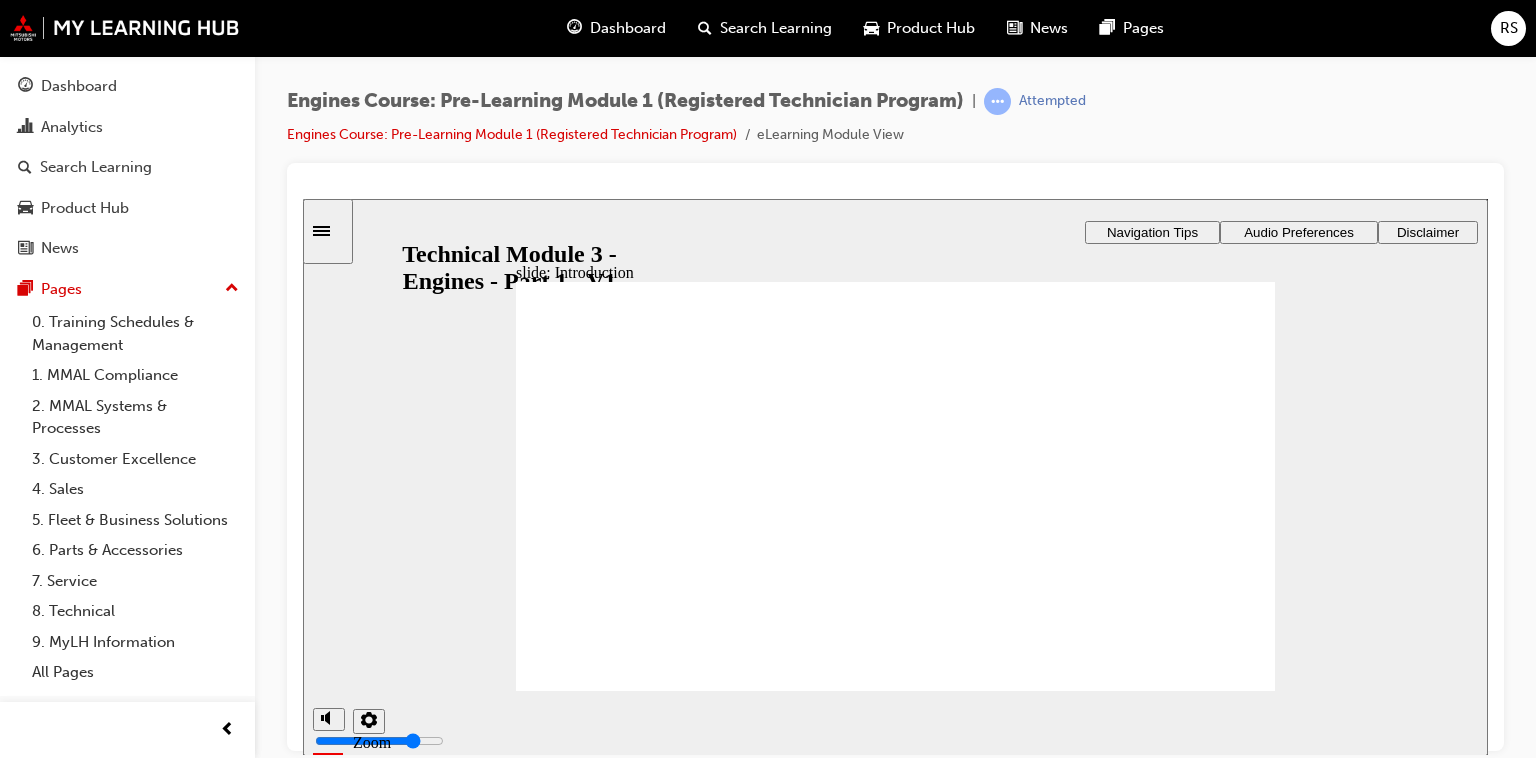 click 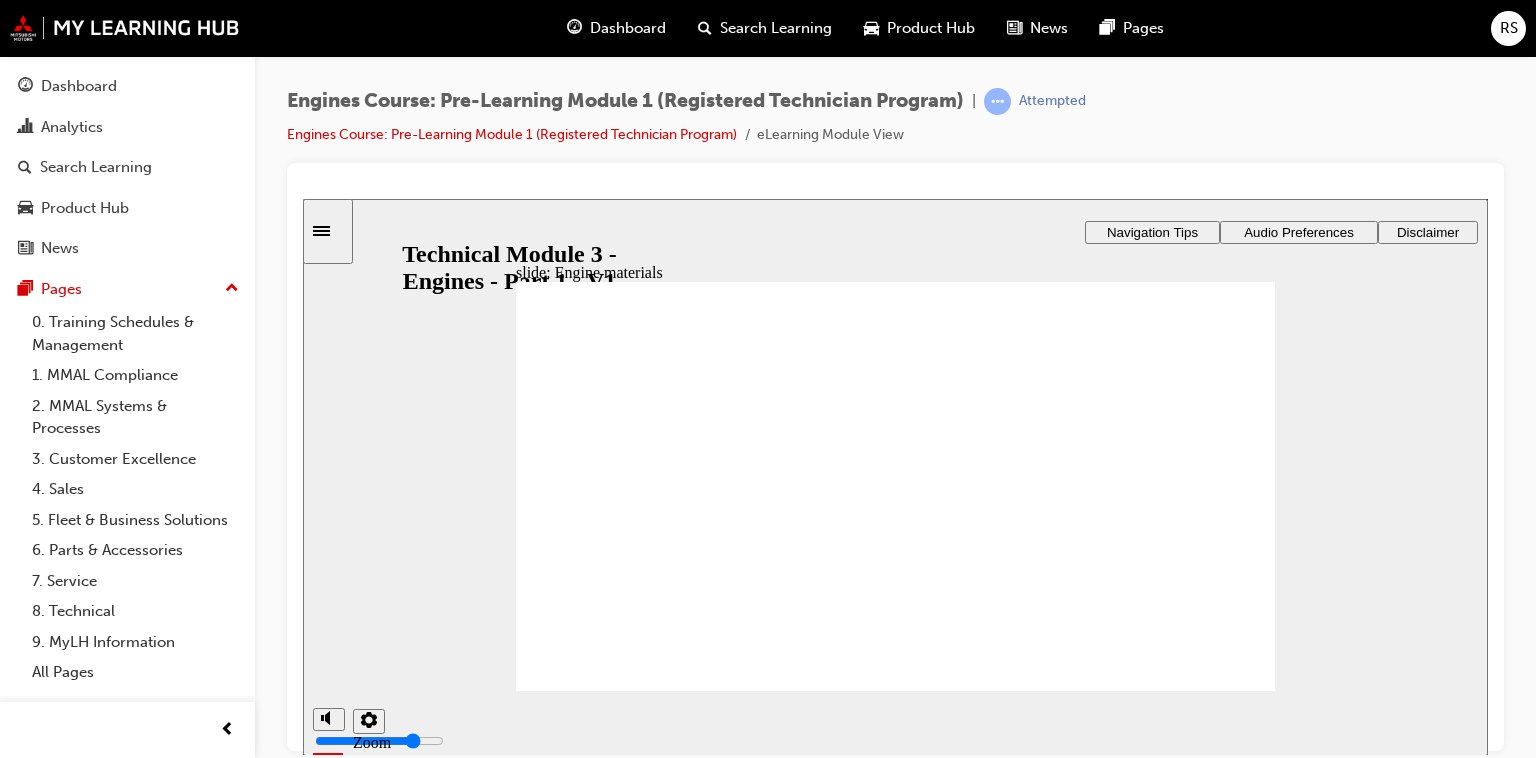 click 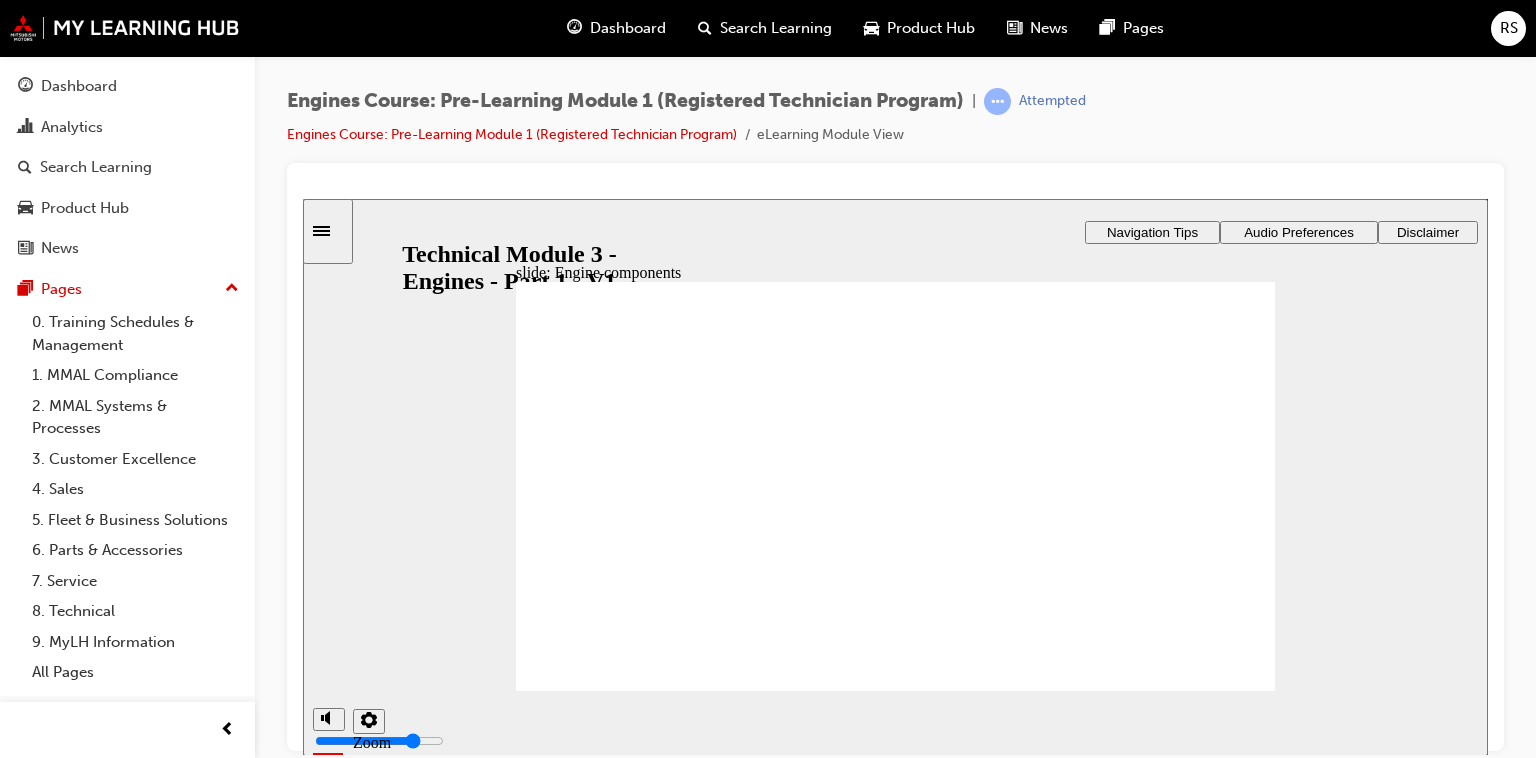 click 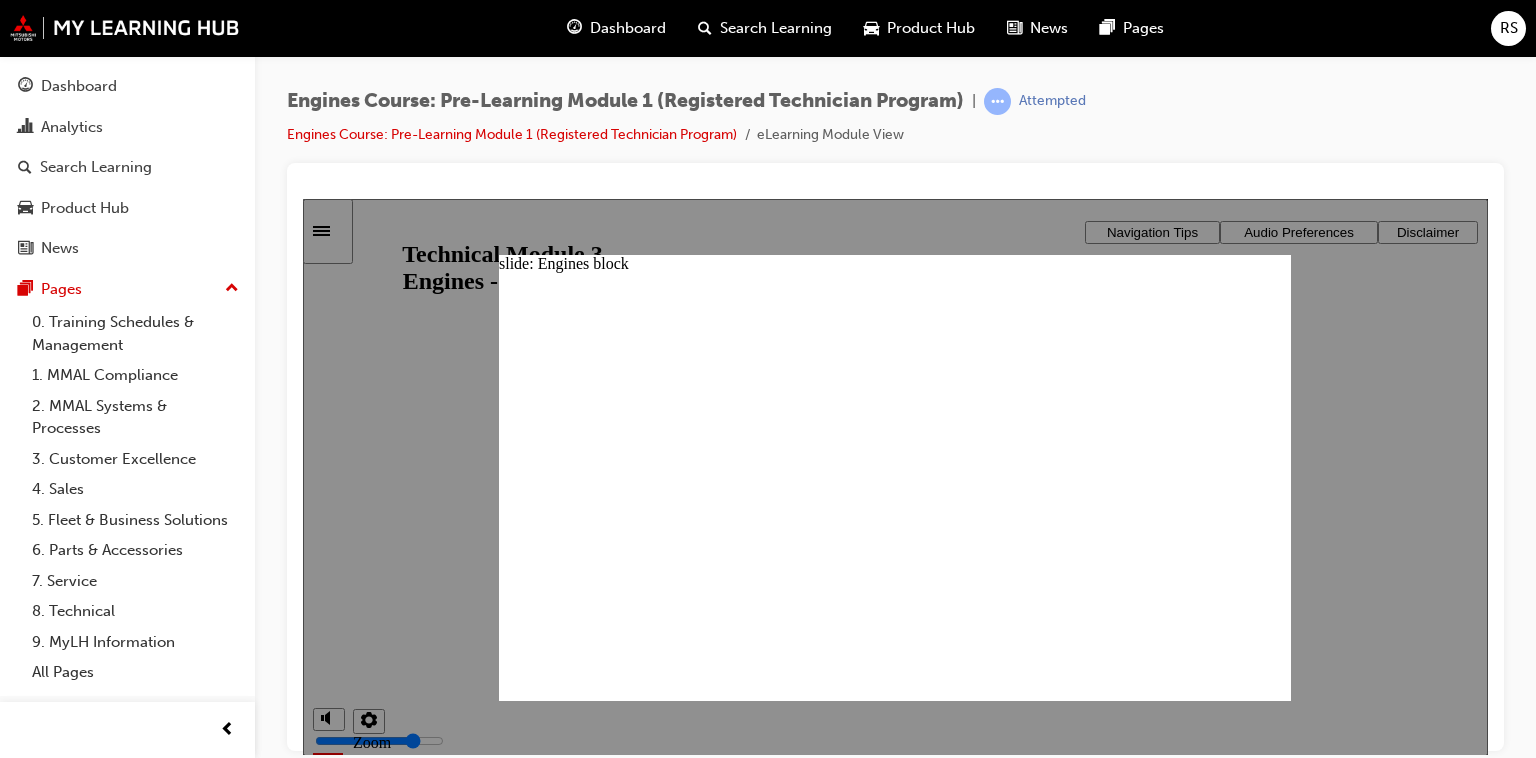 click on "slide: Engines block Group
1 Freeform 1 Oval 1 Engines  block Due to the differences in the combustion process in a Diesel engine, the construction and design of the engine block requires close attention to detail. For example, the Diesel engine transmits greater forces and pressure in the combustion chamber and therefore requires thicker cylinder walls to withstand the pressure and heat created during operation. The engine block houses all the internal components and therefore must maintain it’s structural integrity. Considering the size of the engine block, it is a major contributor to the overall weight of the engine. The typical cylinder pressure inside a diesel engine is 3500Psi and 300Psi inside a petrol engine. Thicker Cylinder walls and larger cooling area surrounding Cylinders Group
2 Rectangle 3 Rectangle 4 Diesel Engines were invented by Rudolph Diesel in 1894. They require stronger more robust components due to higher torque output. Tip engine. Engines  block   area surrounding Cylinders" at bounding box center (895, 477) 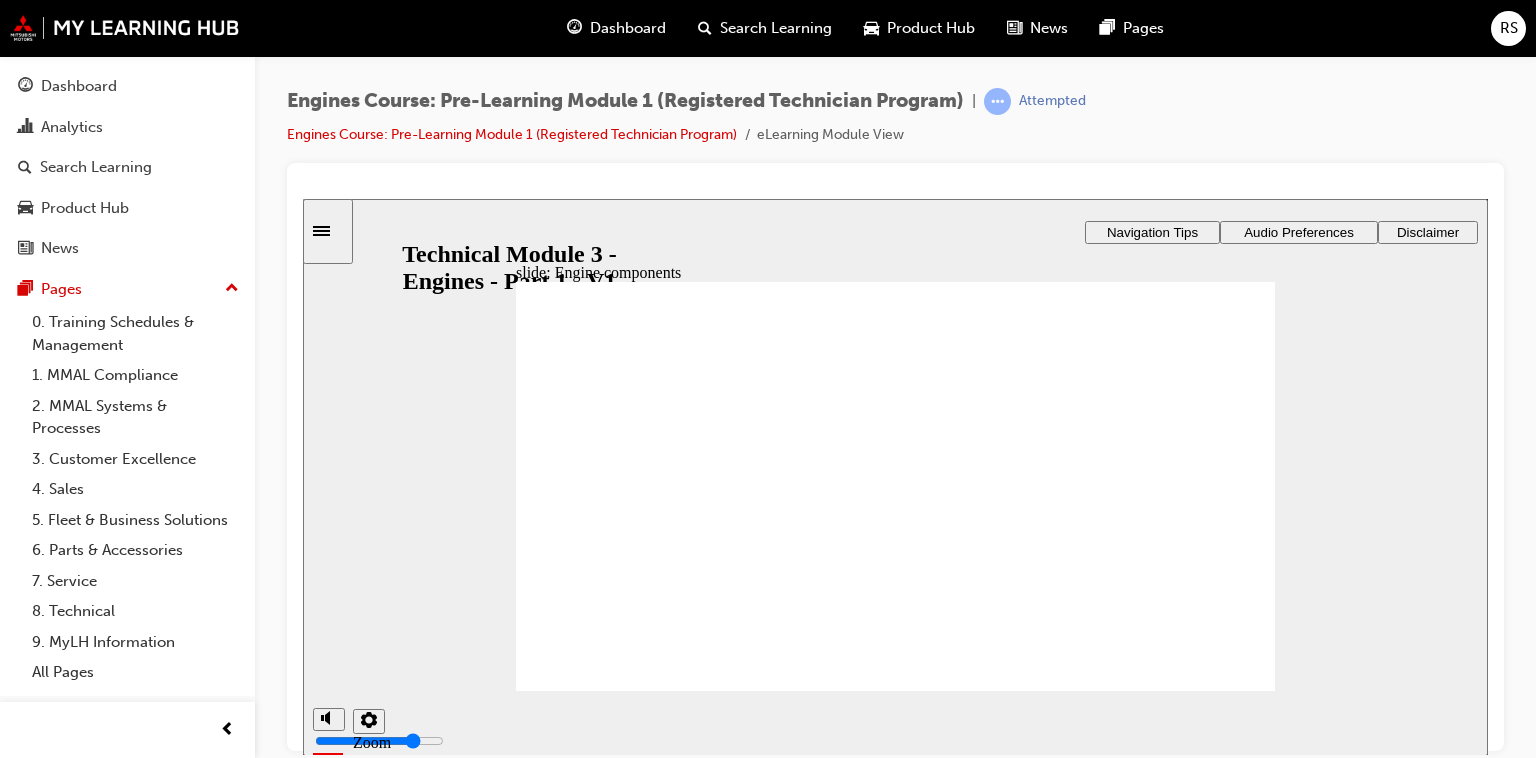 click 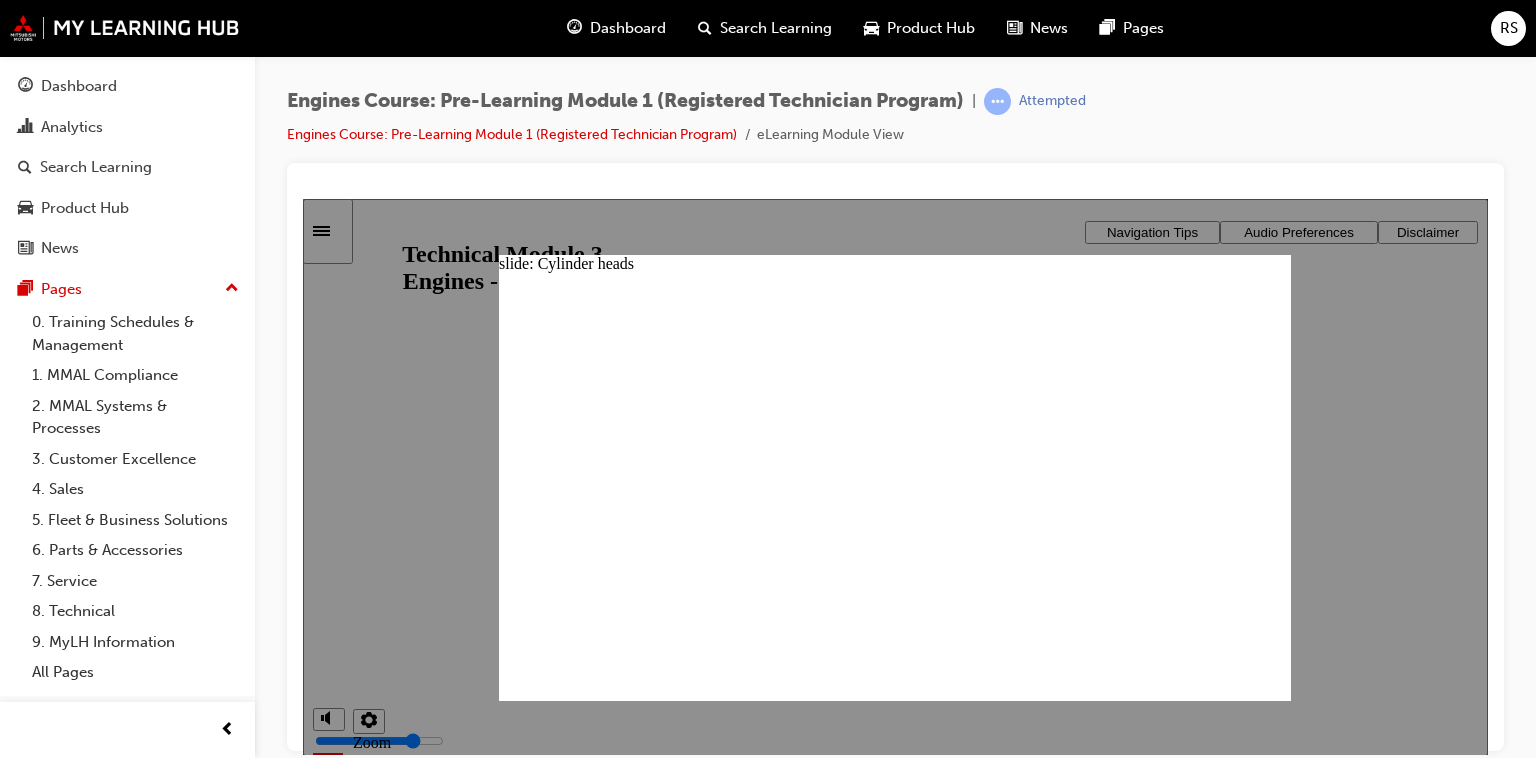 click on "slide: Cylinder heads Group
1 Freeform 1 Oval 1 Cylinder  heads The function of the Cylinder head or heads in both Petrol and Diesel engines is similar.  The cylinder head forms the top of the combustion chamber on a petrol engine, whilst the top of the piston forms the combustion chamber in a diesel. The cylinder head must incorporate essential items like the intake and exhaust valves, including fuel injectors, camshafts and bearings. Additionally, glow plugs in Diesel engines and spark plugs in a Petrol engines. Group
2 Diesel Piston Group
1 Diesel Engine Cylinder Head Group
3 Petrol Engine Cylinder Head Diesel Piston Petrol Engine Cylinder Head The function of the Cylinder head or heads in both Petrol and Diesel engines is similar.  The cylinder head forms the top of the combustion chamber on a petrol engine, whilst the top of the piston forms  a Petrol engines. Cylinder  heads Diesel Engine Cylinder Head" at bounding box center (895, 477) 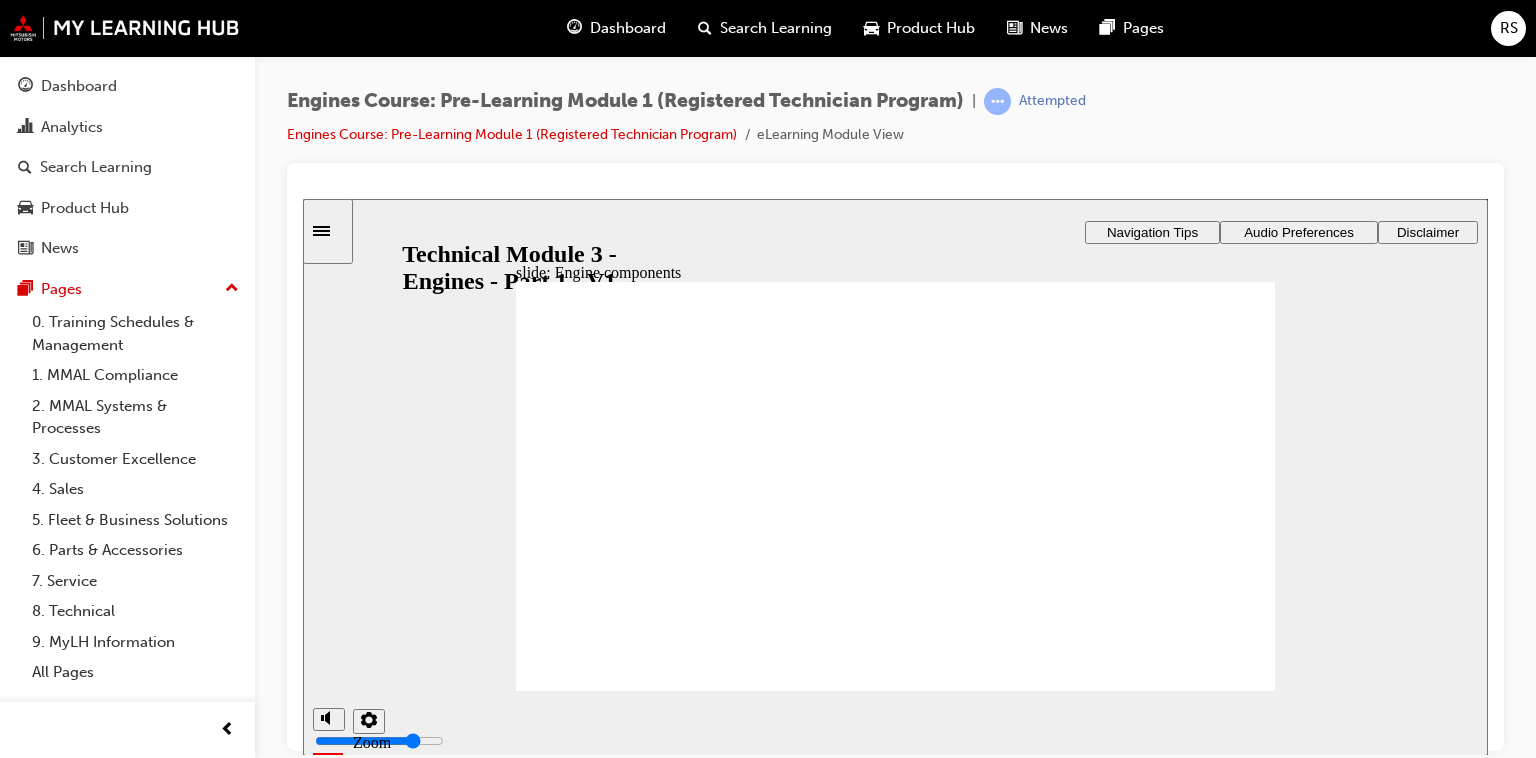 click 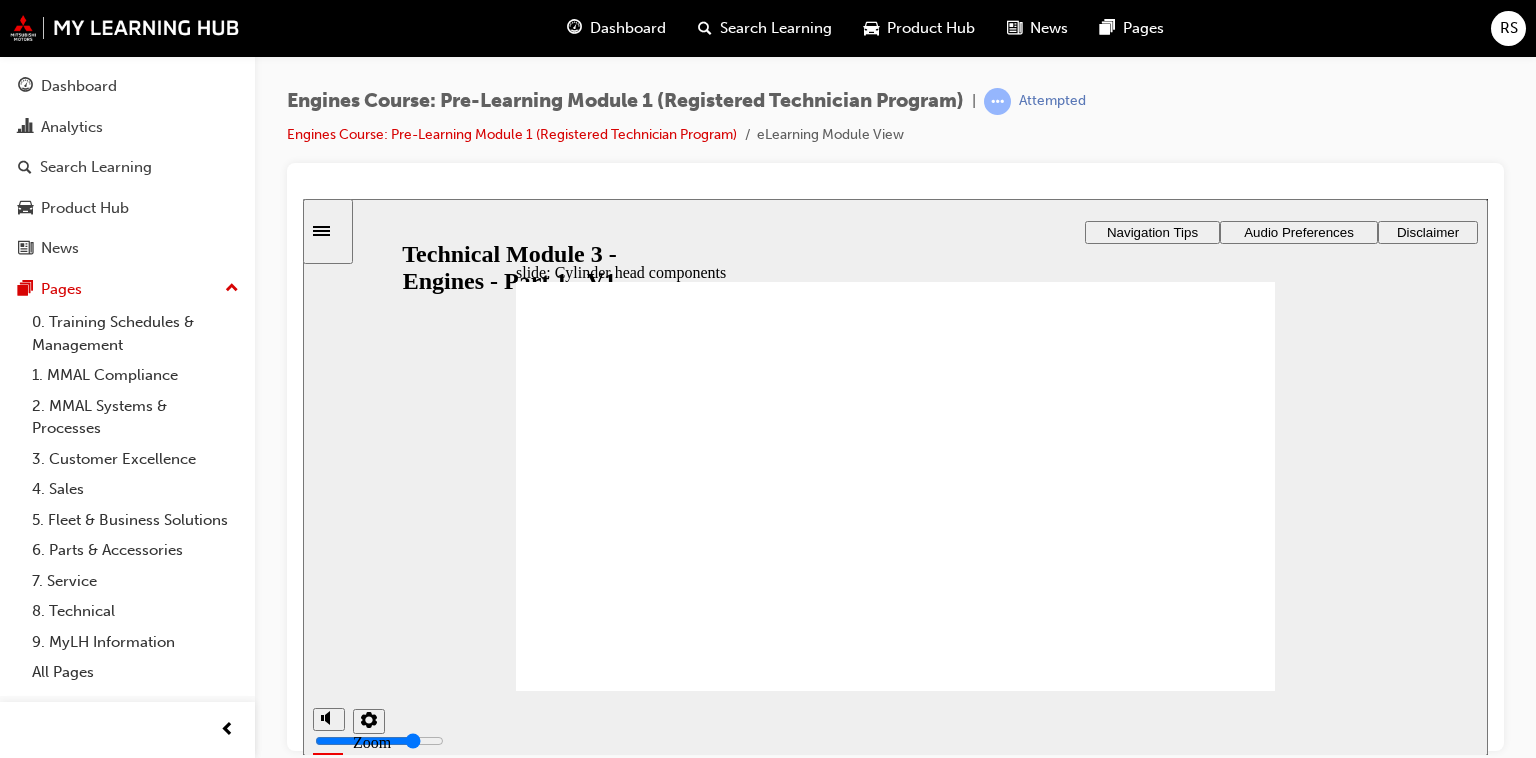 click 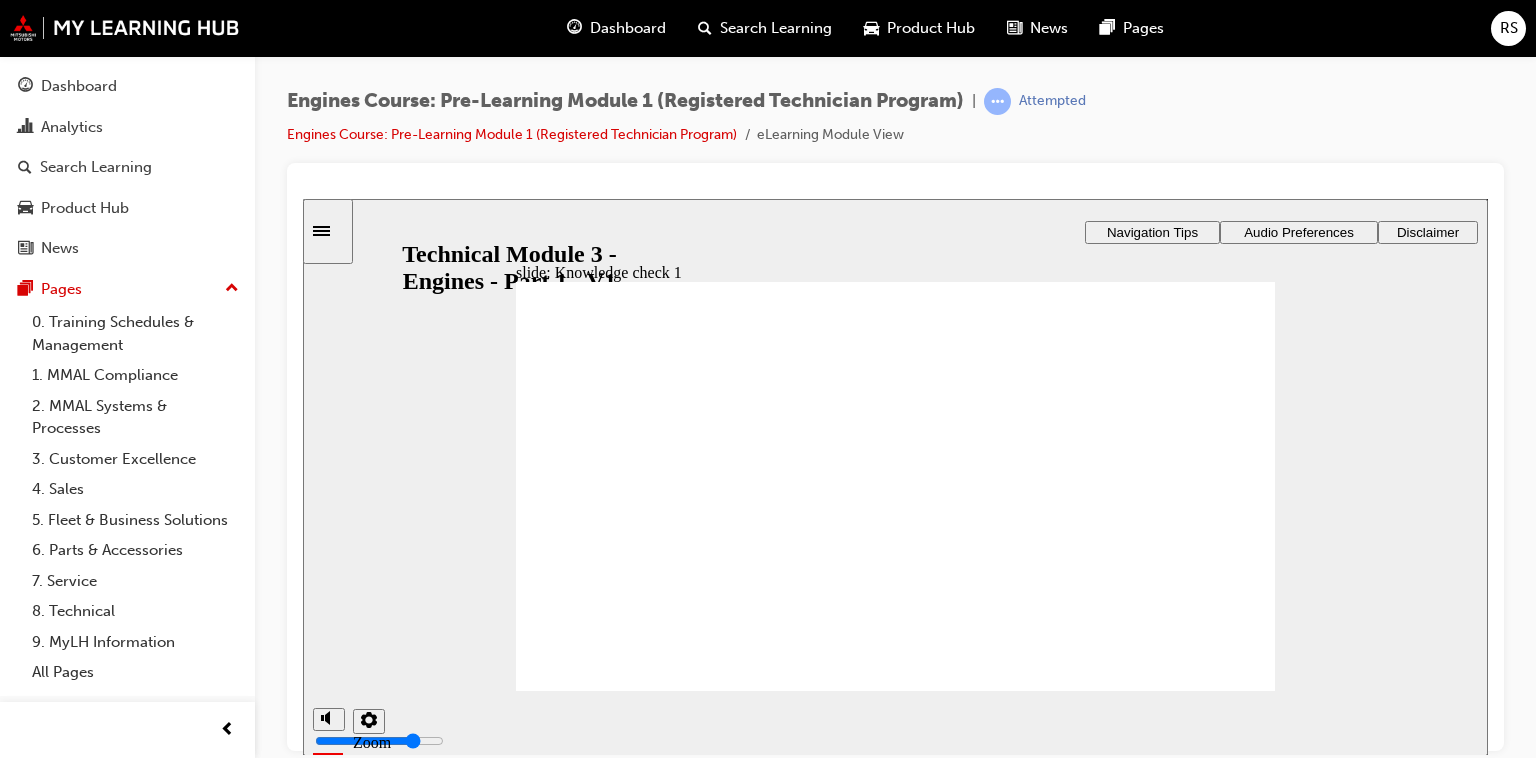 click 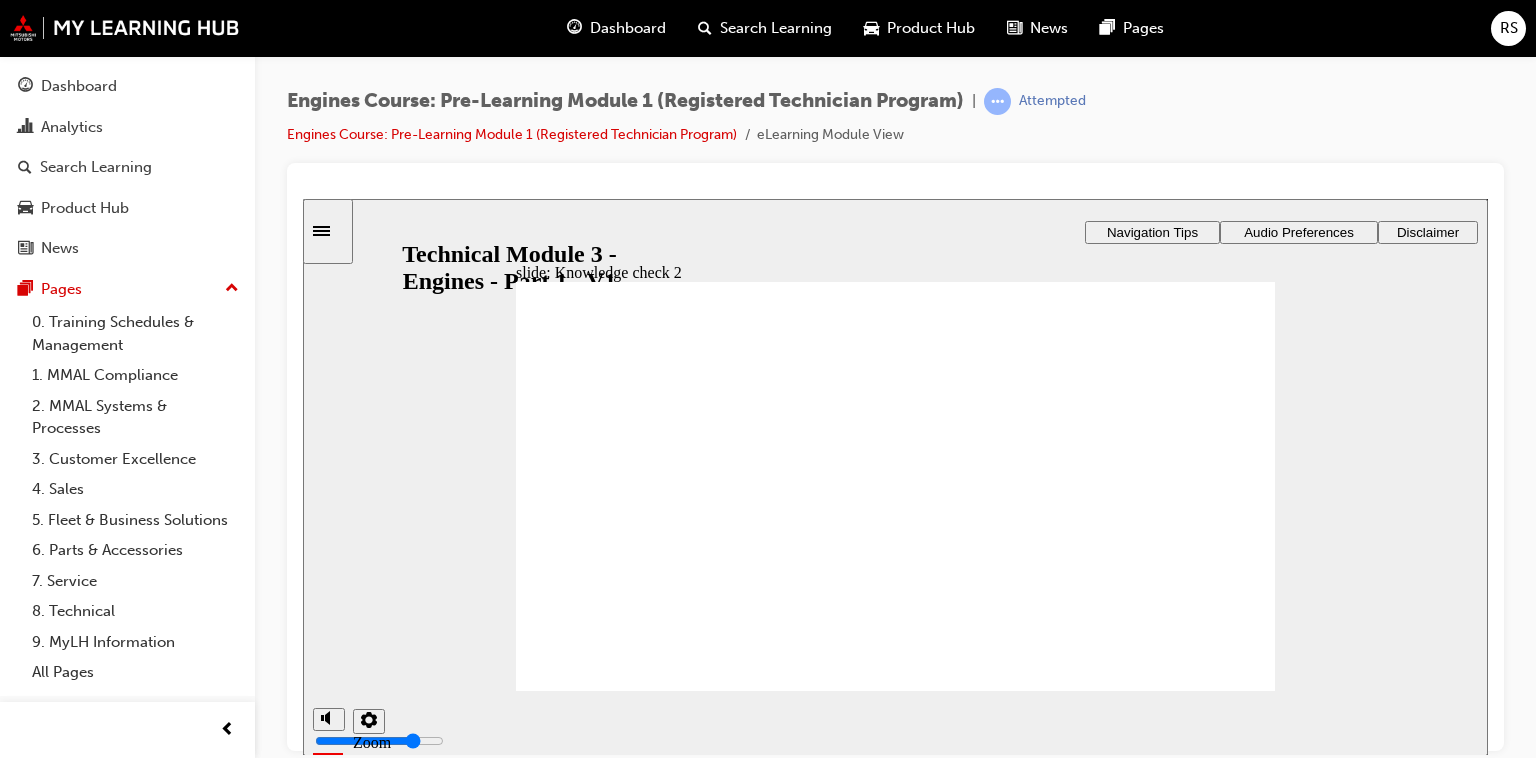 click 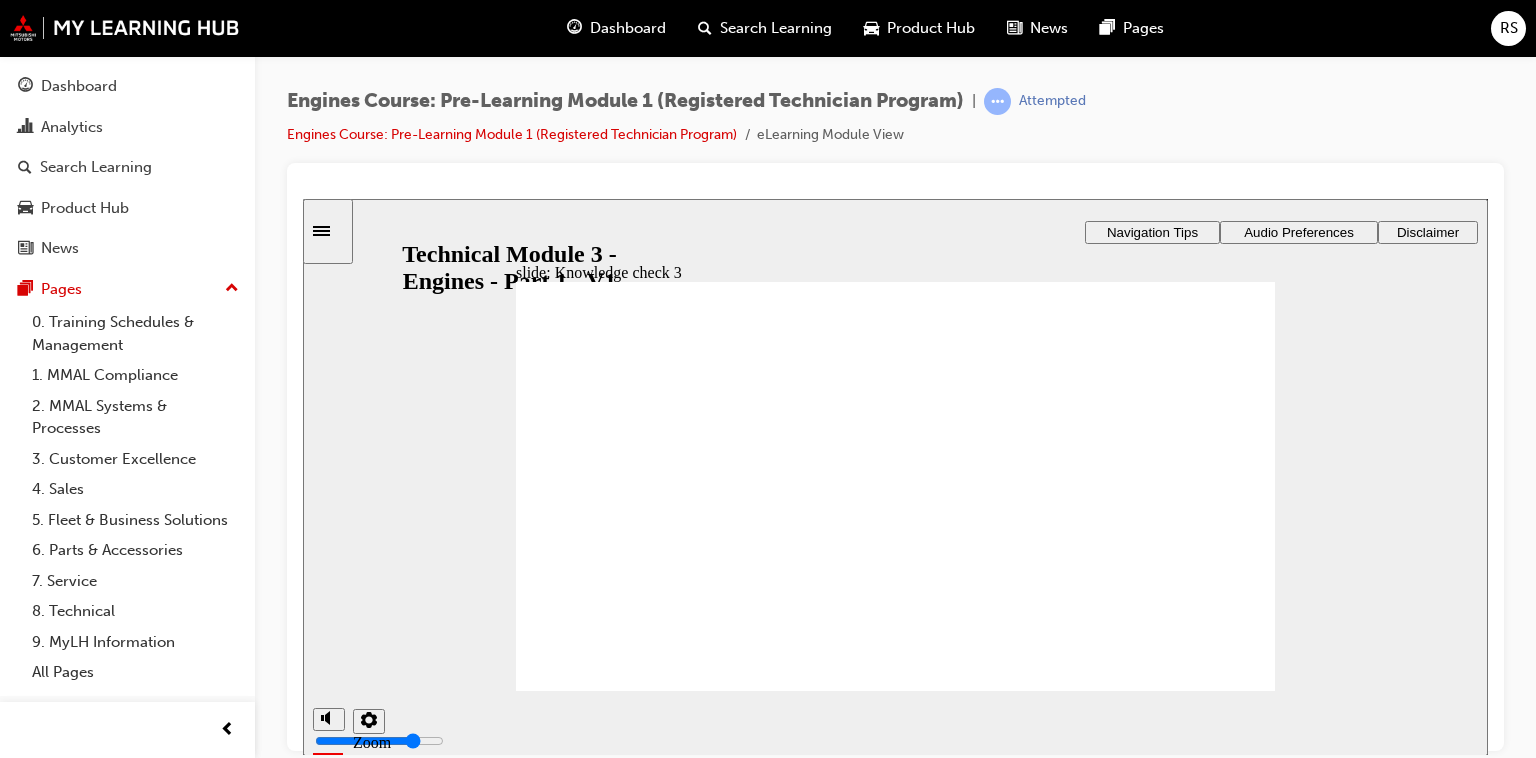 click 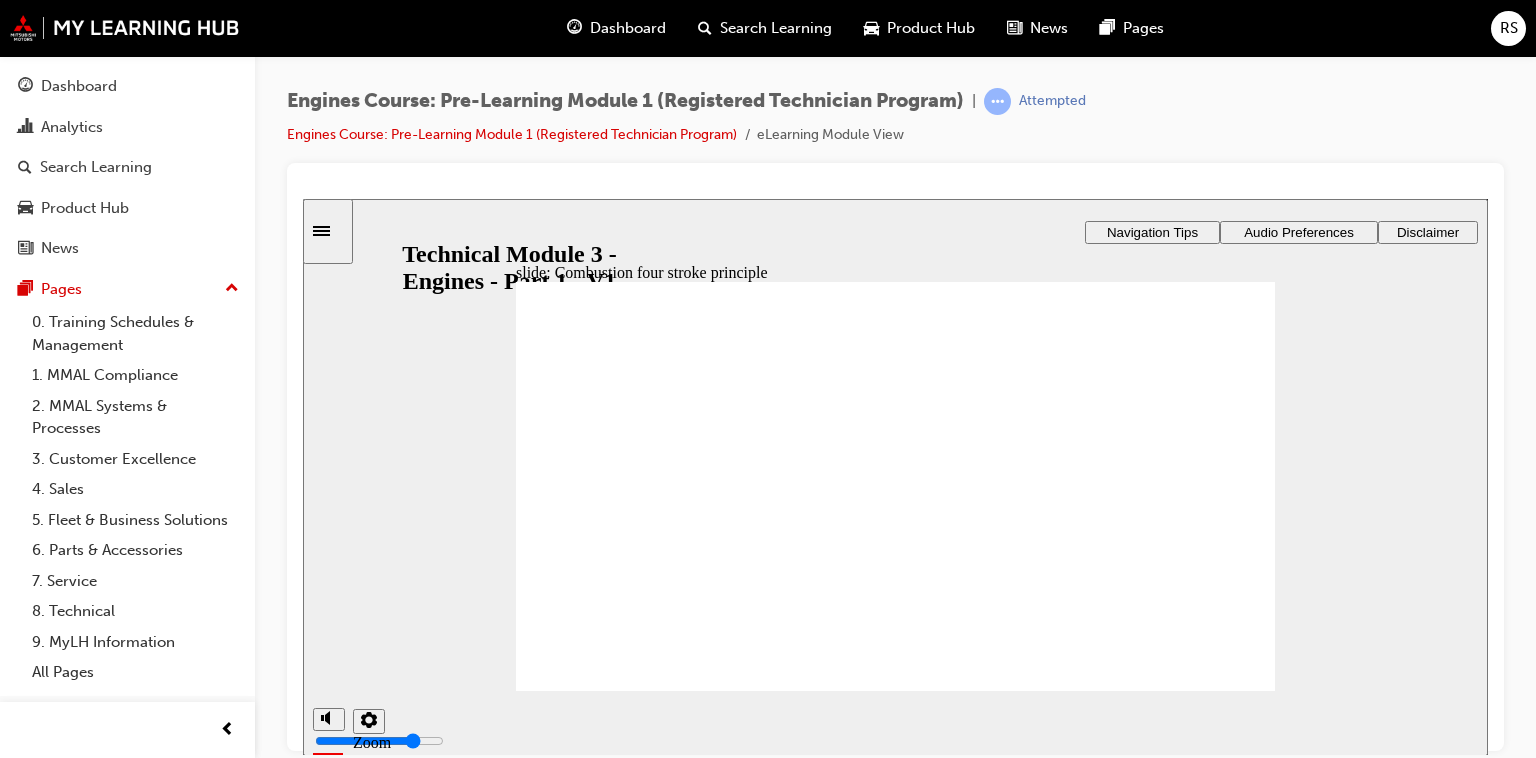 click 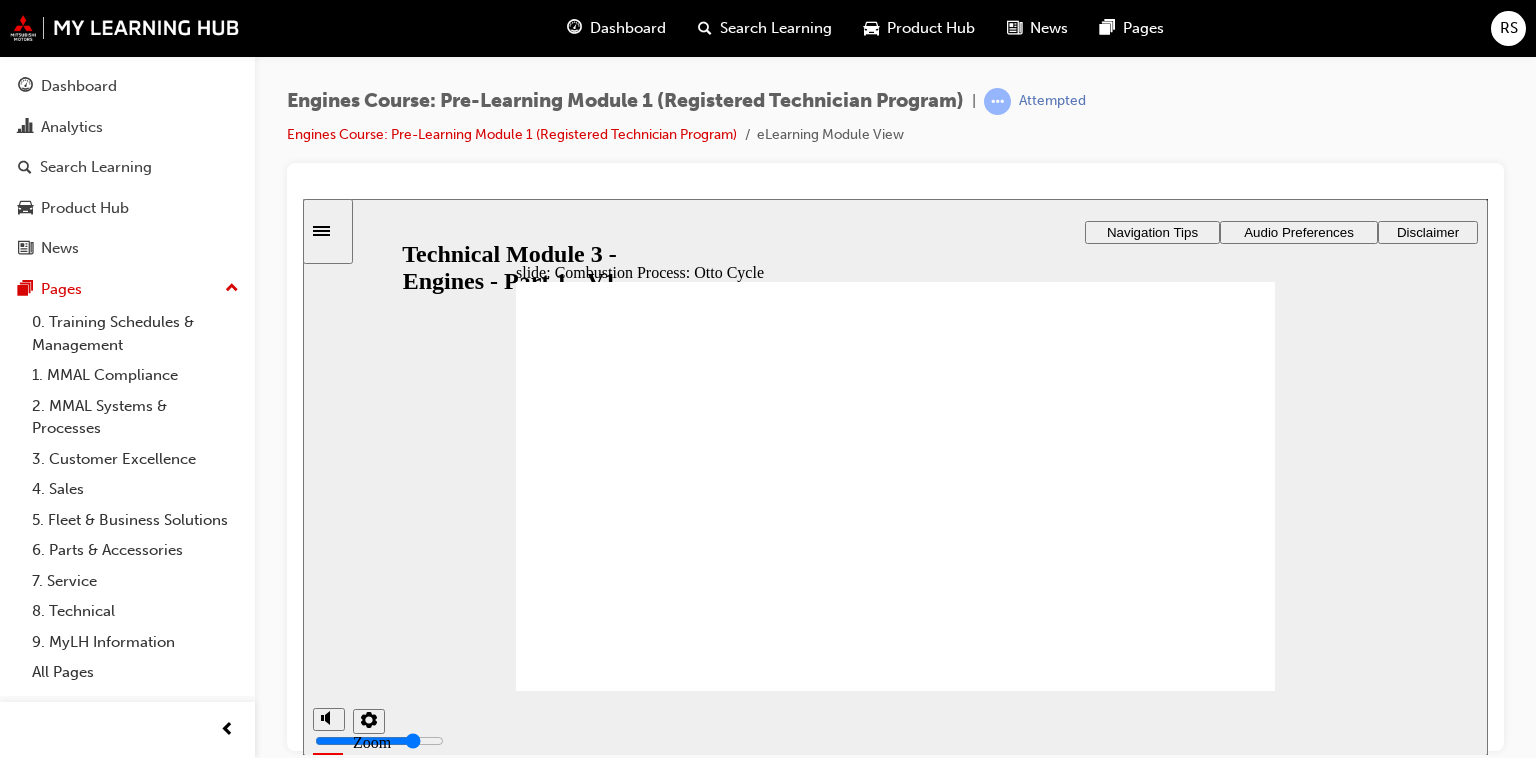click 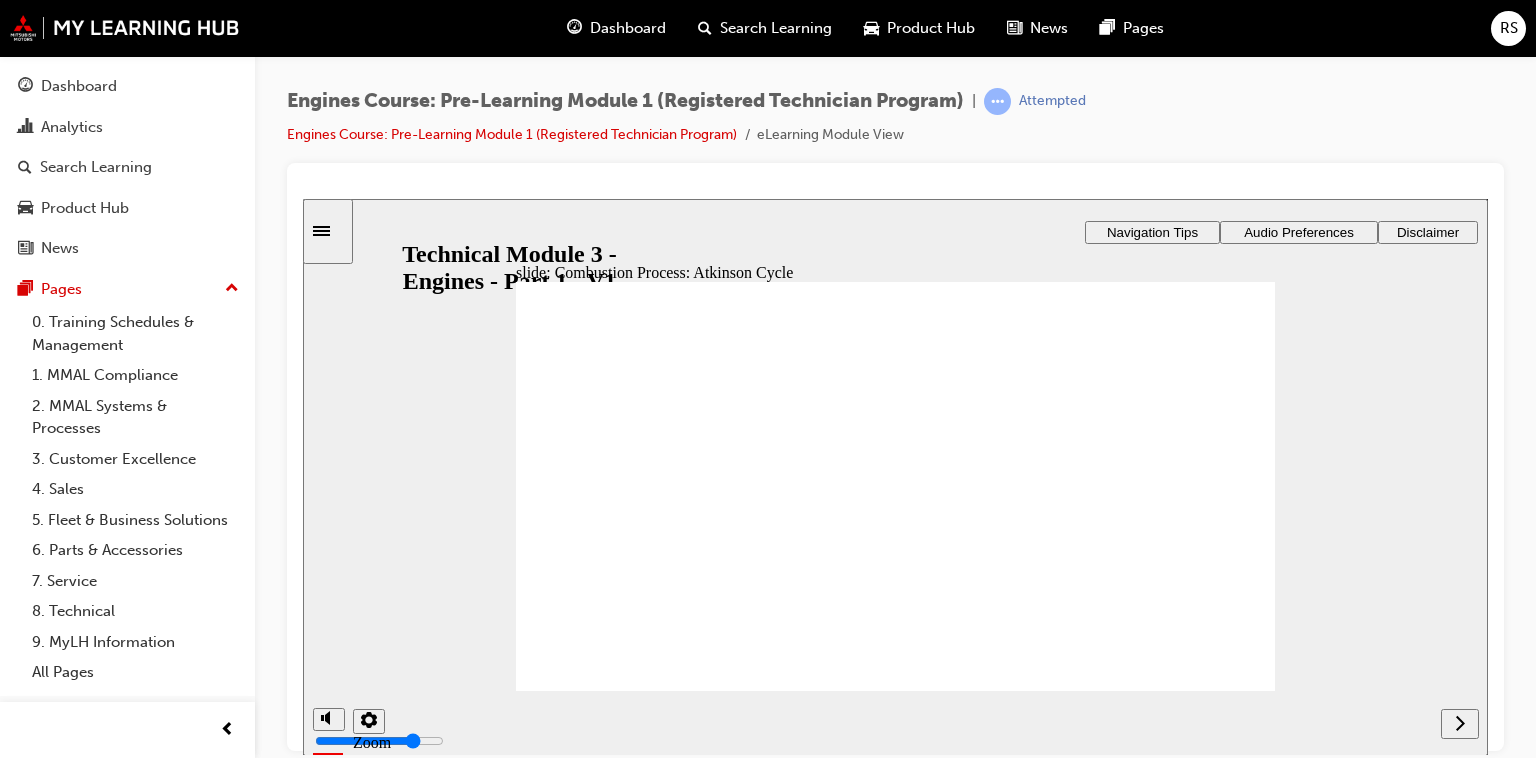 click 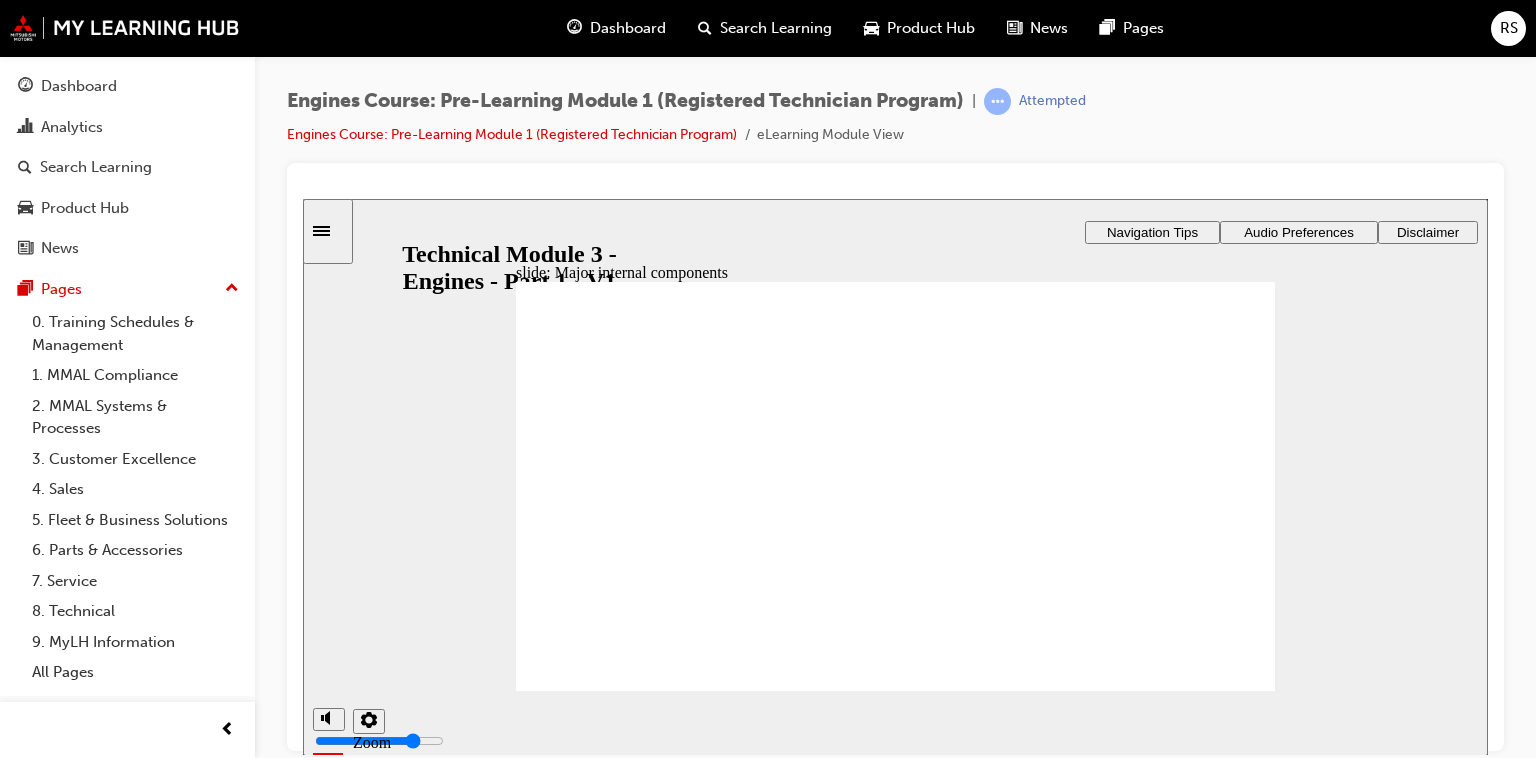 click 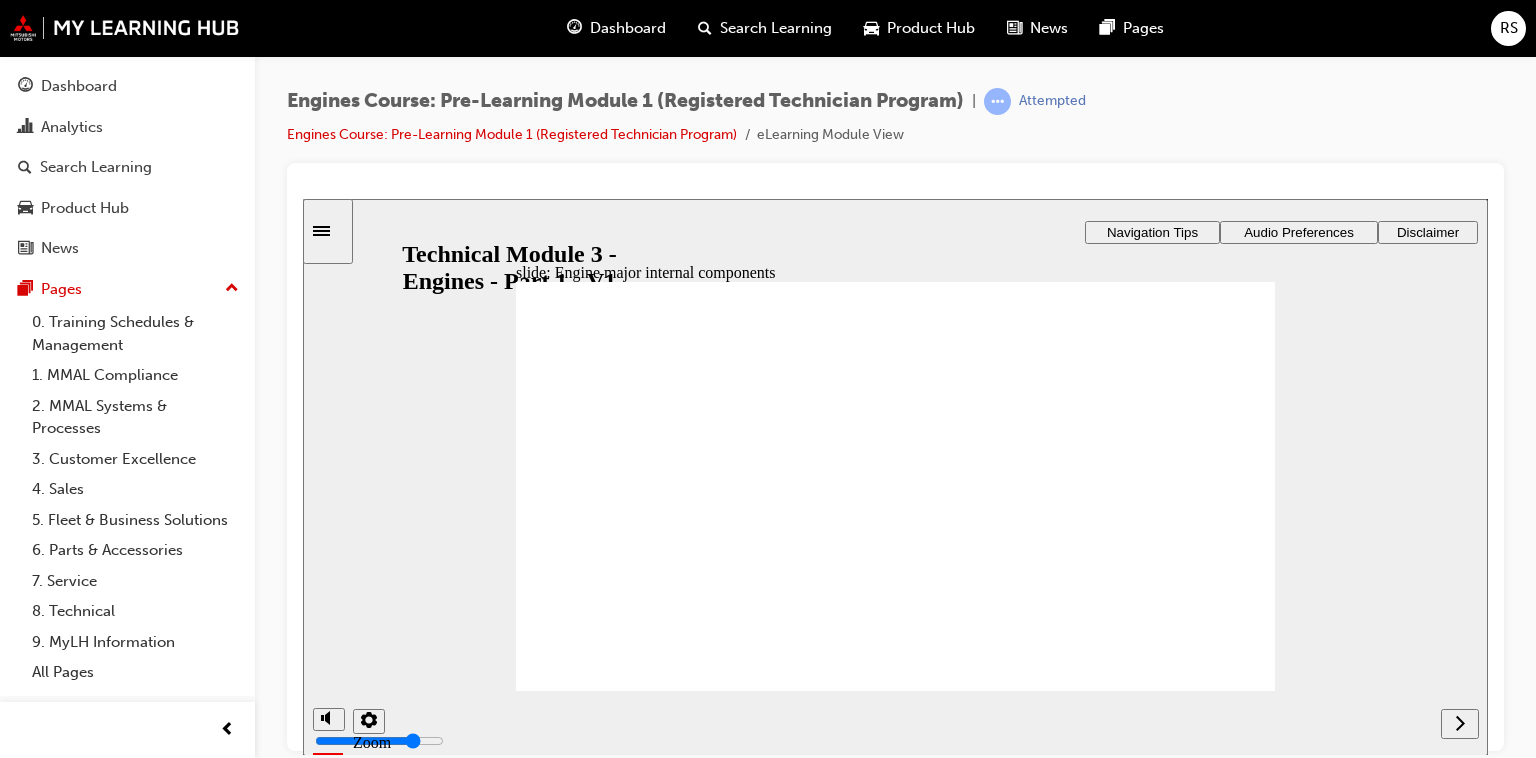 click 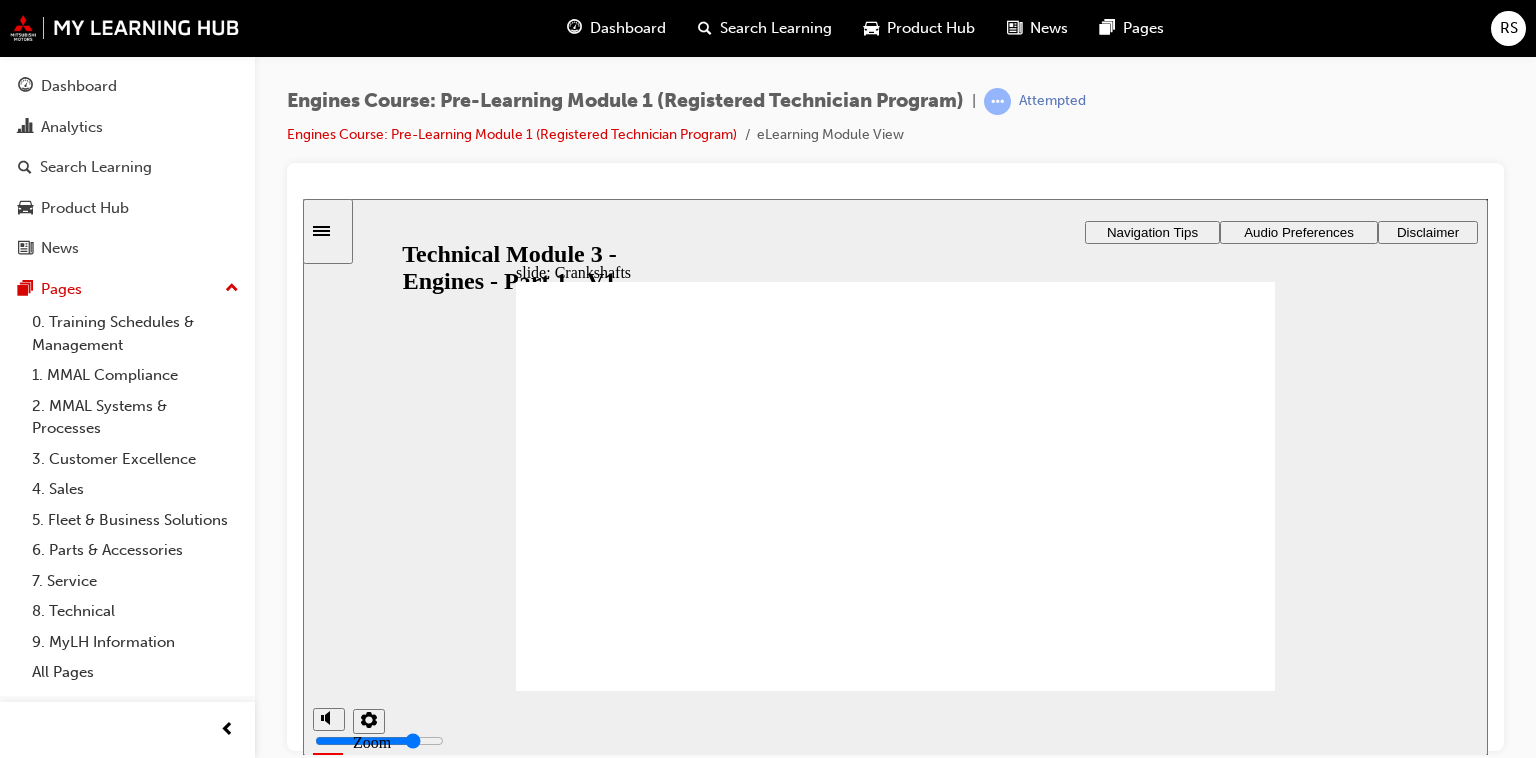 click 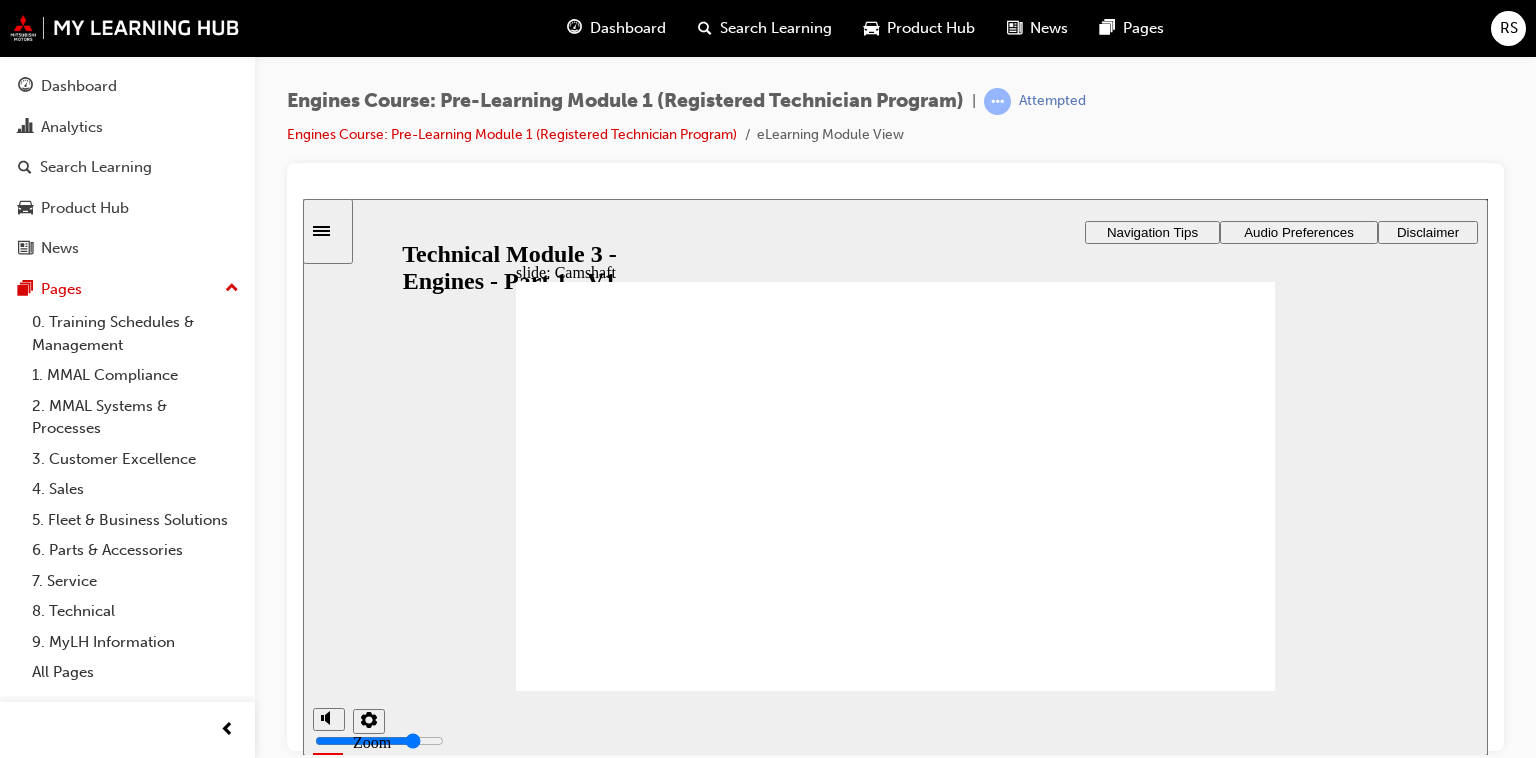 click 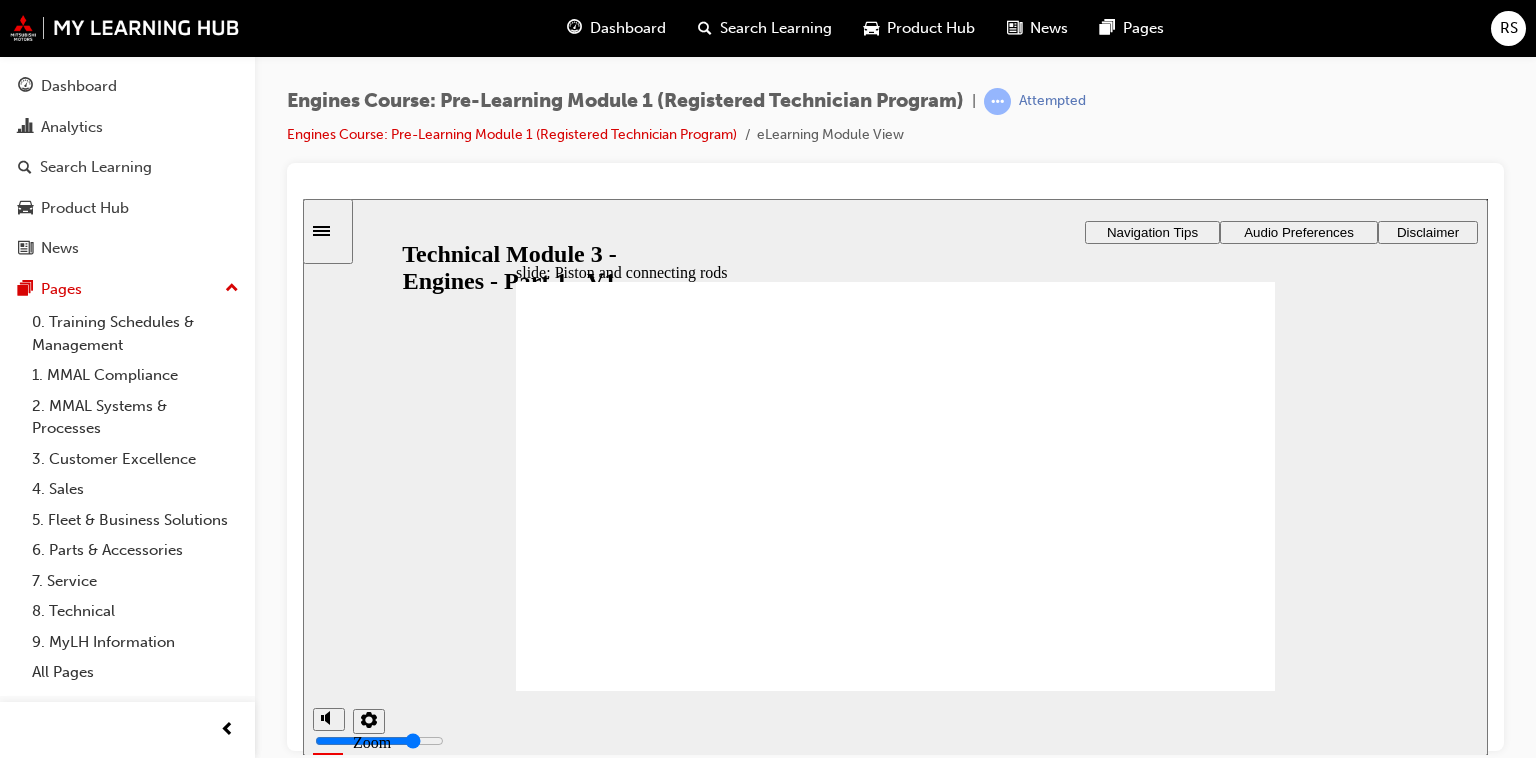 click 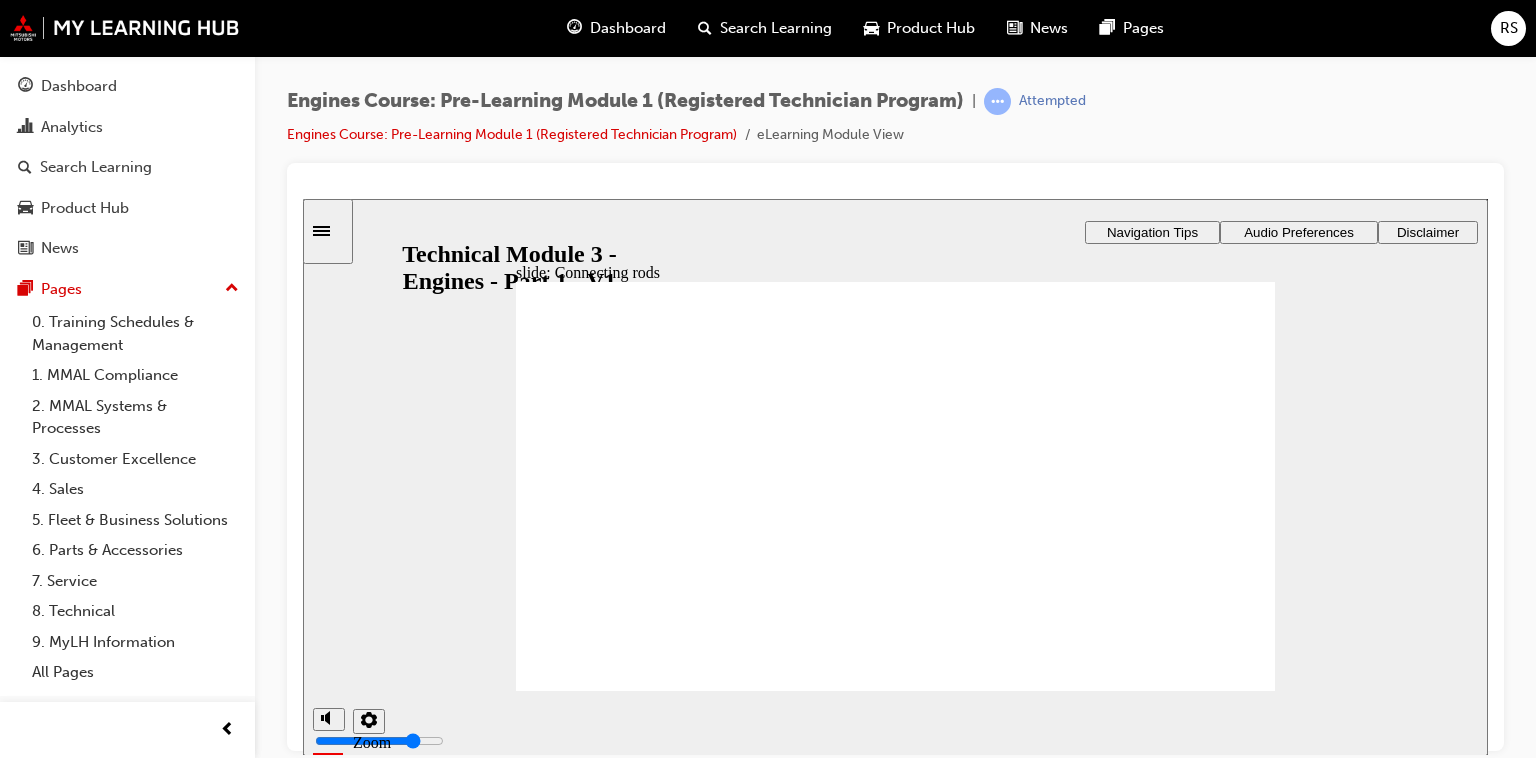 click 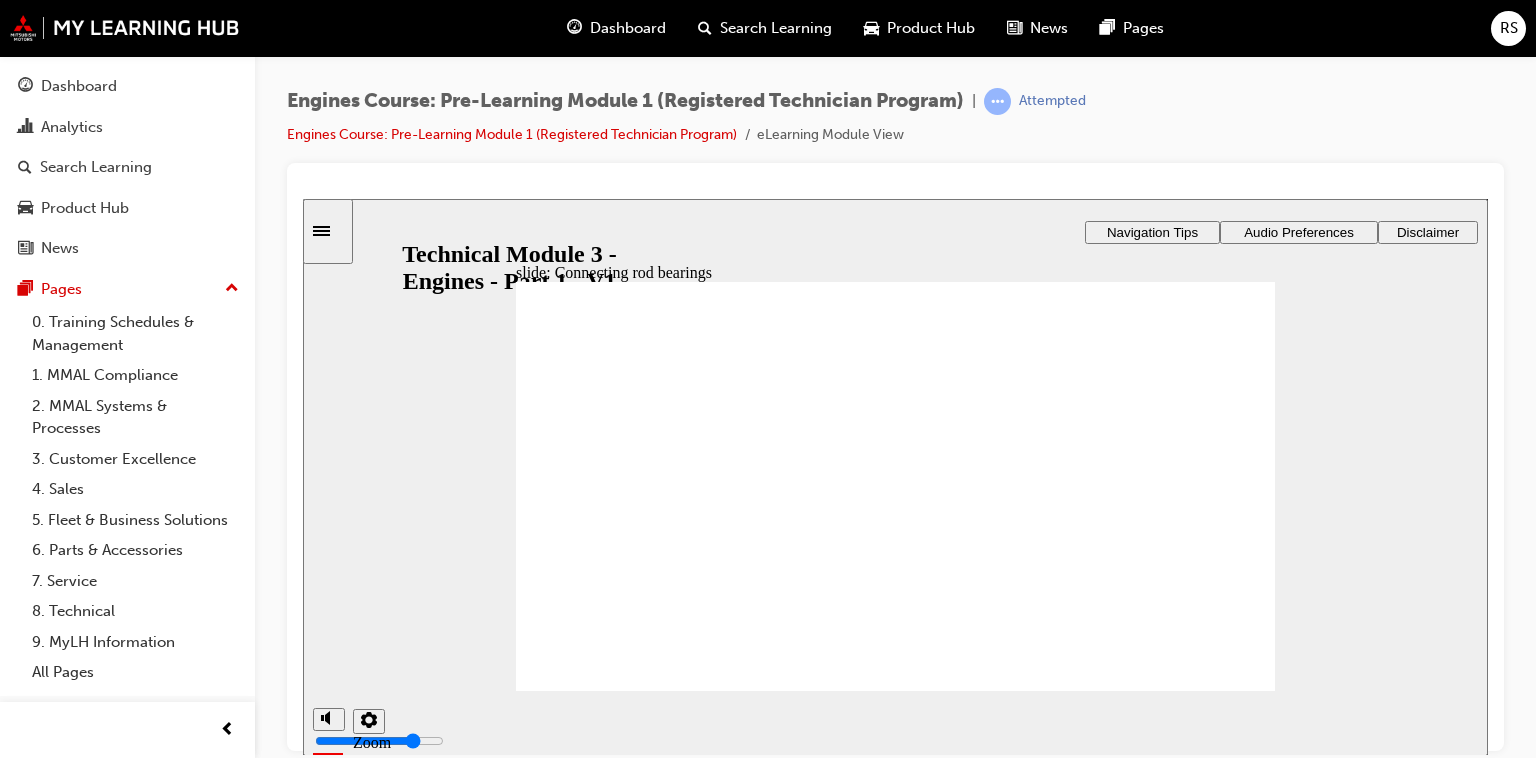click 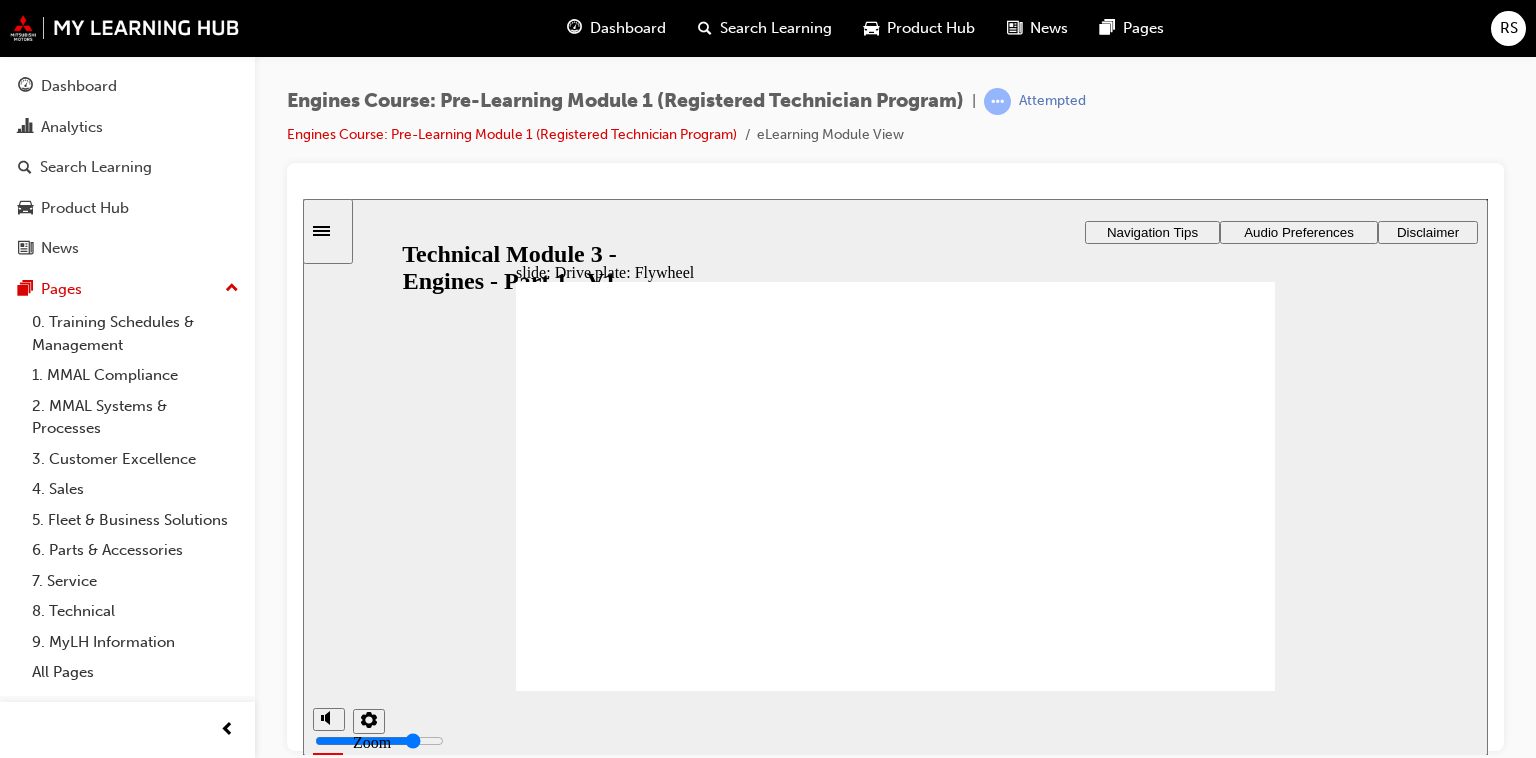 click 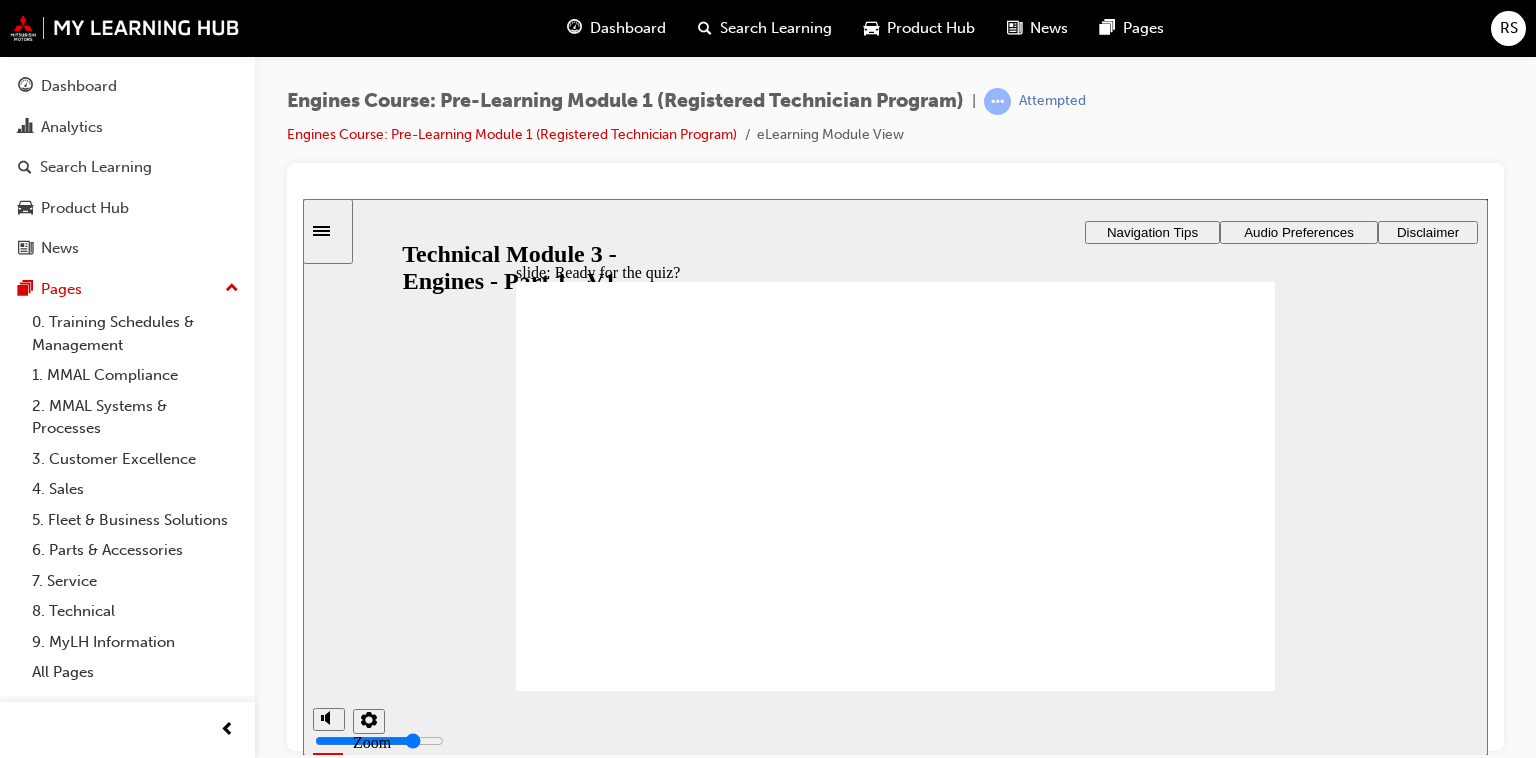 click 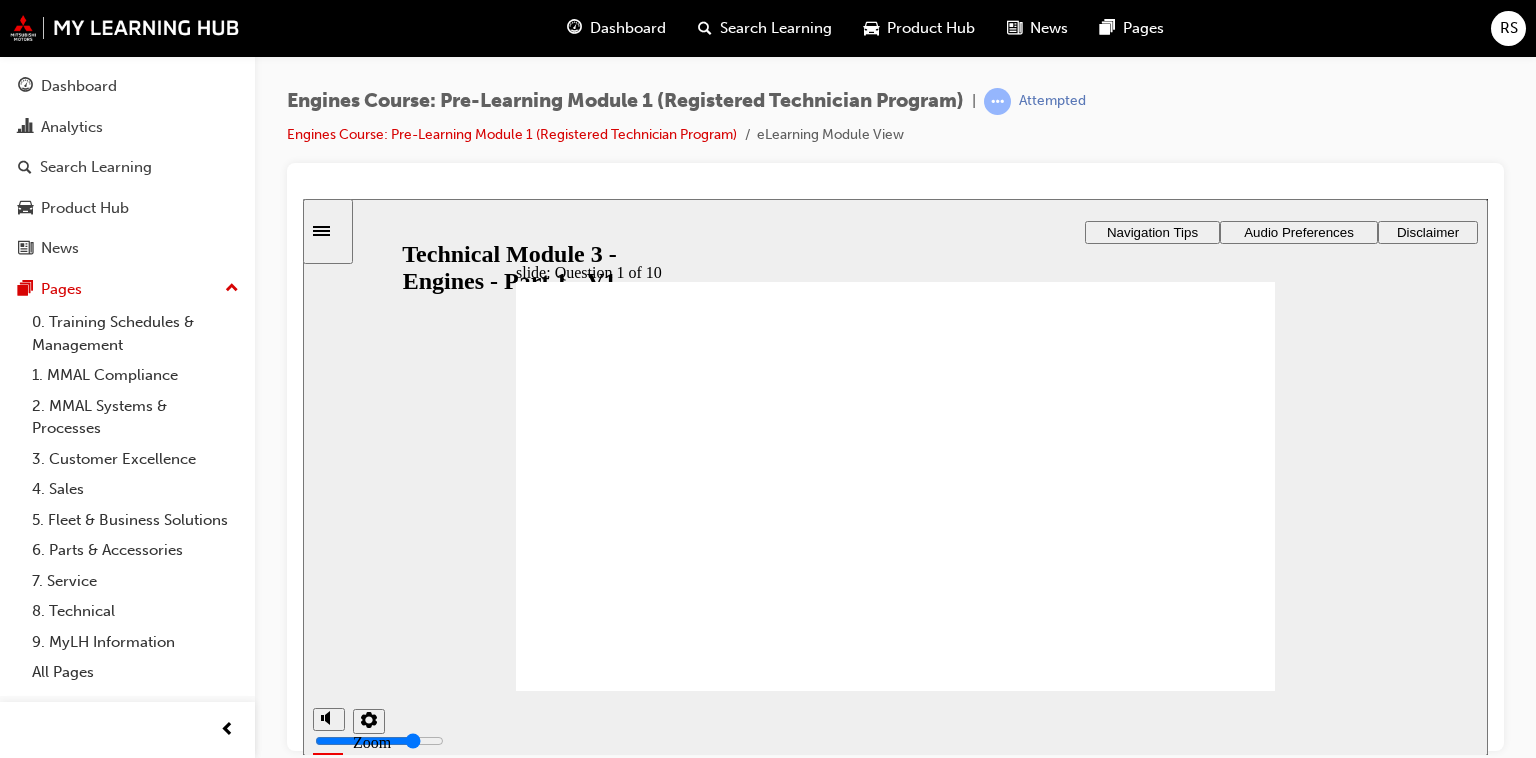 click 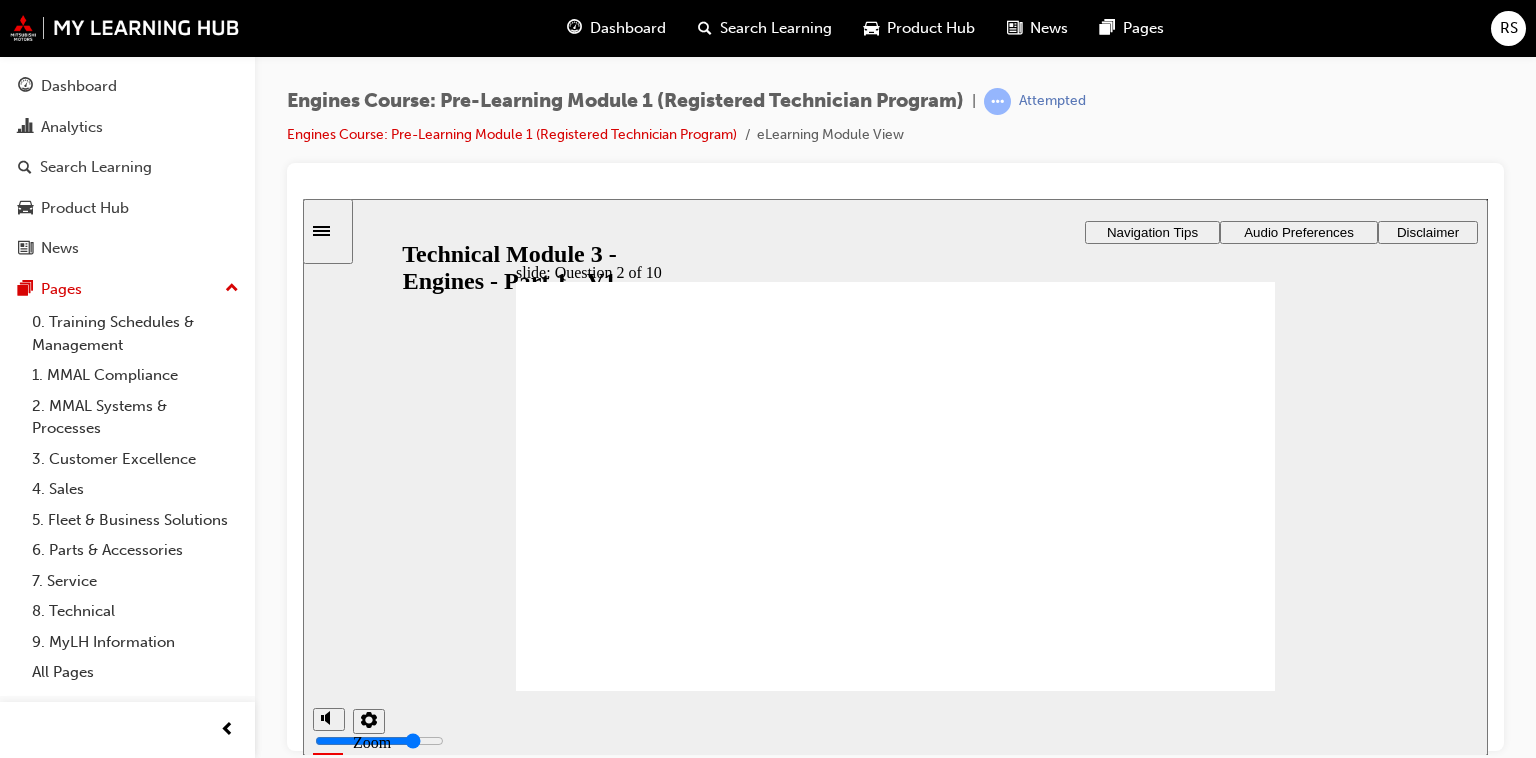click 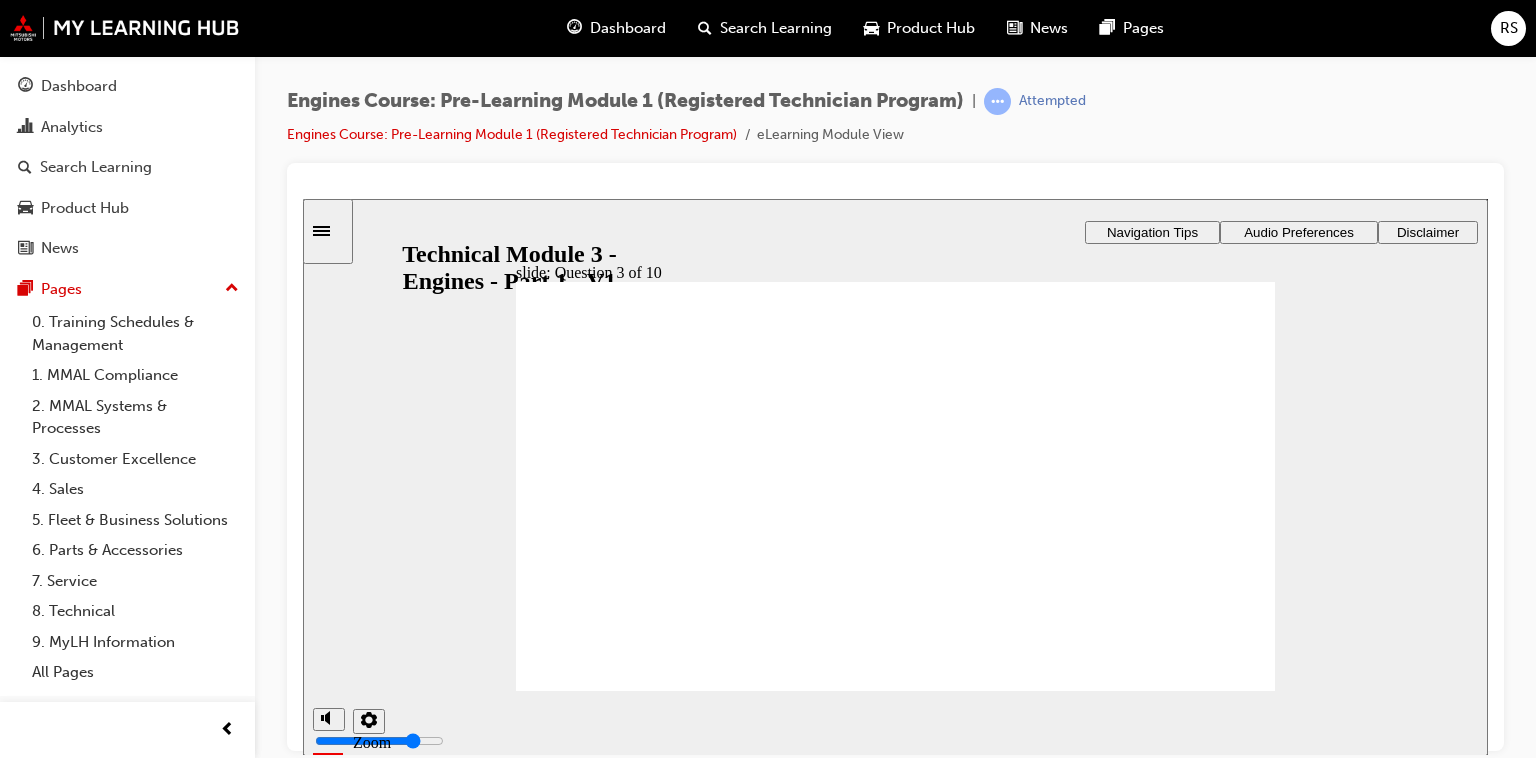 click 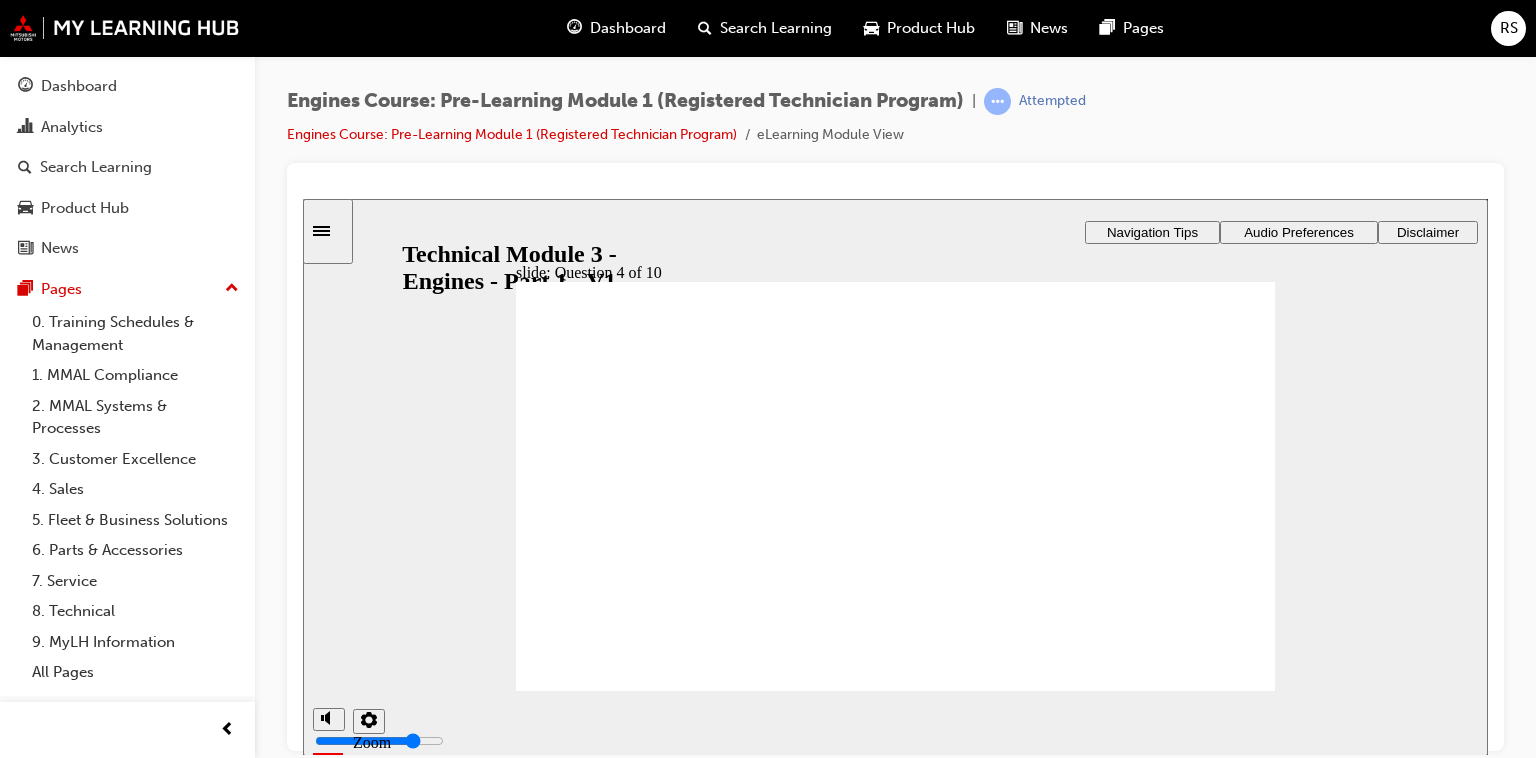 drag, startPoint x: 864, startPoint y: 556, endPoint x: 980, endPoint y: 480, distance: 138.67949 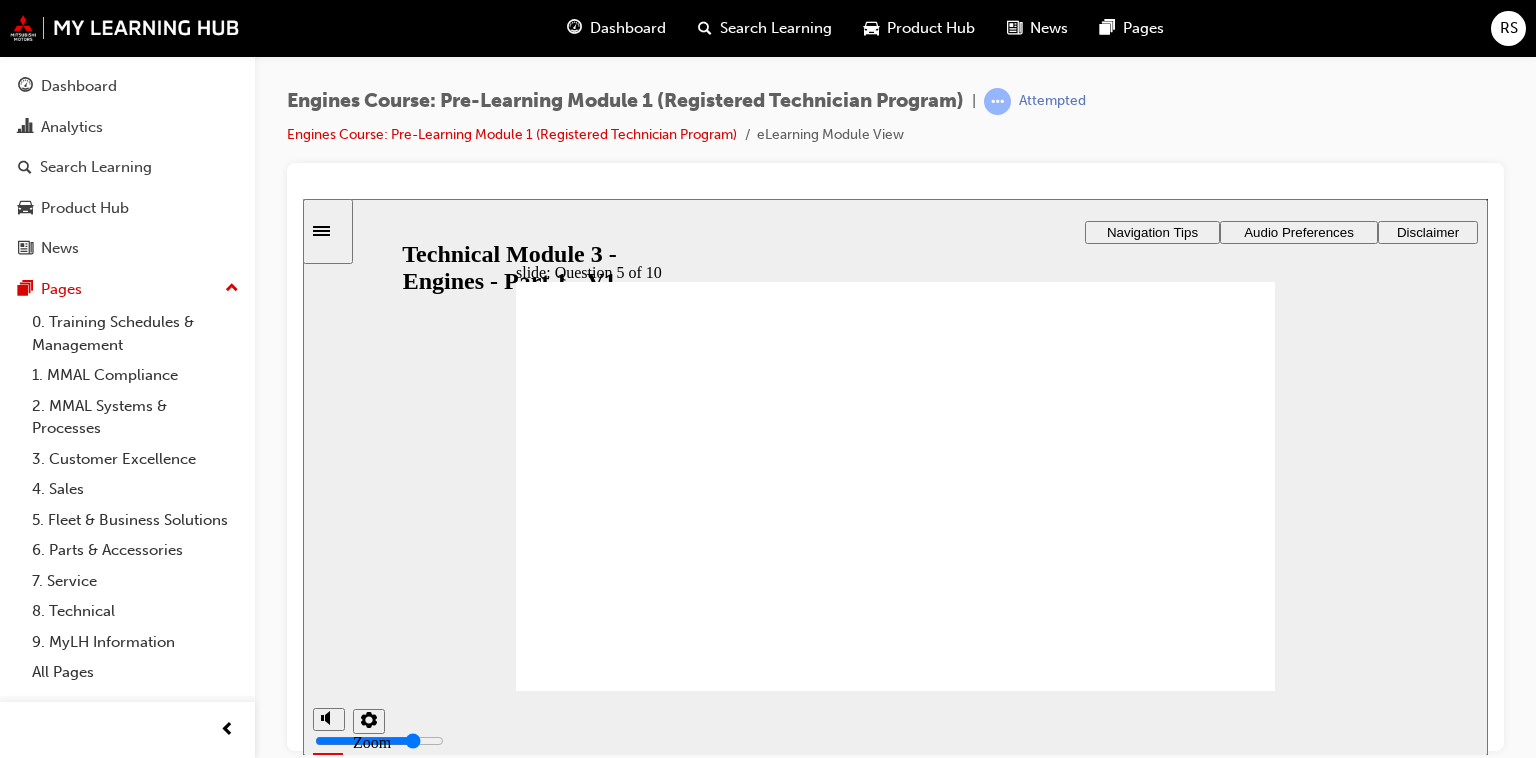 click 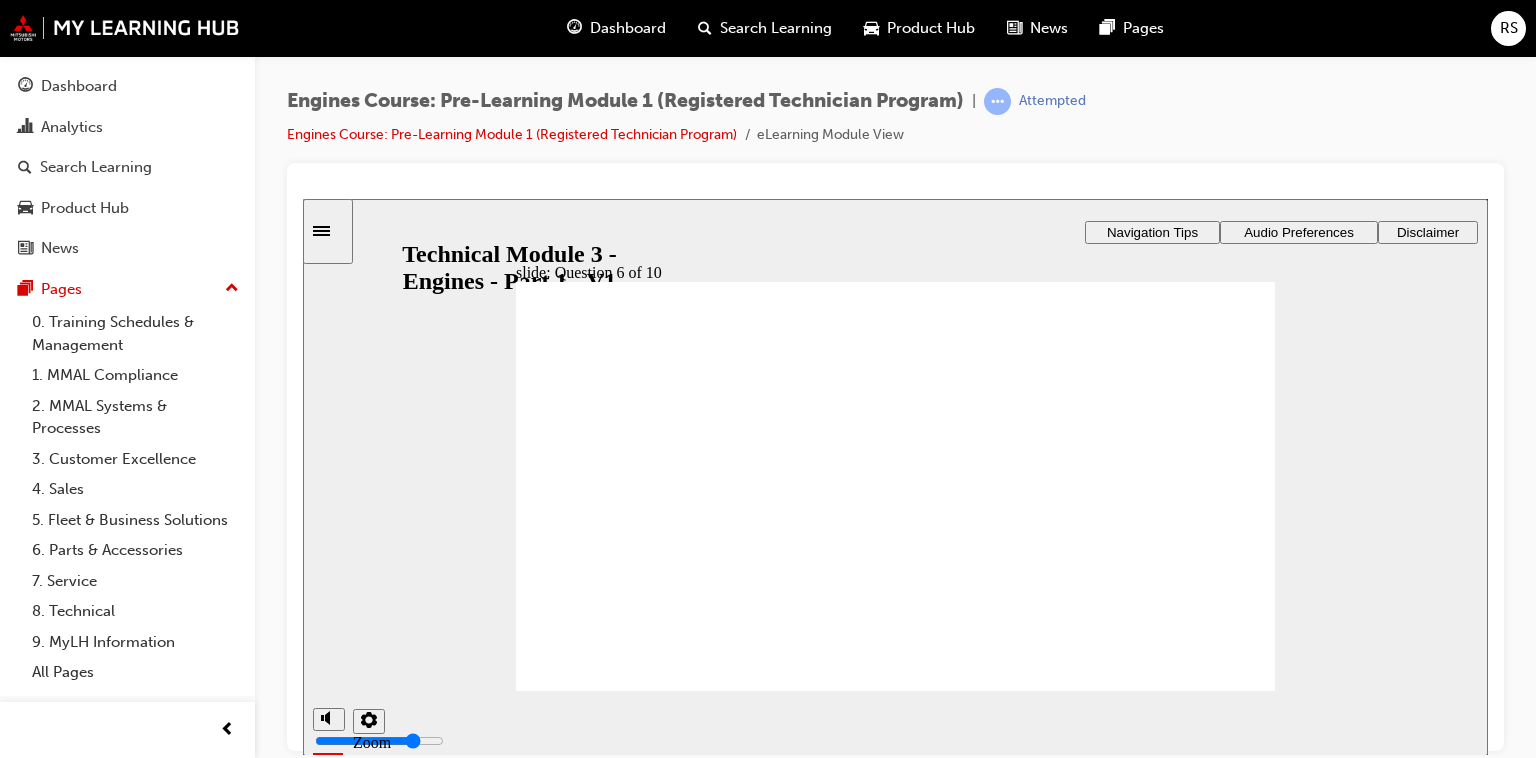 click 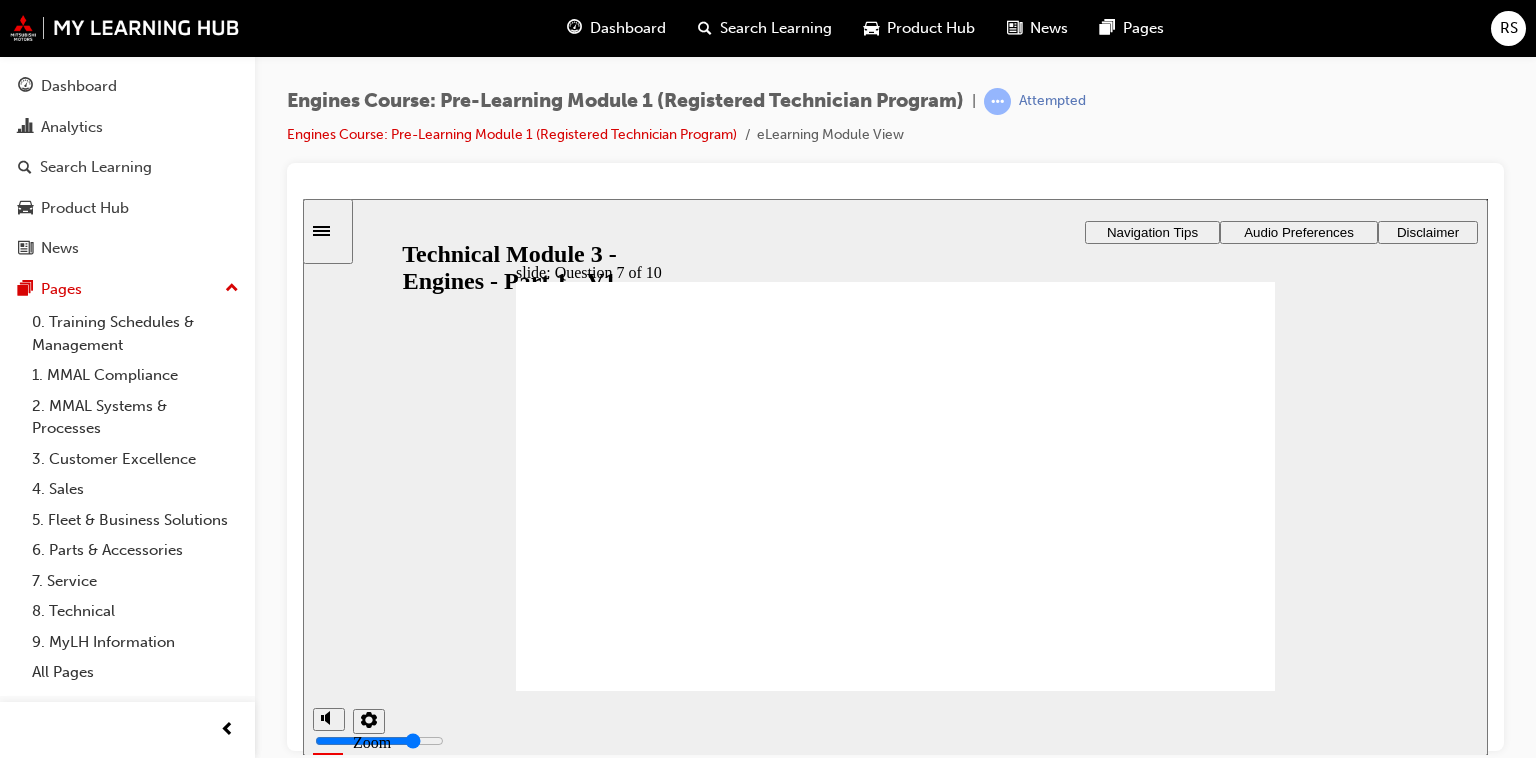 click 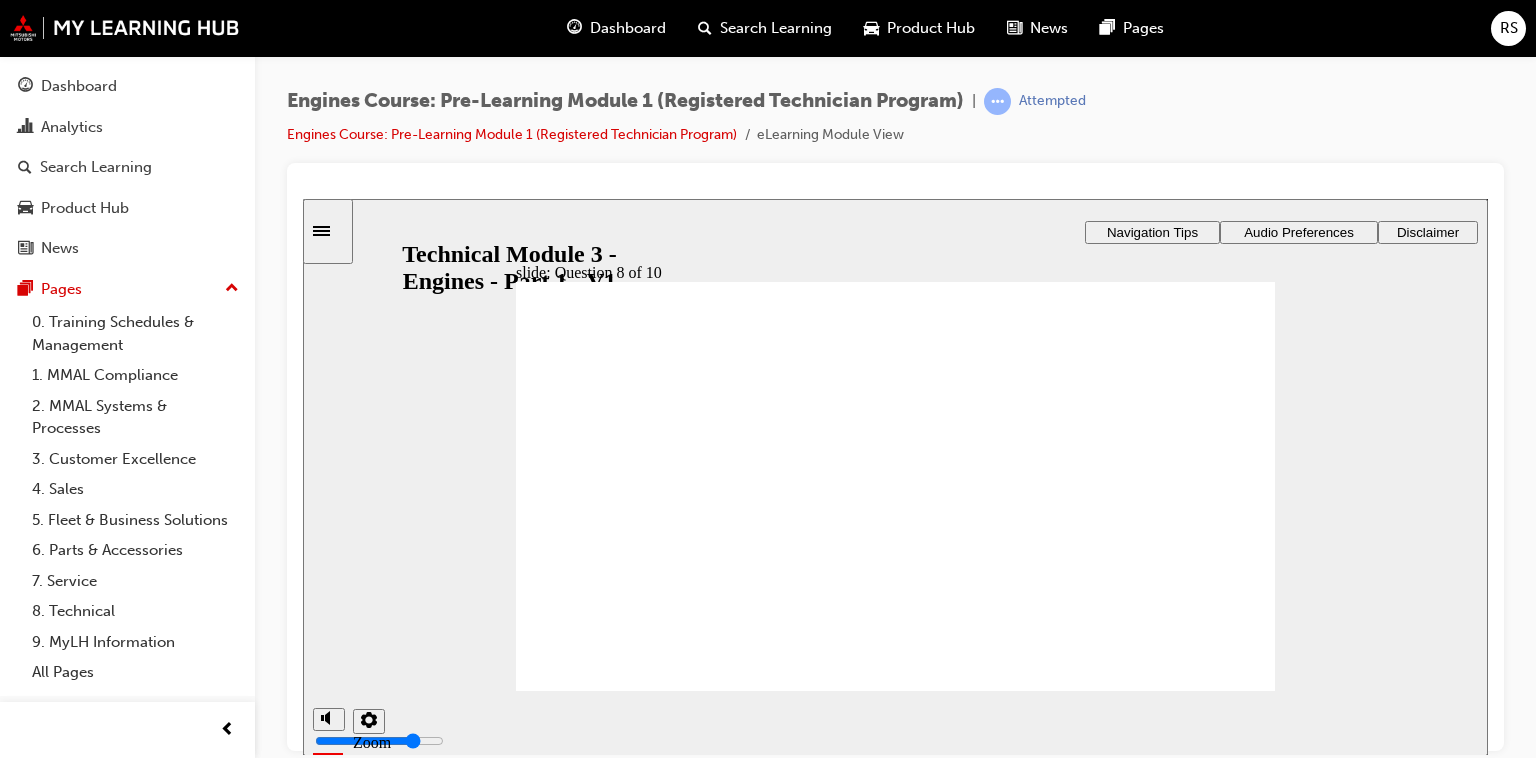 click 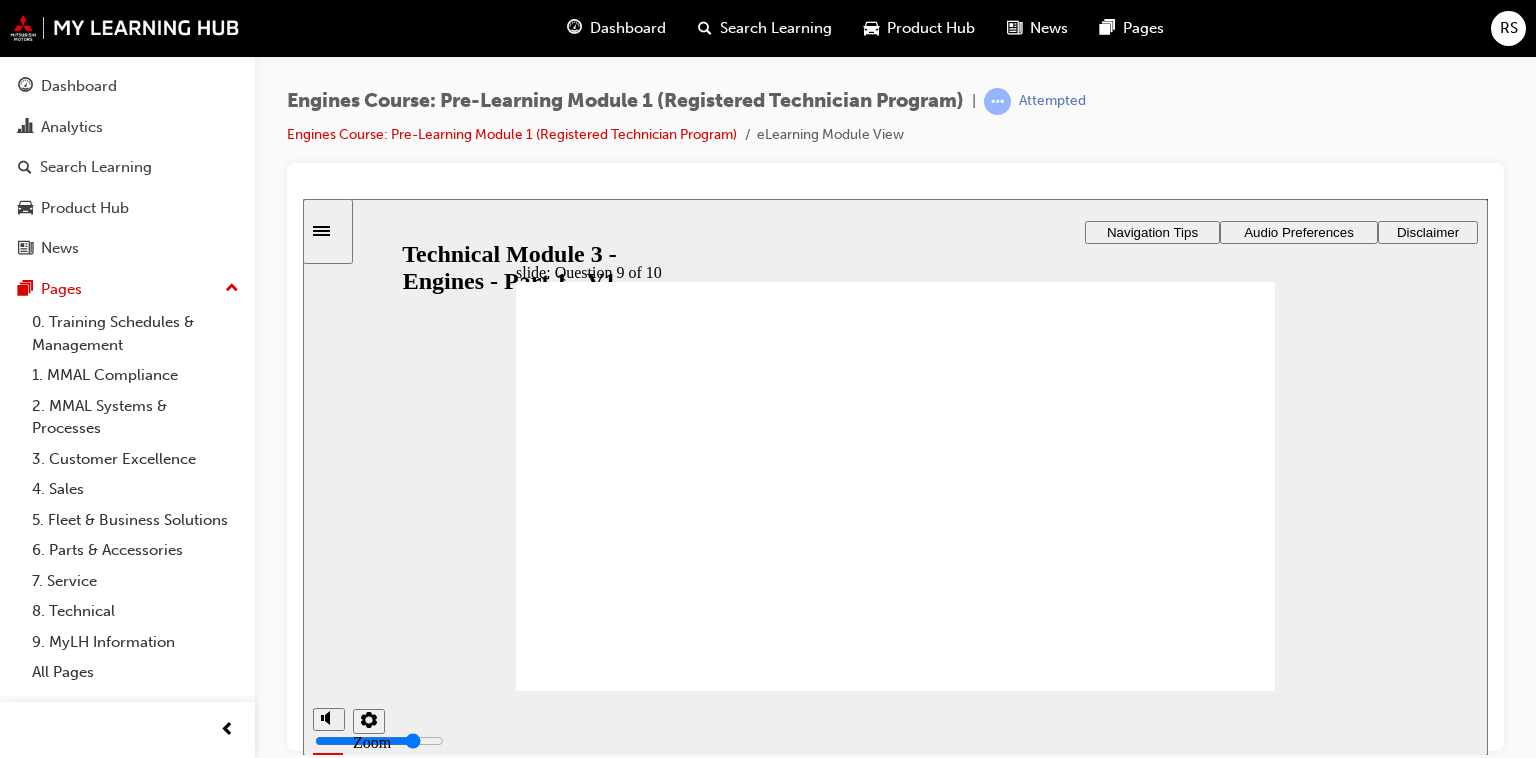 drag, startPoint x: 987, startPoint y: 521, endPoint x: 647, endPoint y: 428, distance: 352.48972 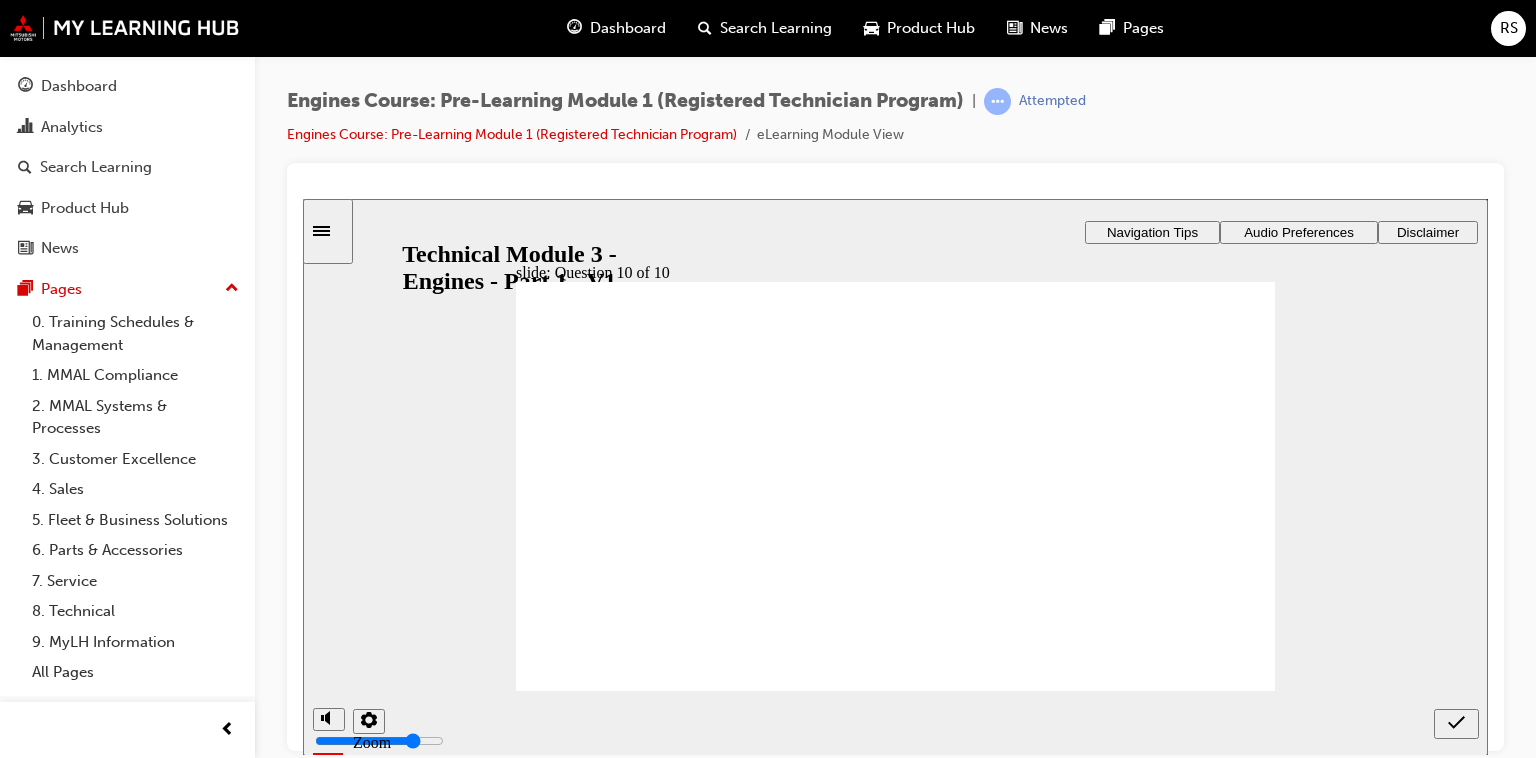 click 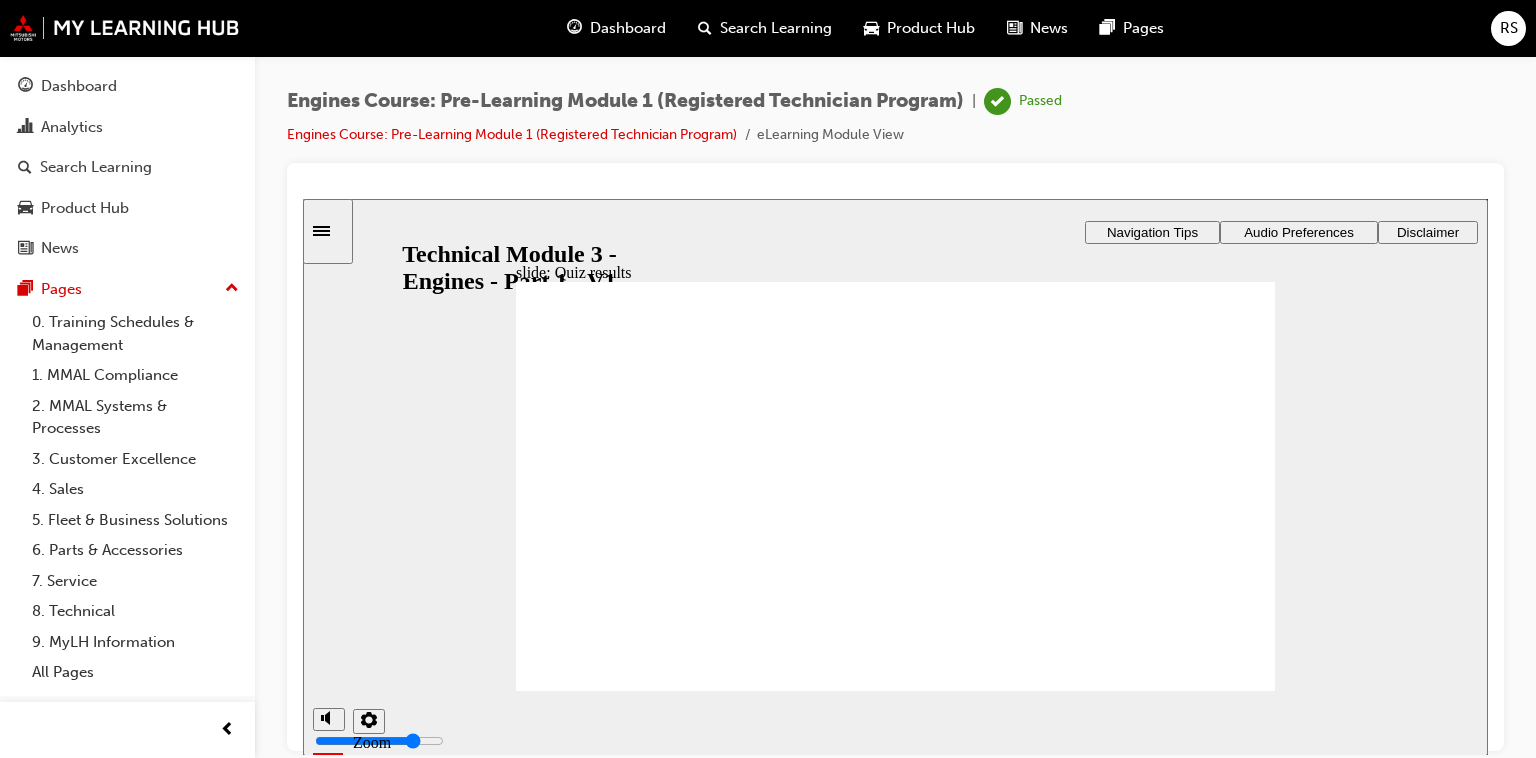 click 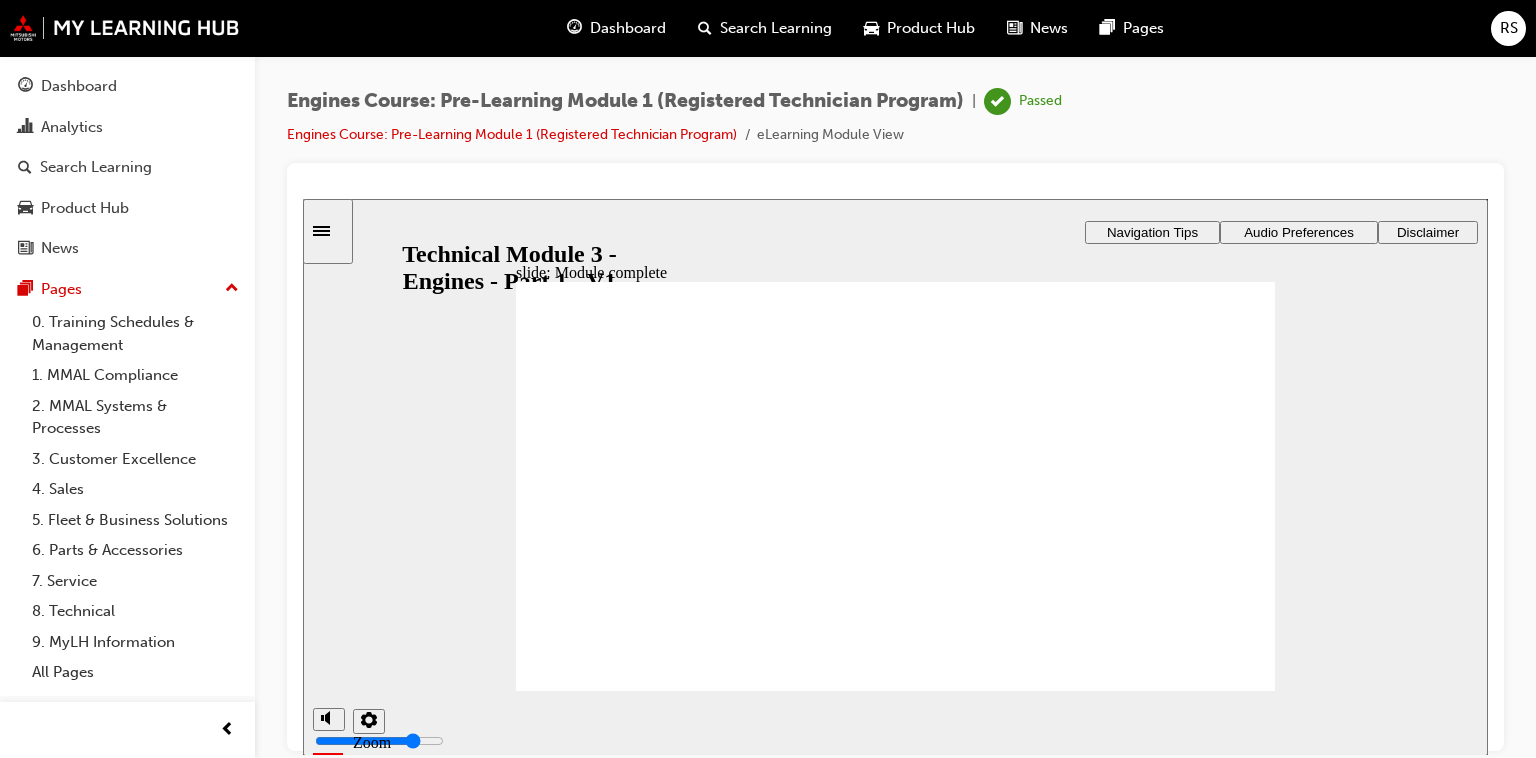 click 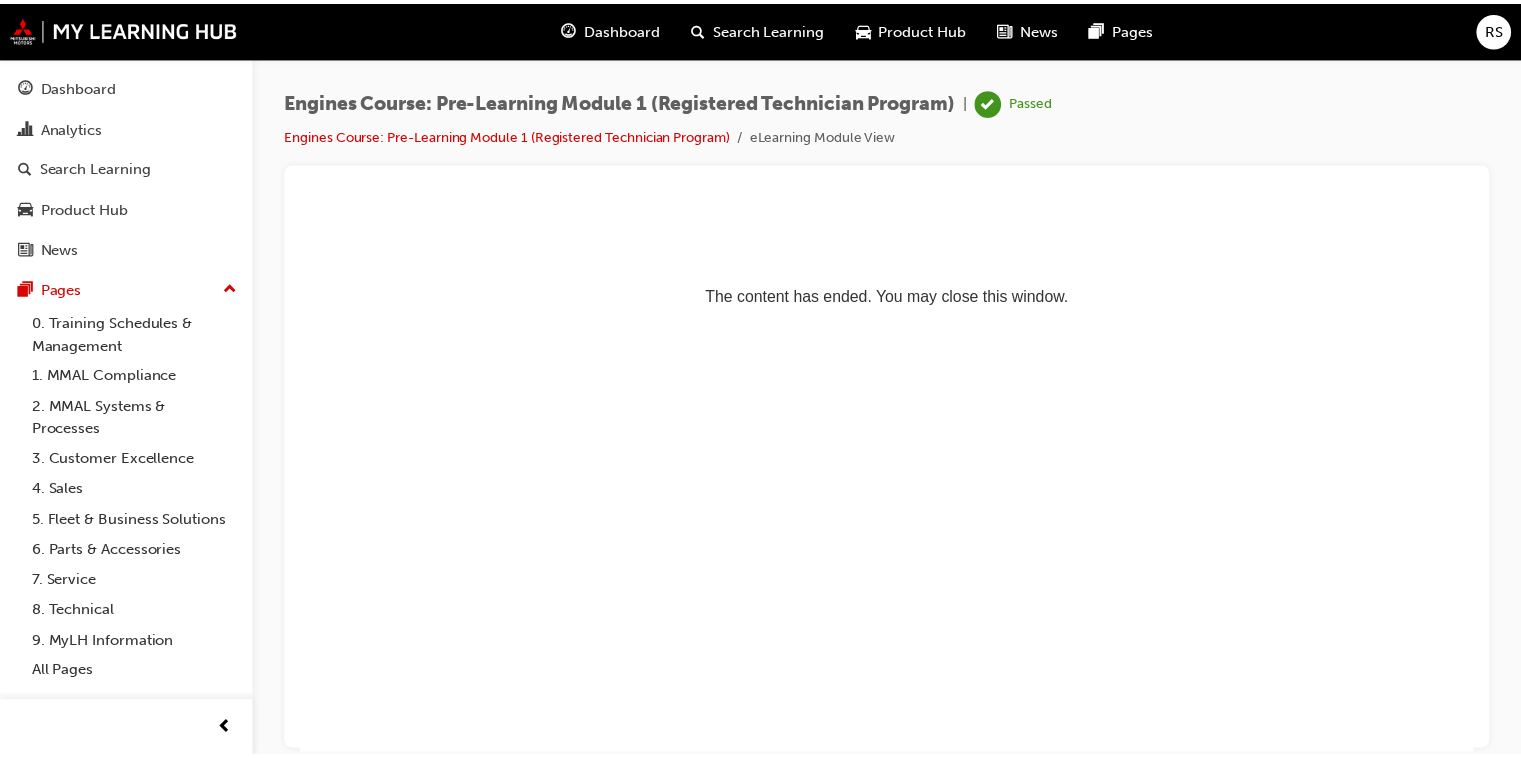 scroll, scrollTop: 0, scrollLeft: 0, axis: both 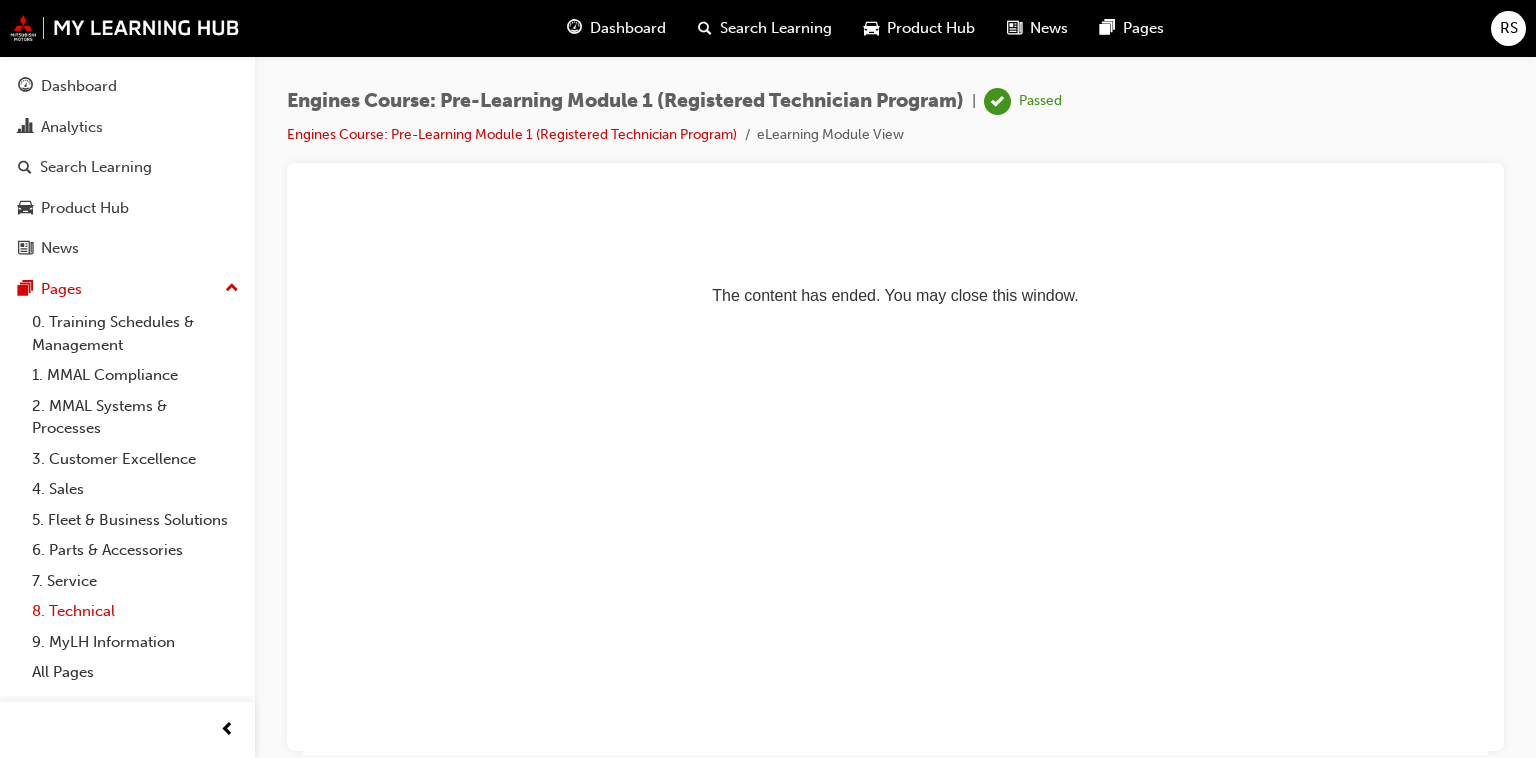 click on "8. Technical" at bounding box center (135, 611) 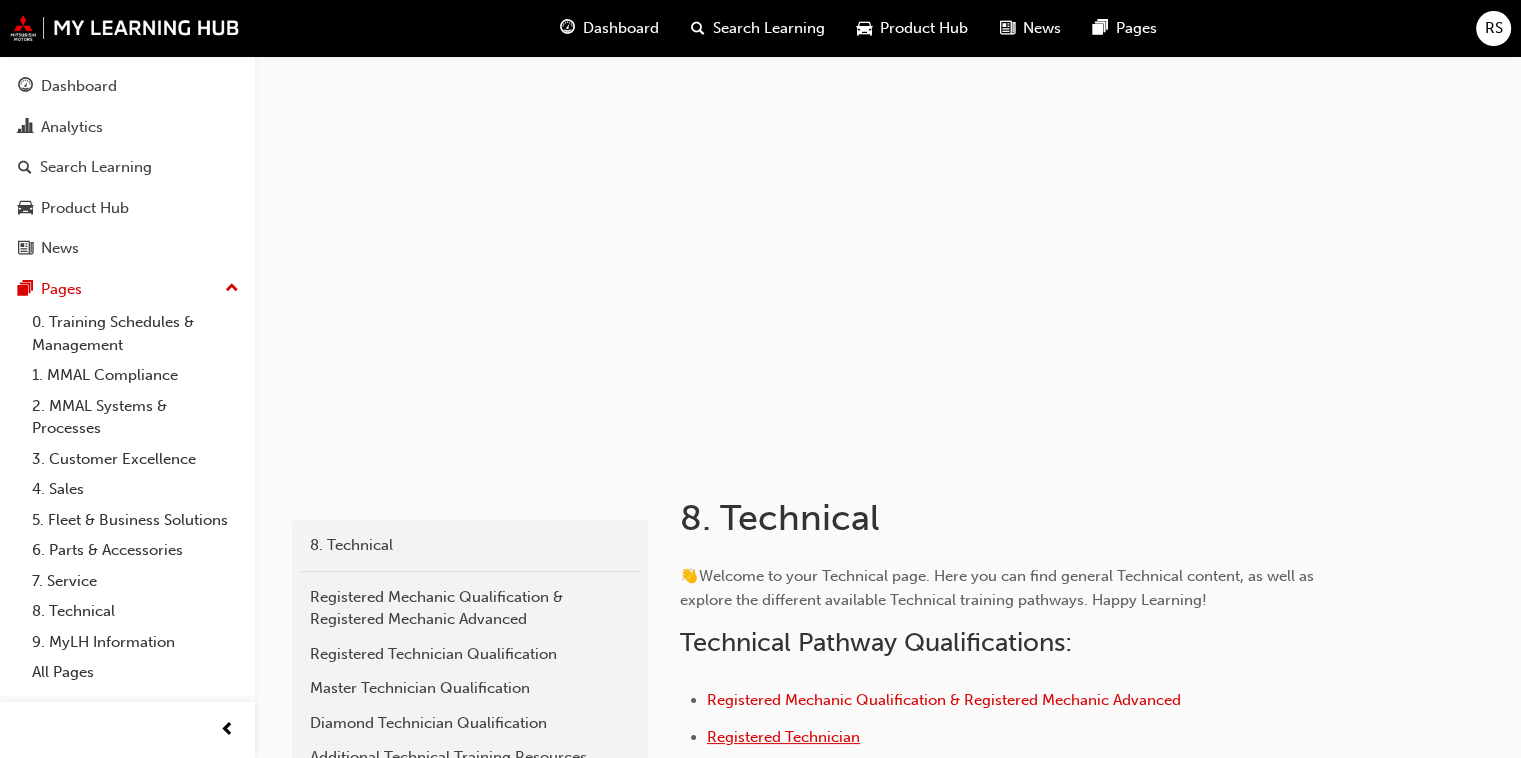 click on "Registered Technician" at bounding box center [783, 737] 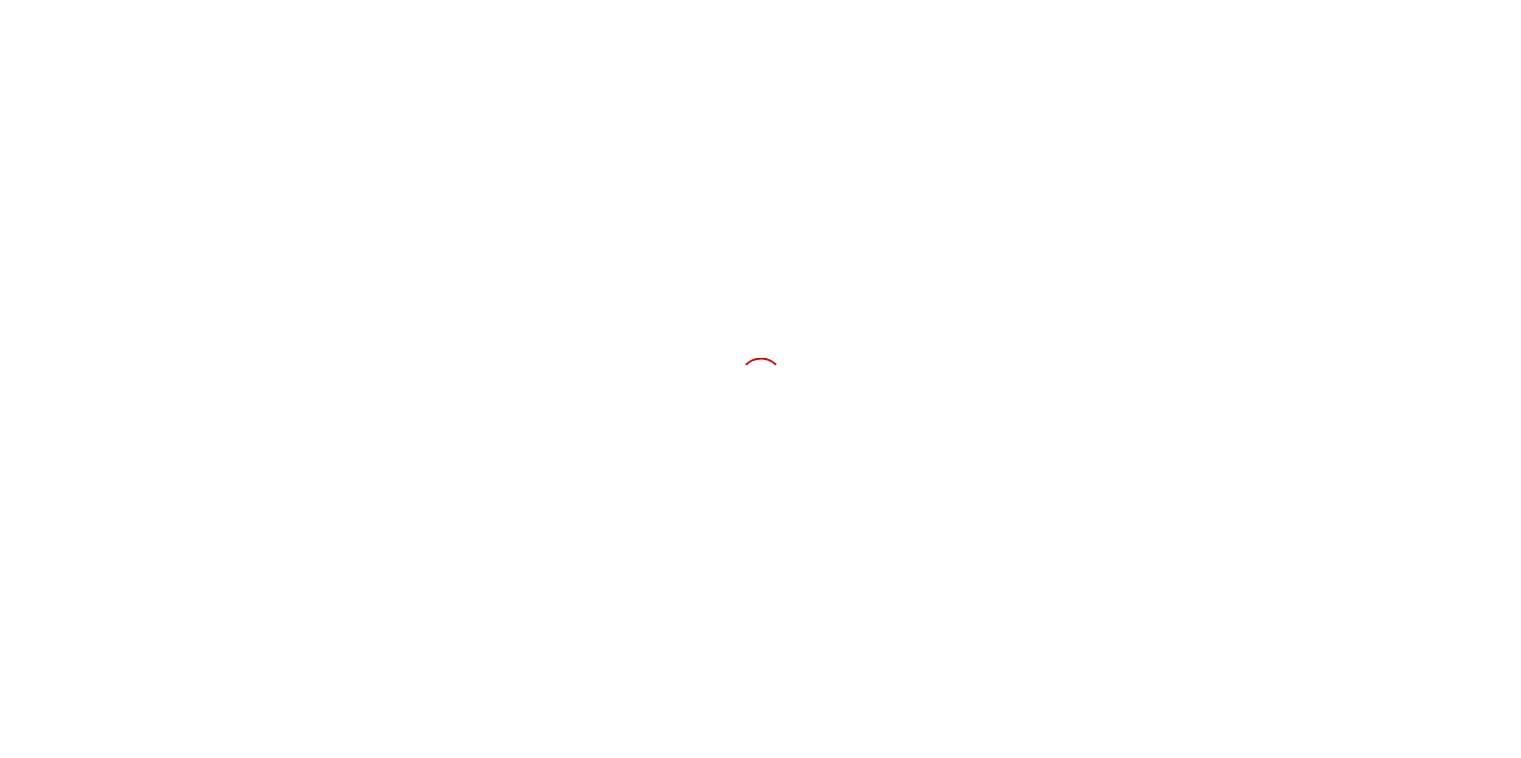 scroll, scrollTop: 0, scrollLeft: 0, axis: both 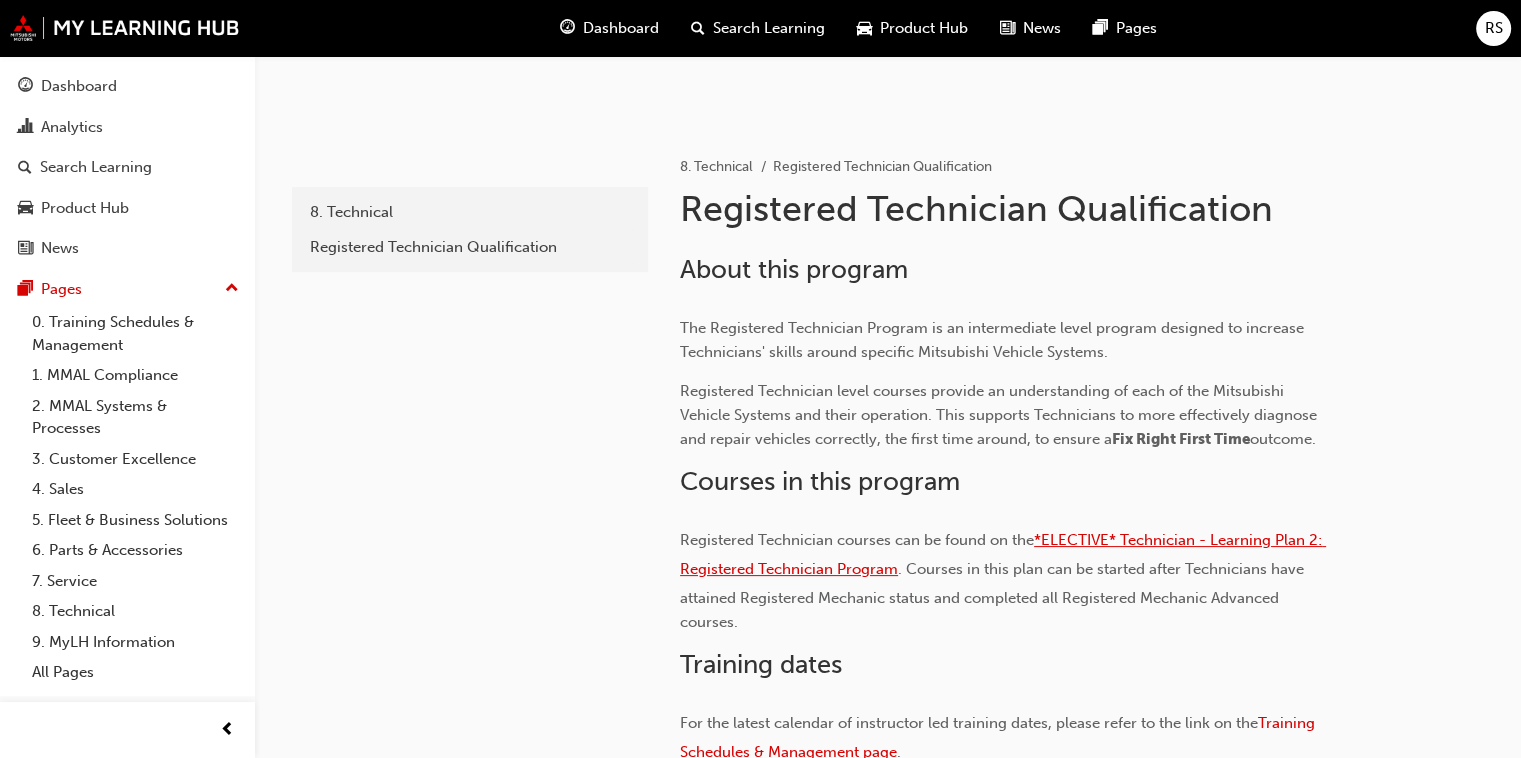 click on "*ELECTIVE* Technician - Learning Plan 2: Registered Technician Program" at bounding box center [1003, 554] 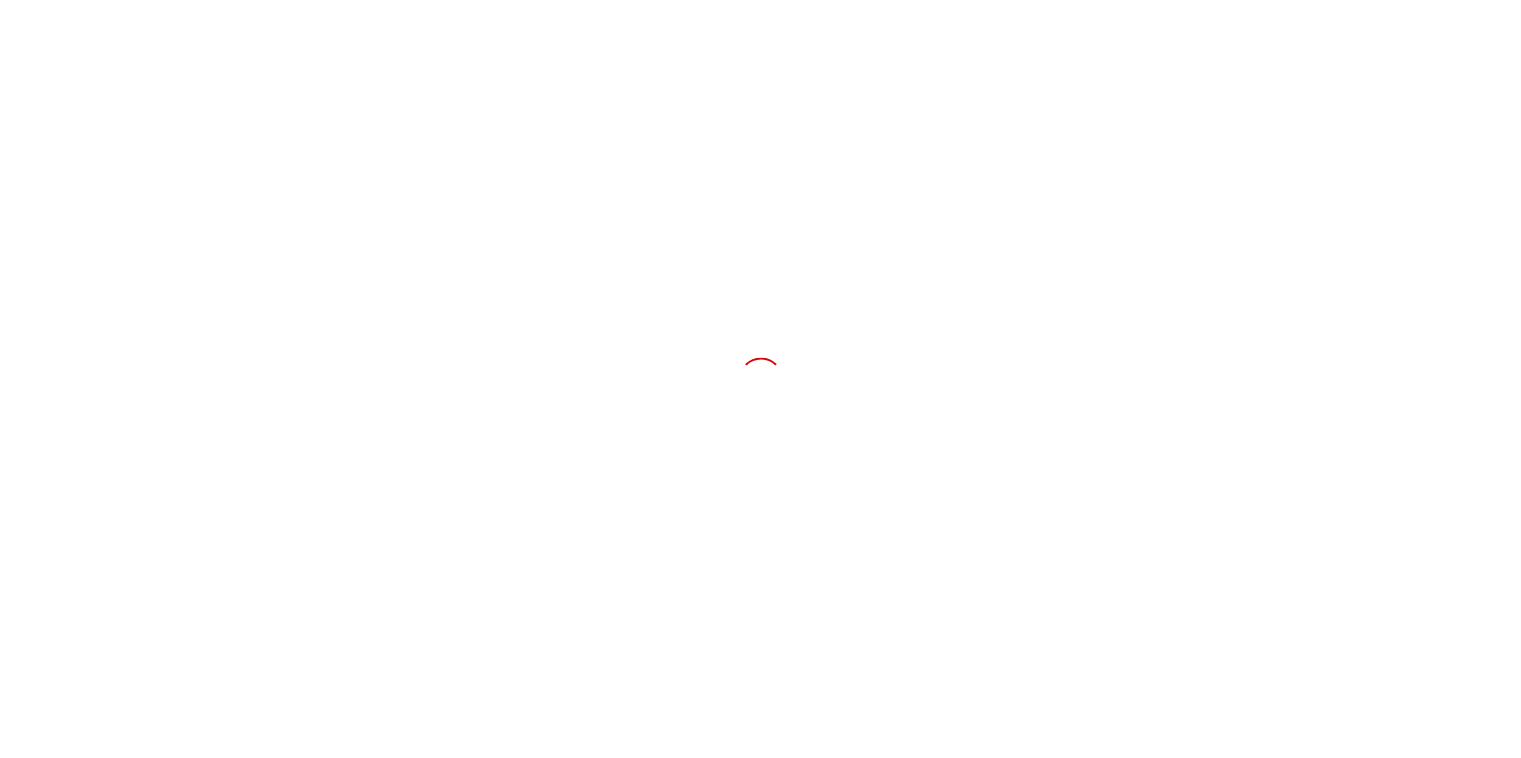 scroll, scrollTop: 0, scrollLeft: 0, axis: both 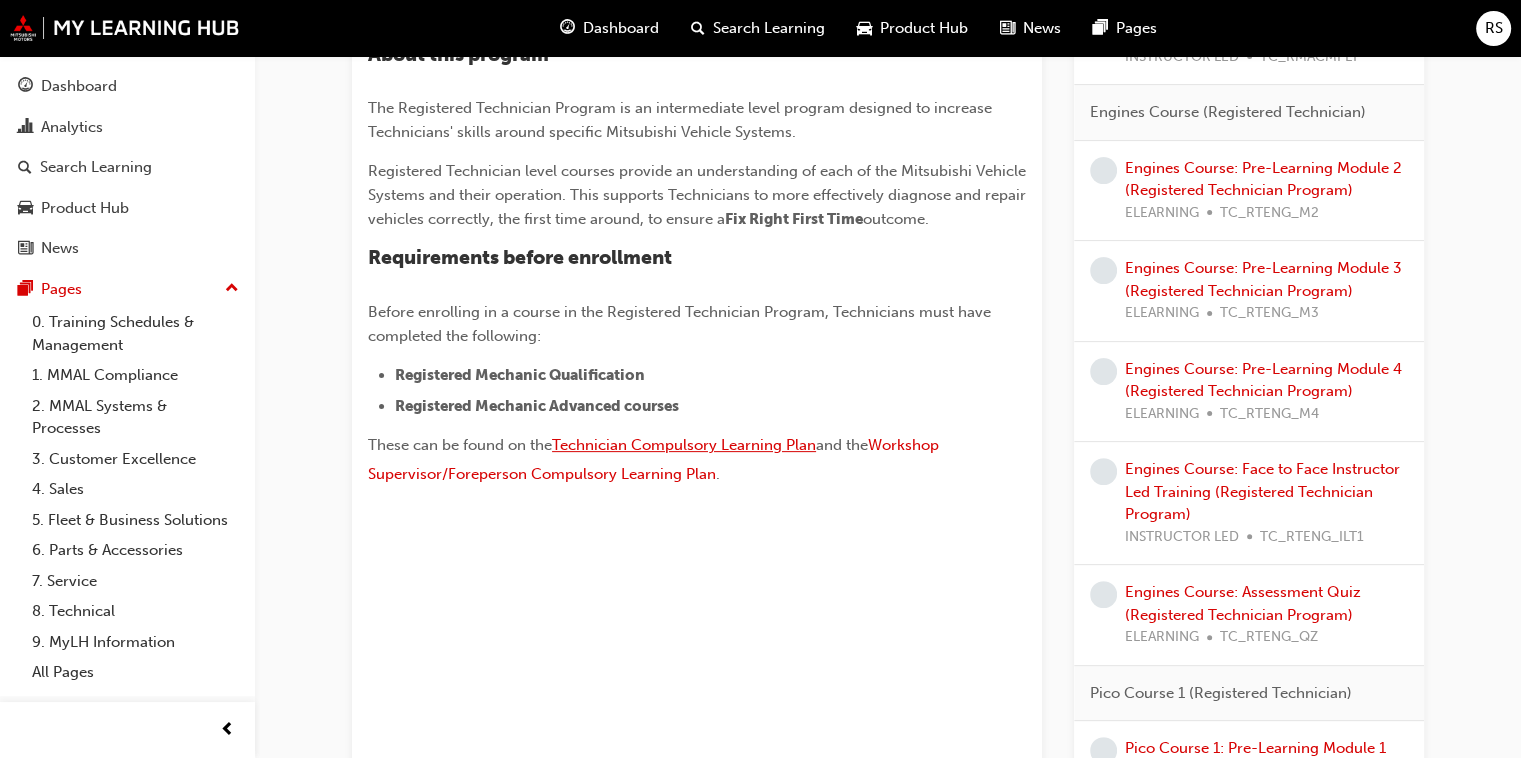 click on "Technician Compulsory Learning Plan" at bounding box center (684, 445) 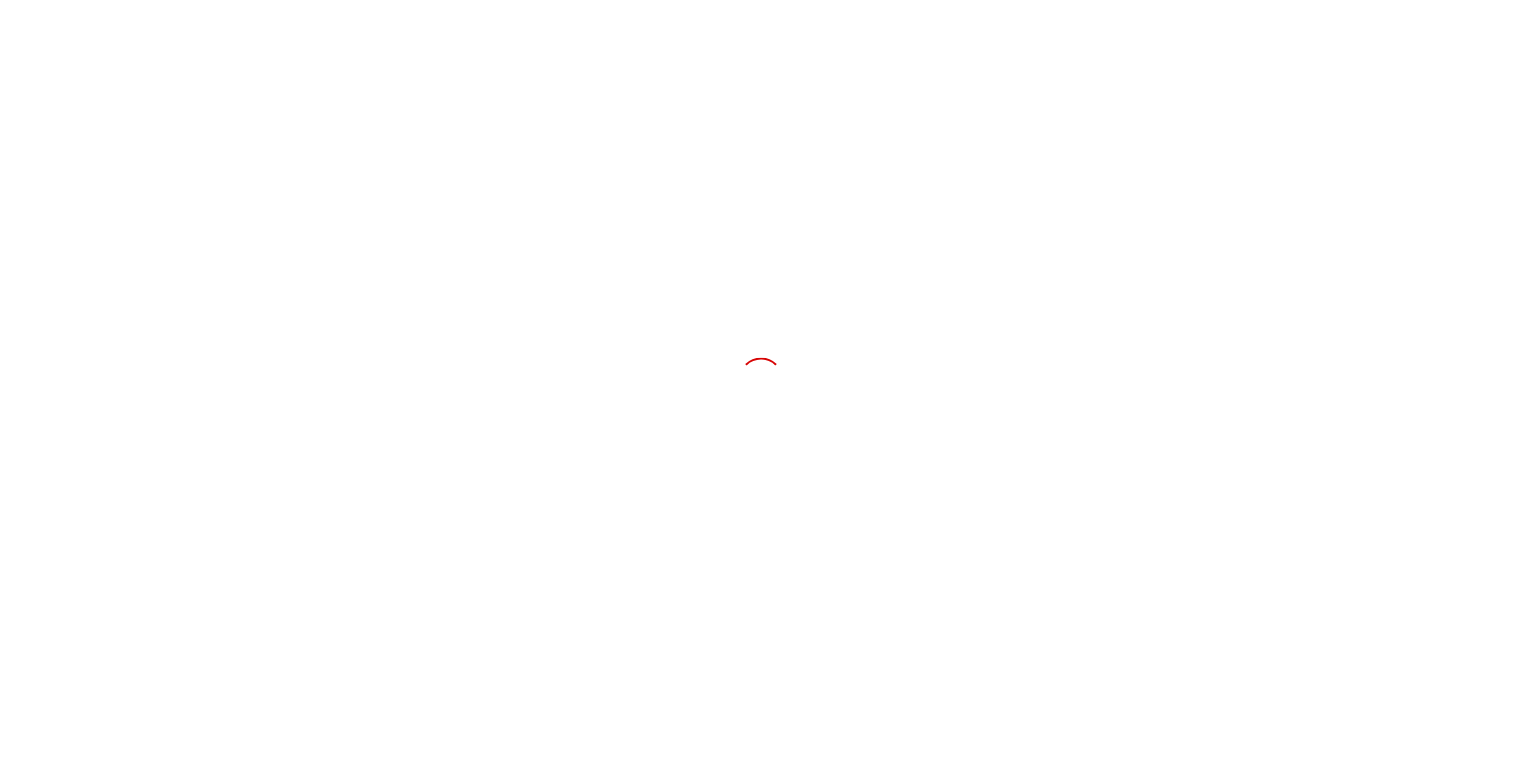 scroll, scrollTop: 0, scrollLeft: 0, axis: both 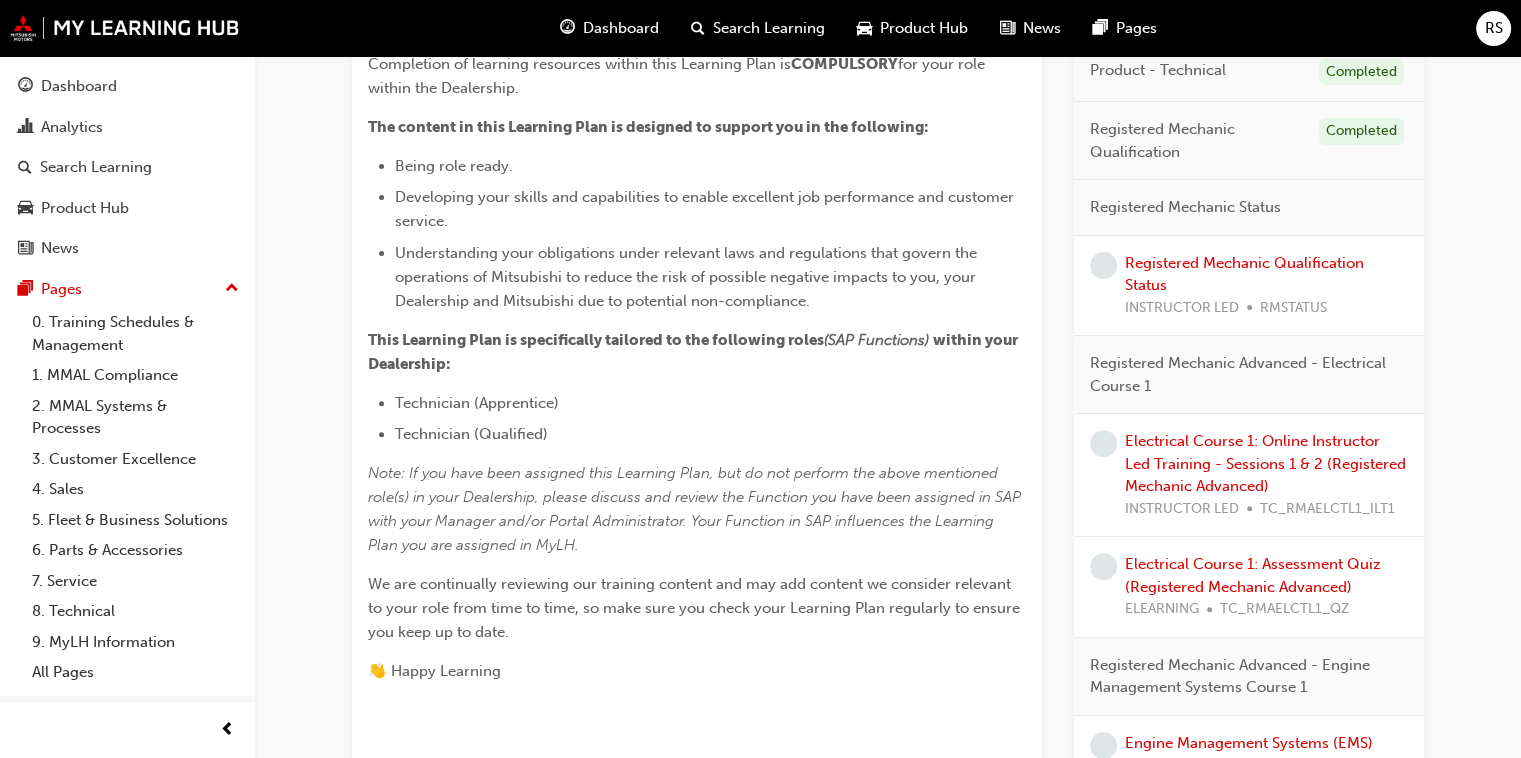 click on "Electrical Course 1: Online Instructor Led Training - Sessions 1 & 2 (Registered Mechanic Advanced) INSTRUCTOR LED TC_RMAELCTL1_ILT1" at bounding box center [1266, 475] 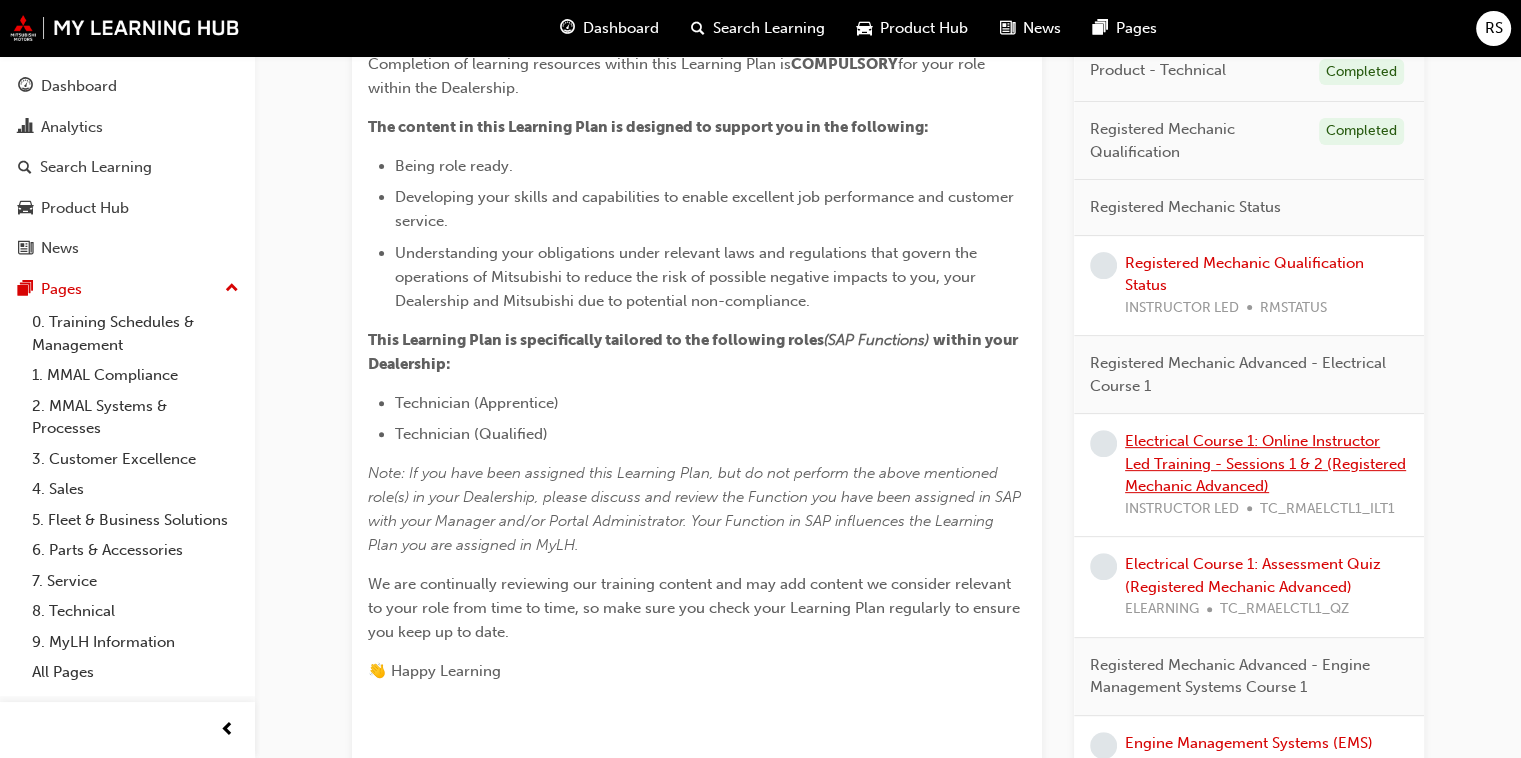 click on "Electrical Course 1: Online Instructor Led Training - Sessions 1 & 2 (Registered Mechanic Advanced)" at bounding box center (1265, 463) 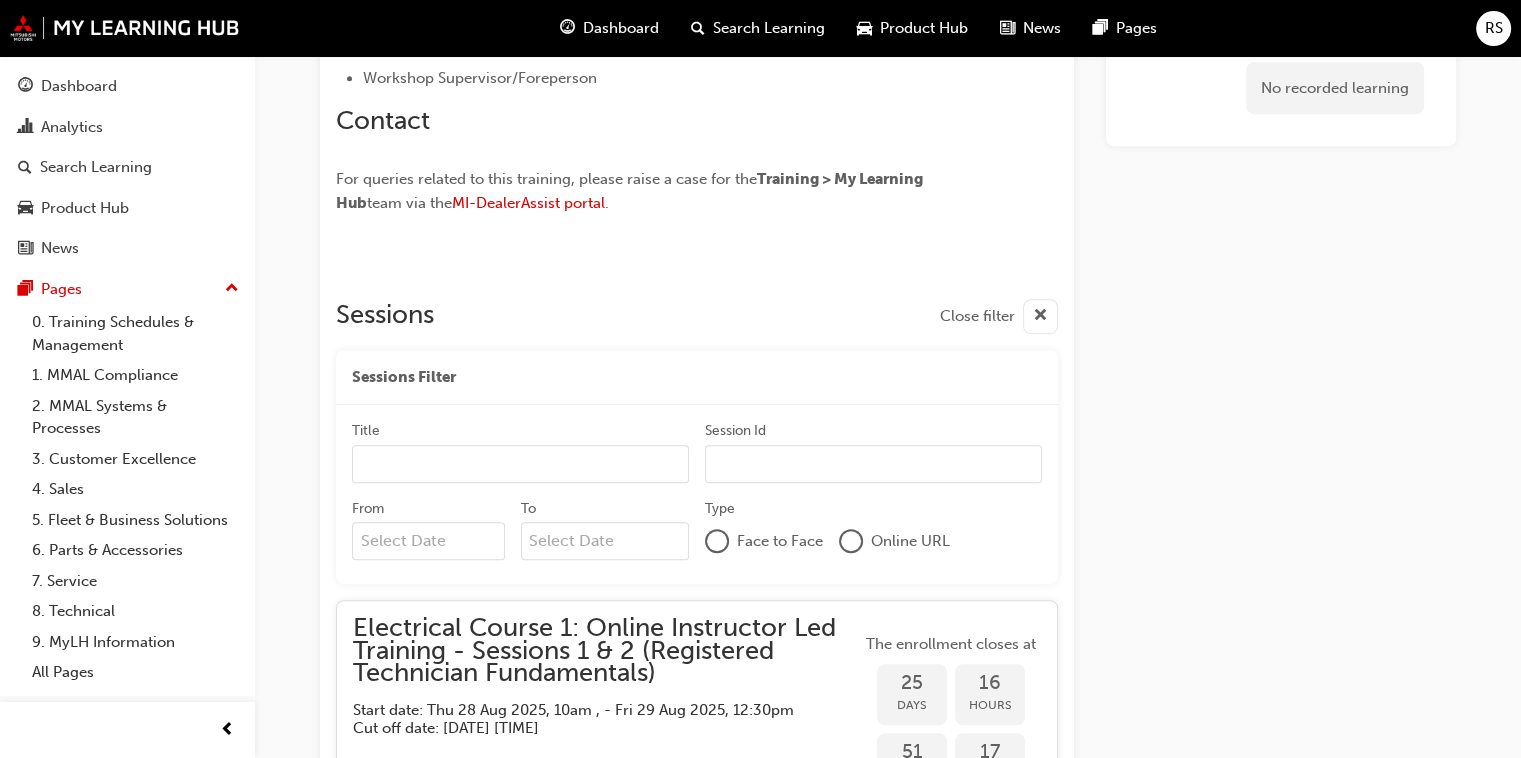 scroll, scrollTop: 1220, scrollLeft: 0, axis: vertical 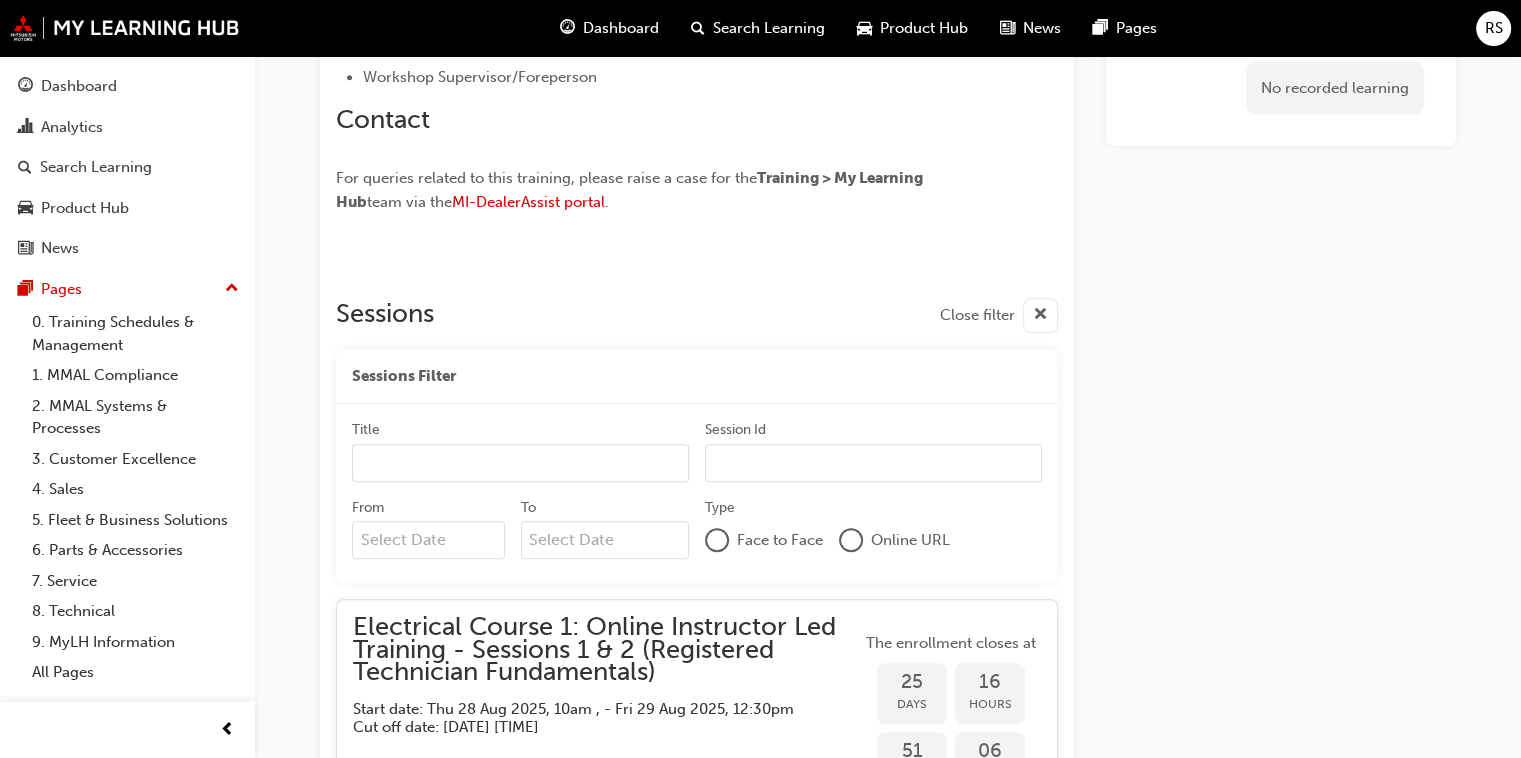 click on "No recorded learning" at bounding box center (1281, 663) 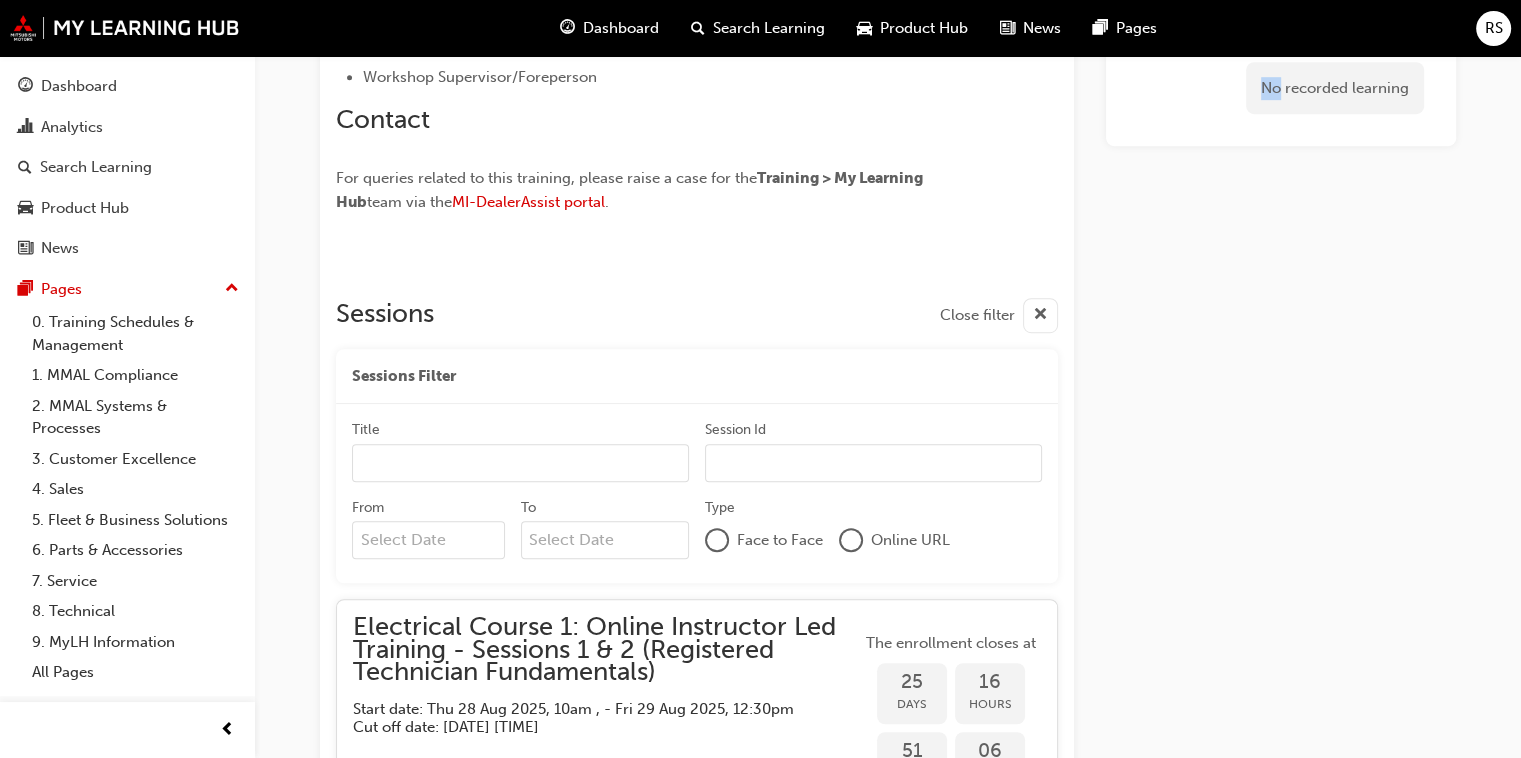 click on "No recorded learning" at bounding box center (1281, 663) 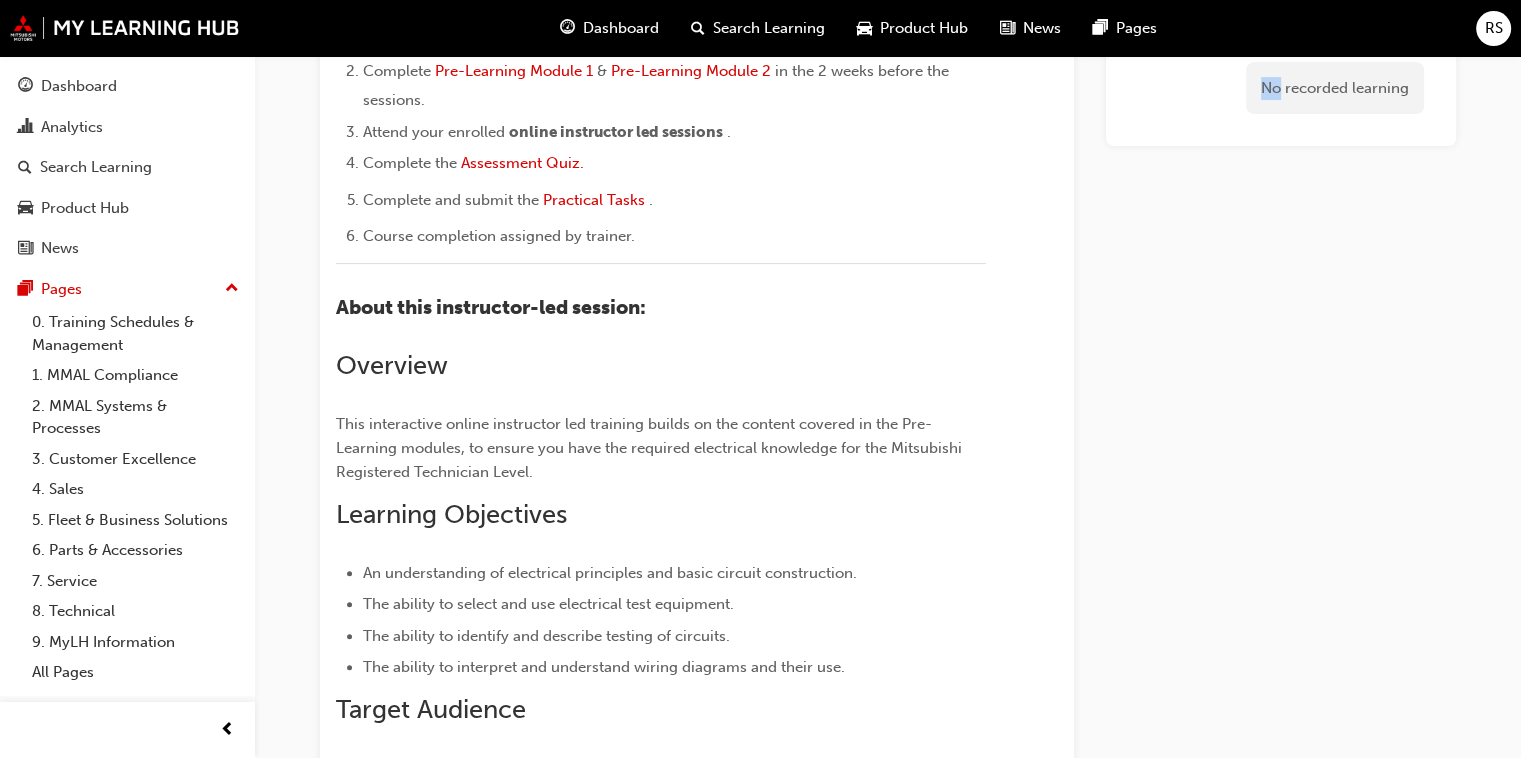 scroll, scrollTop: 320, scrollLeft: 0, axis: vertical 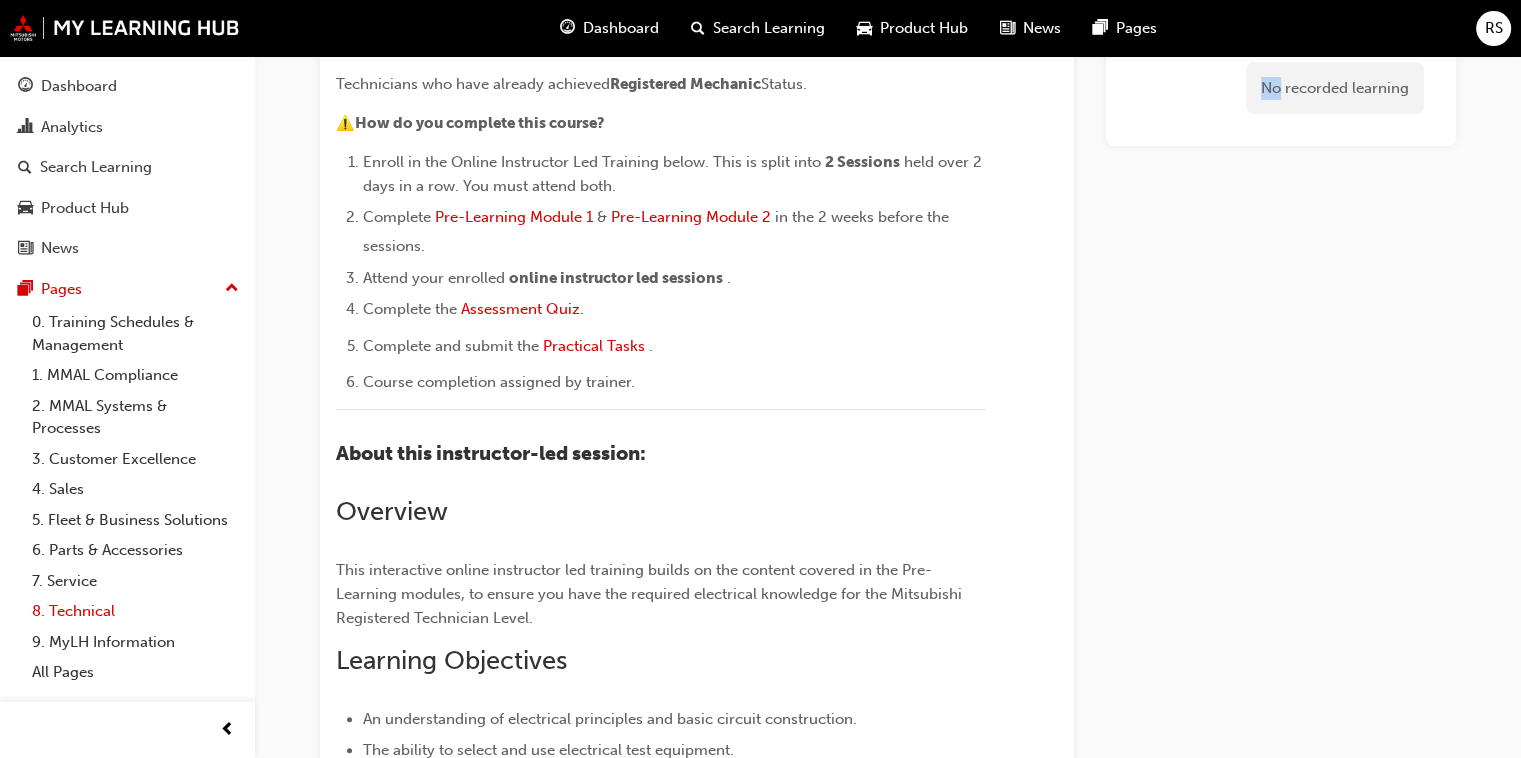 click on "8. Technical" at bounding box center (135, 611) 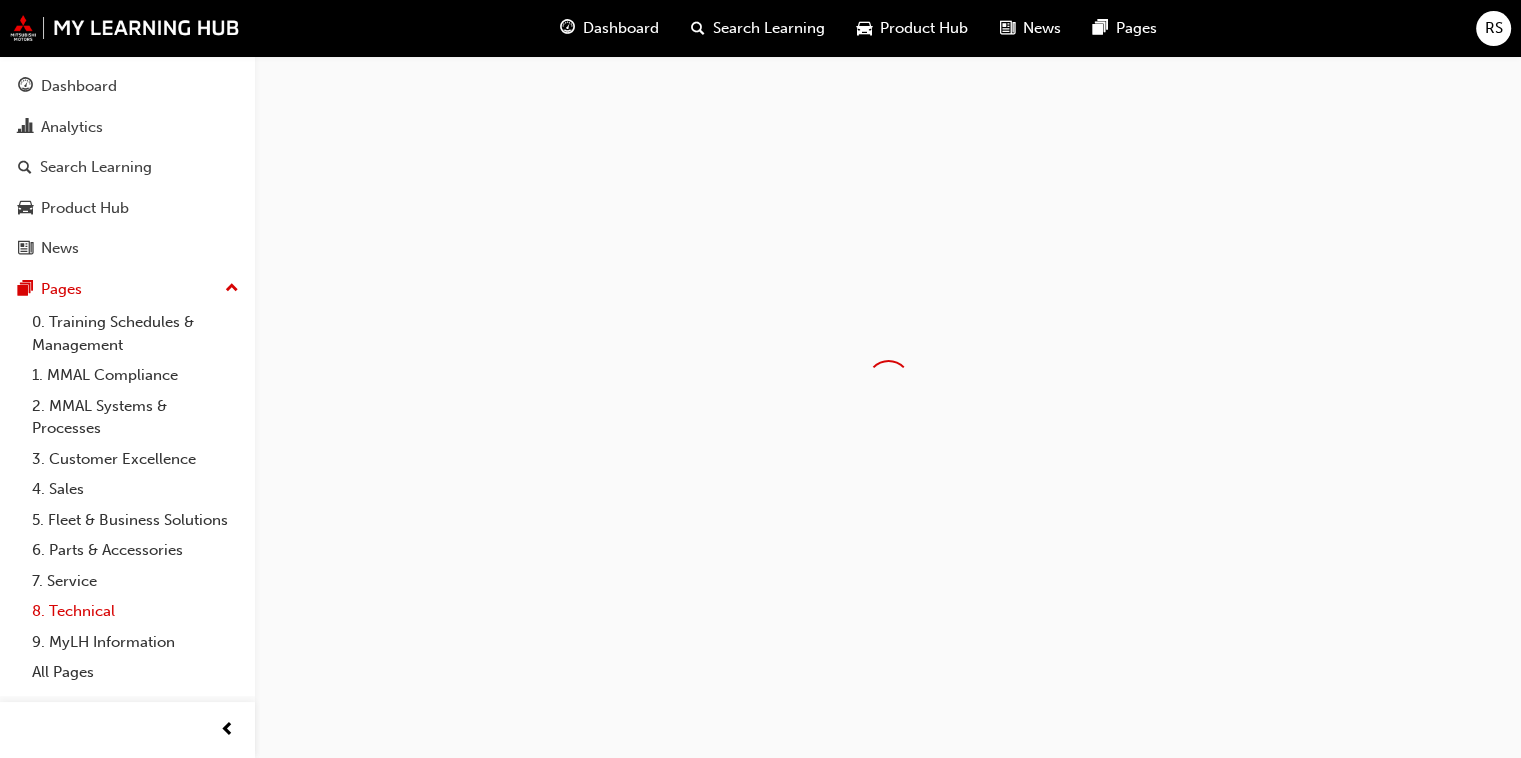 scroll, scrollTop: 0, scrollLeft: 0, axis: both 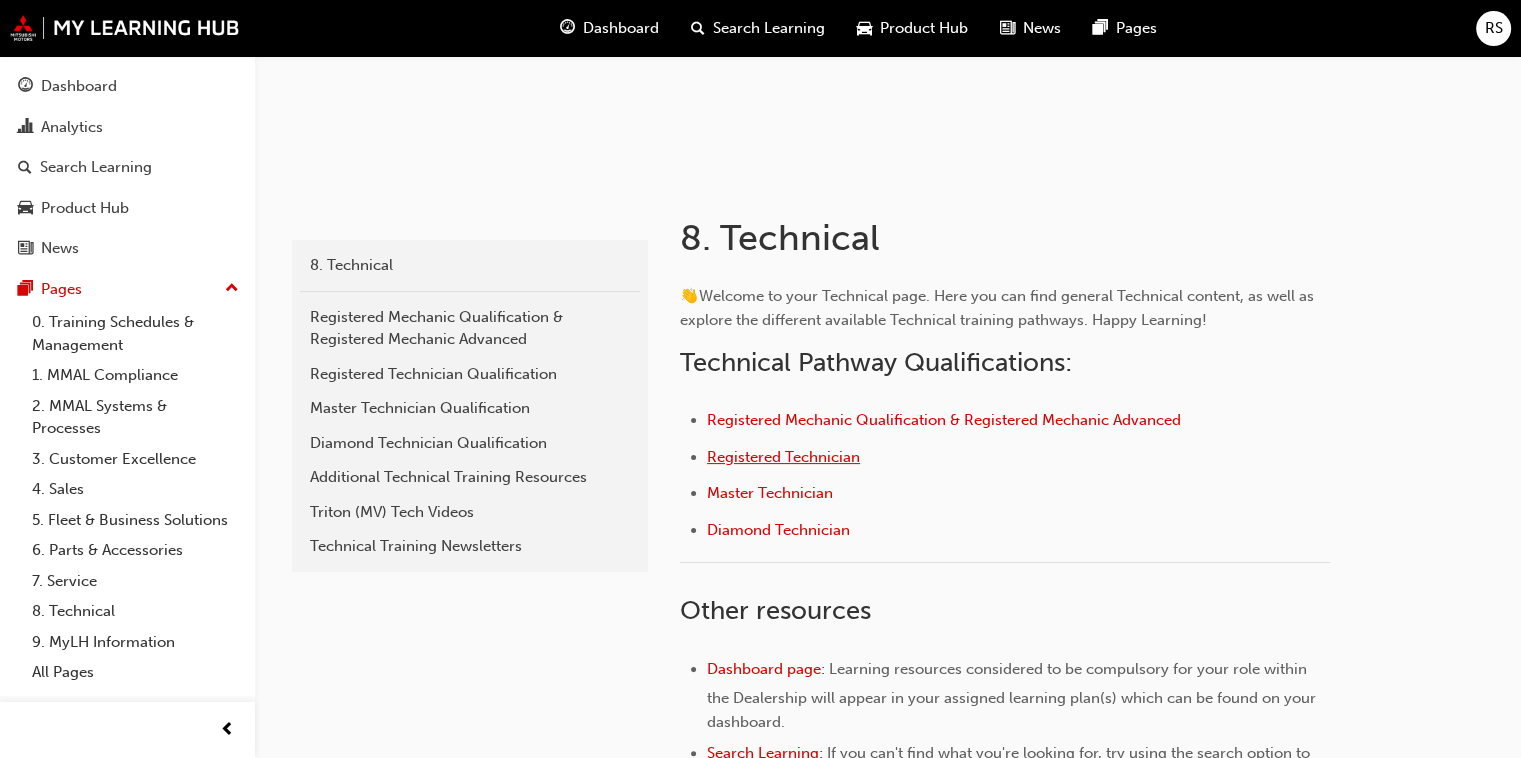 click on "Registered Technician" at bounding box center [783, 457] 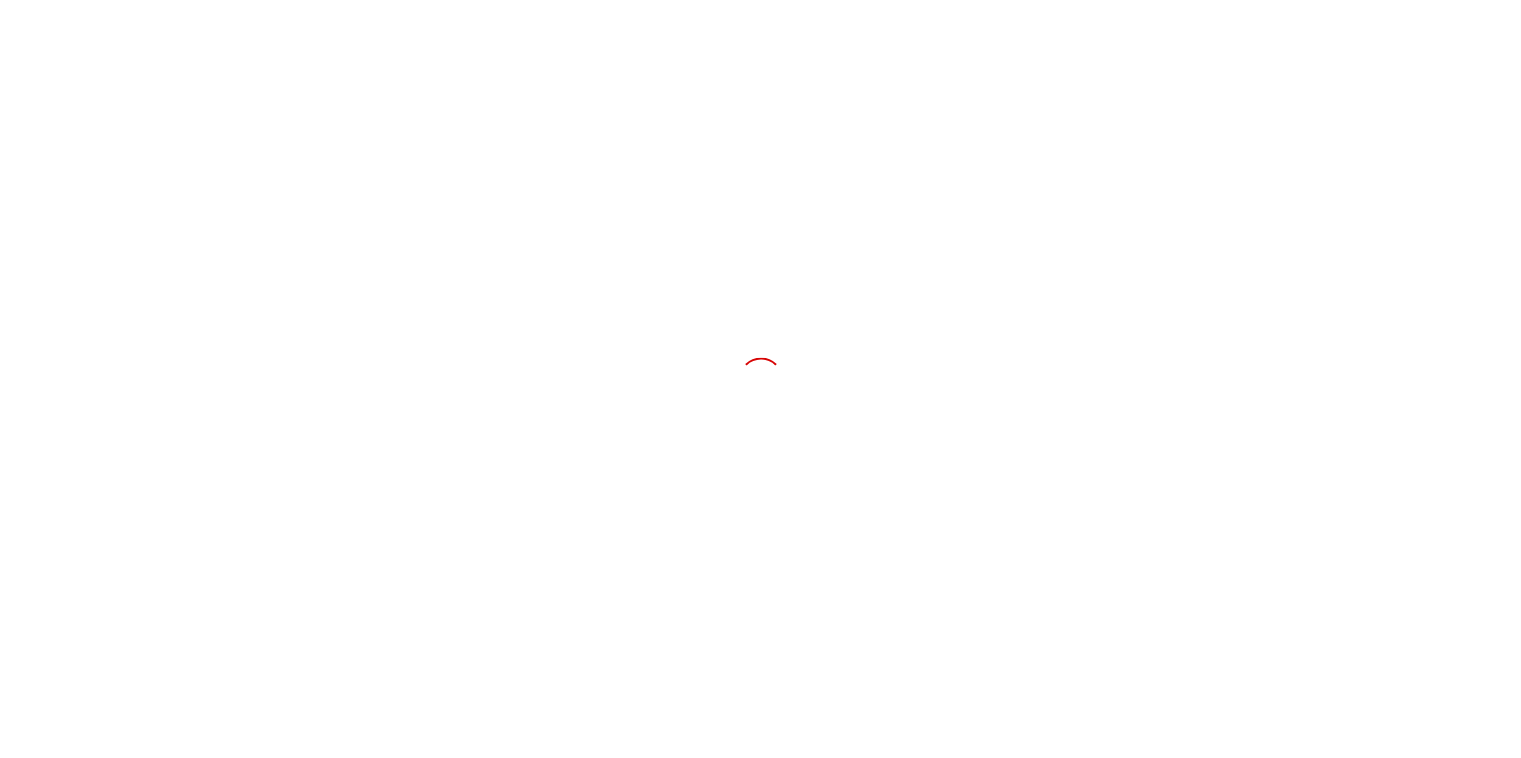 scroll, scrollTop: 0, scrollLeft: 0, axis: both 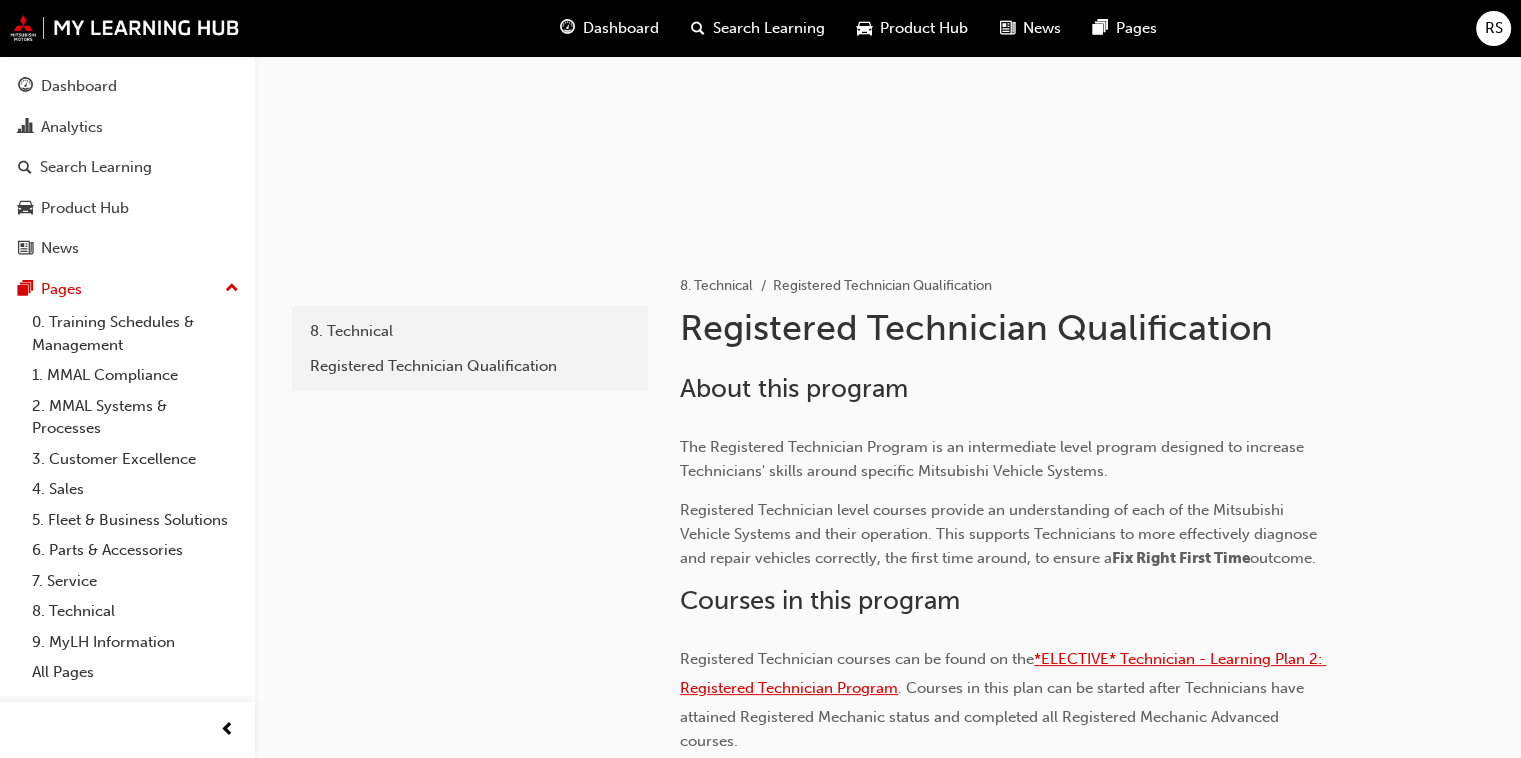 click on "*ELECTIVE* Technician - Learning Plan 2: Registered Technician Program" at bounding box center [1003, 673] 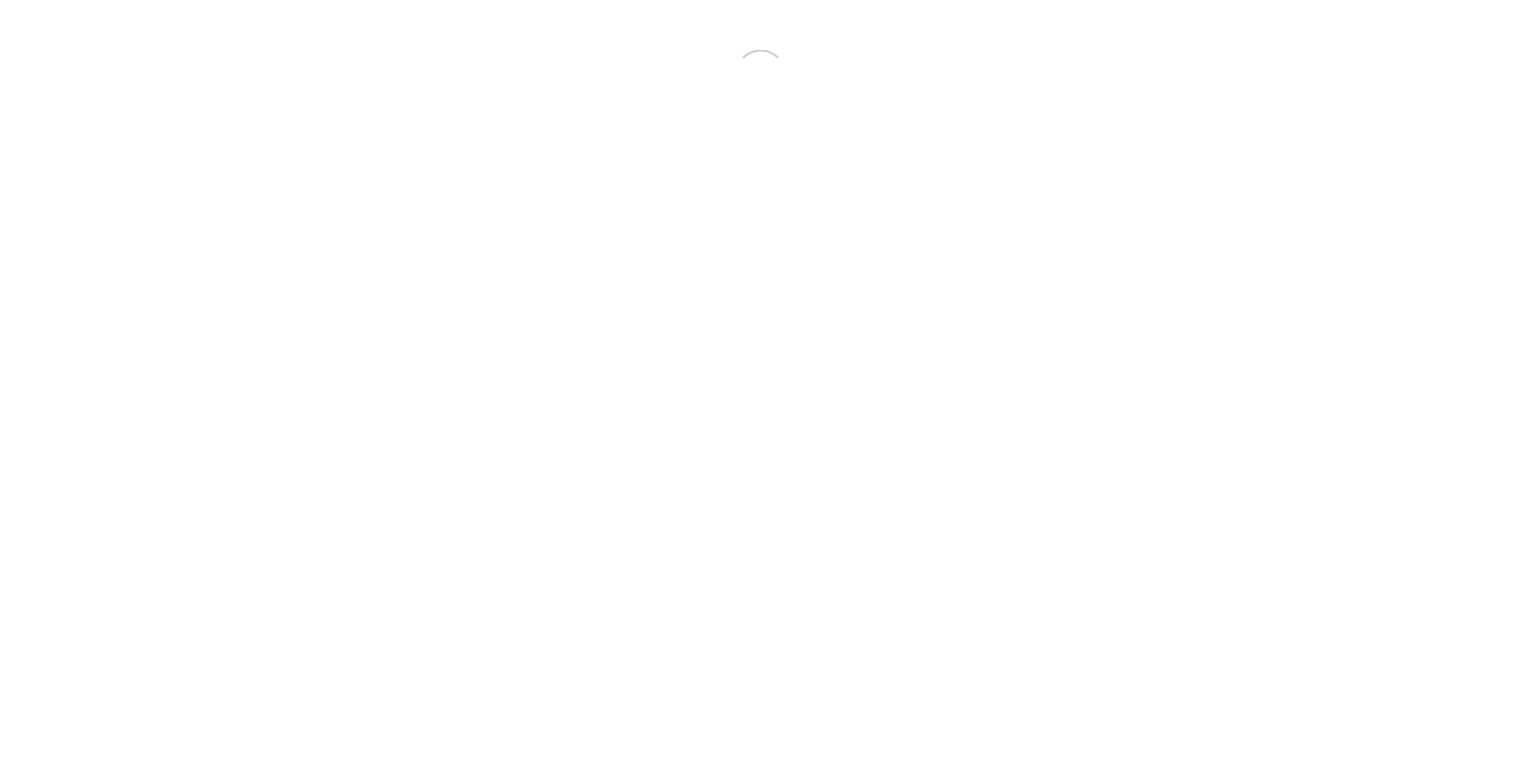 scroll, scrollTop: 0, scrollLeft: 0, axis: both 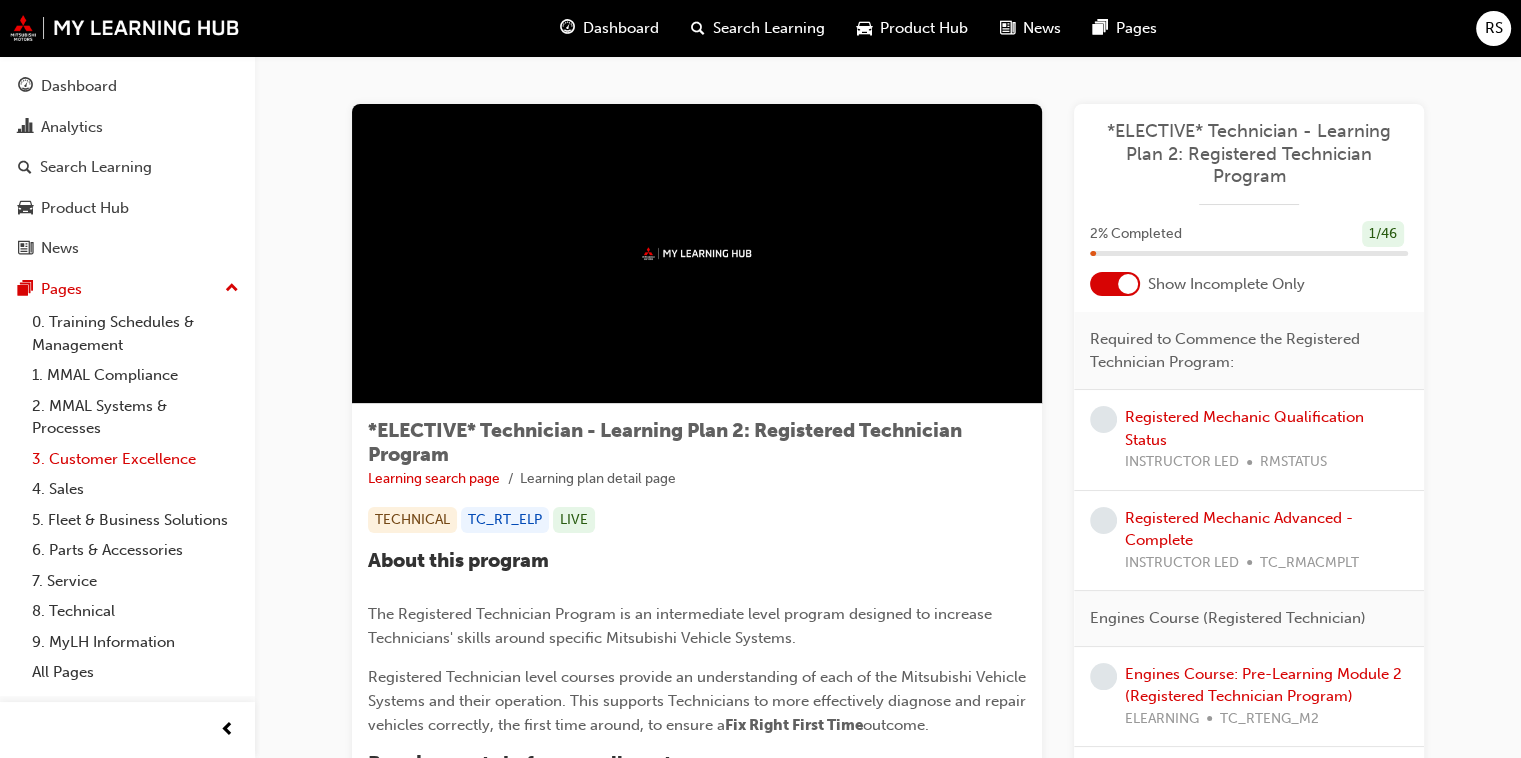 click on "3. Customer Excellence" at bounding box center [135, 459] 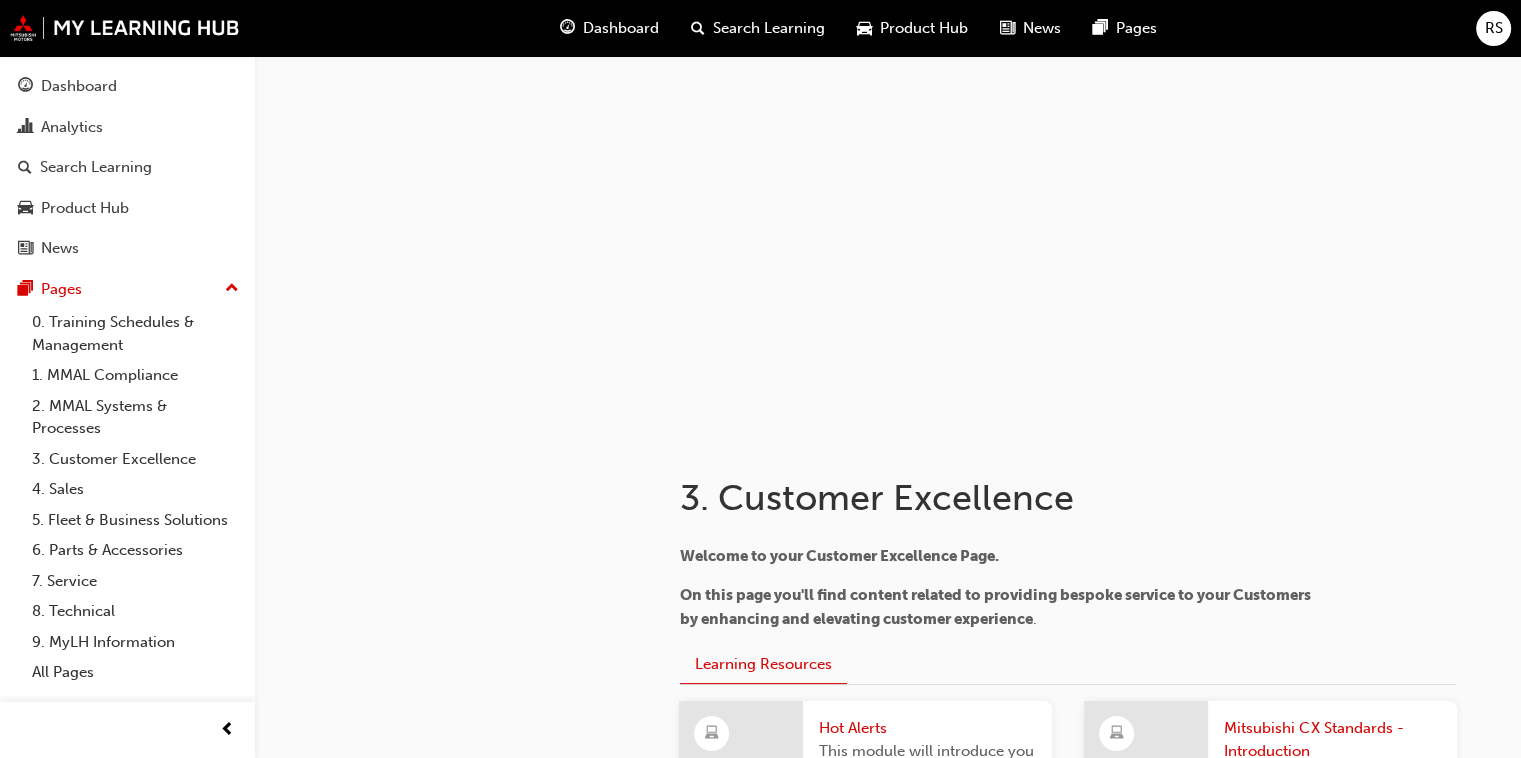 scroll, scrollTop: 0, scrollLeft: 0, axis: both 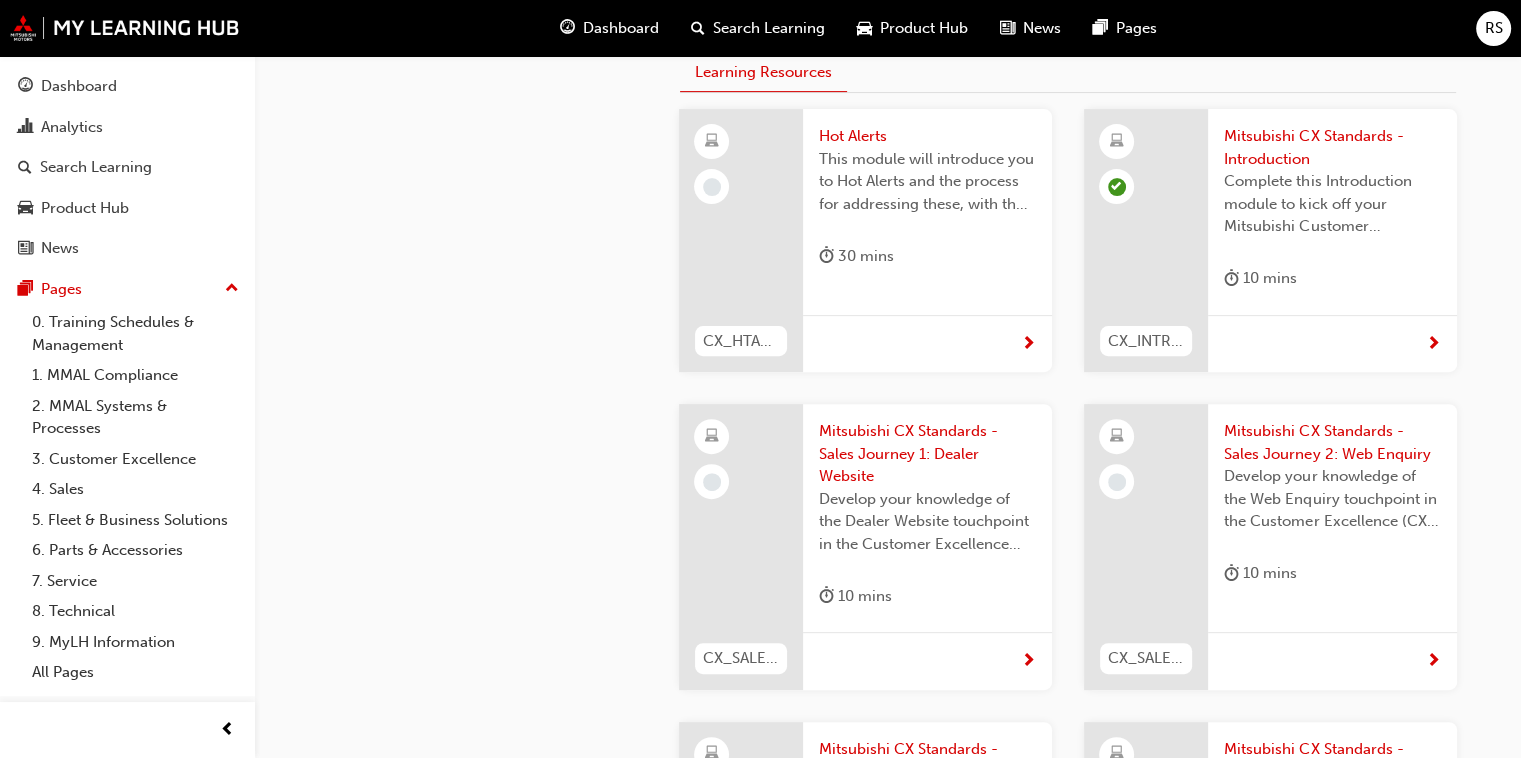 click on "Hot Alerts" at bounding box center (927, 136) 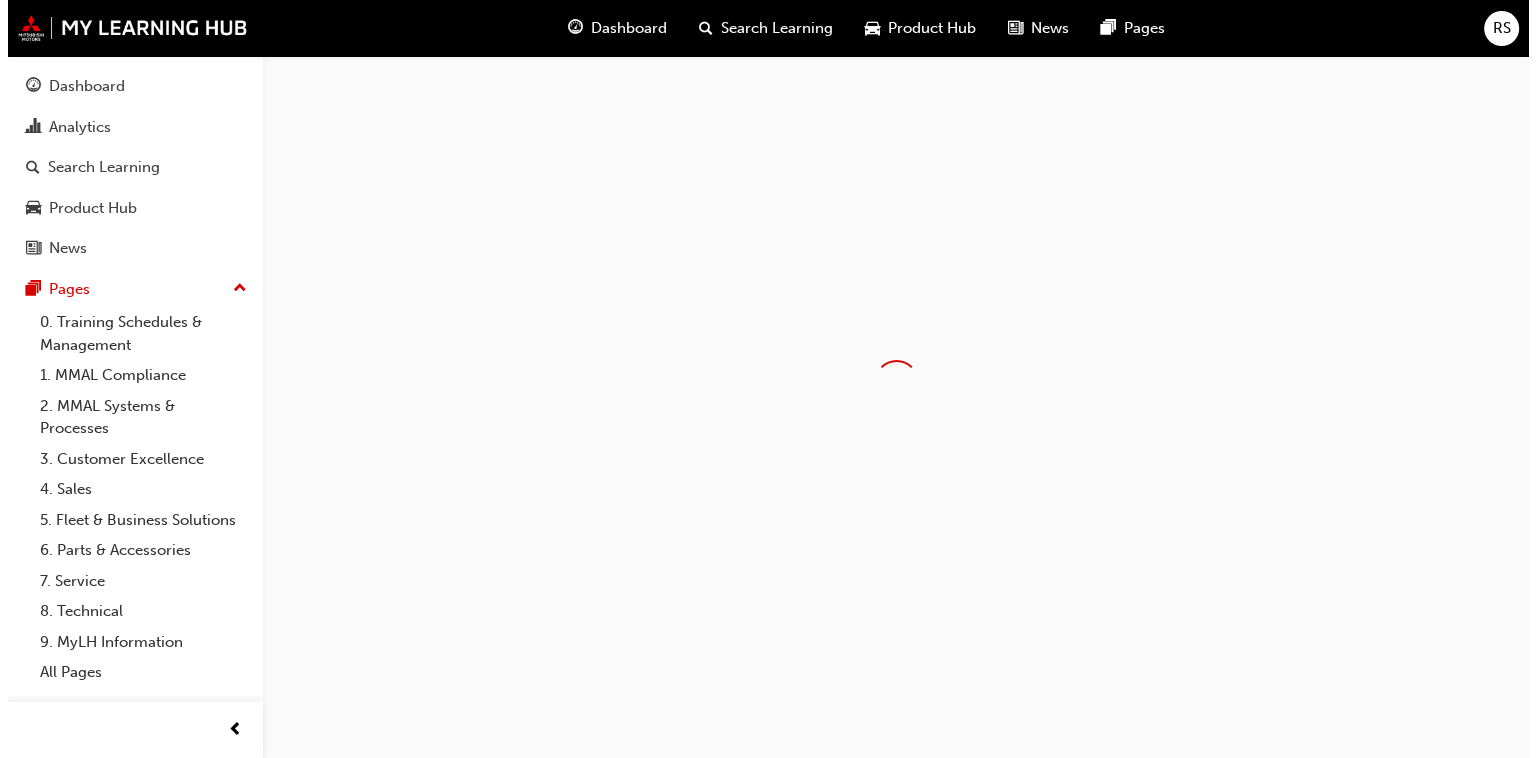 scroll, scrollTop: 0, scrollLeft: 0, axis: both 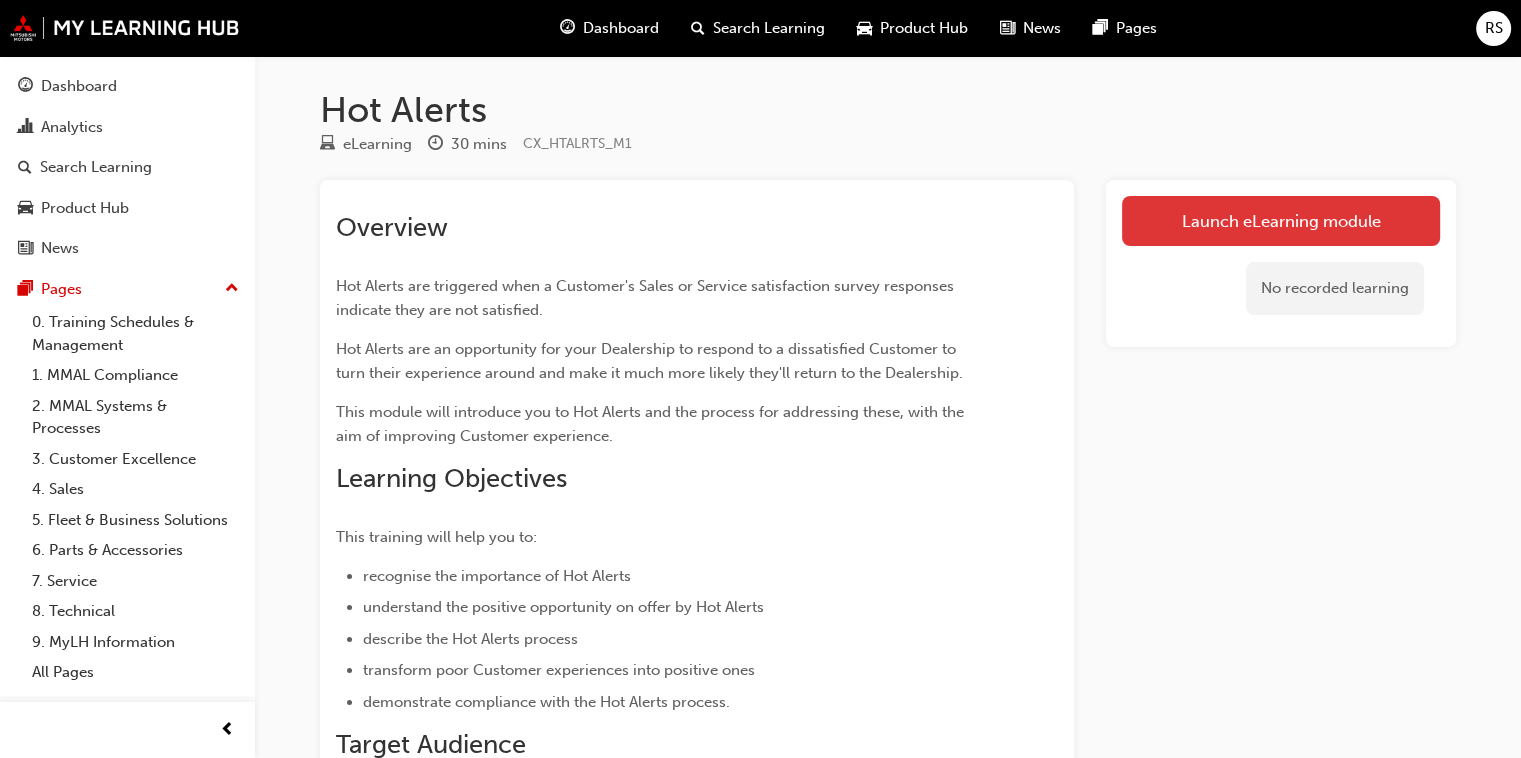 click on "Launch eLearning module" at bounding box center [1281, 221] 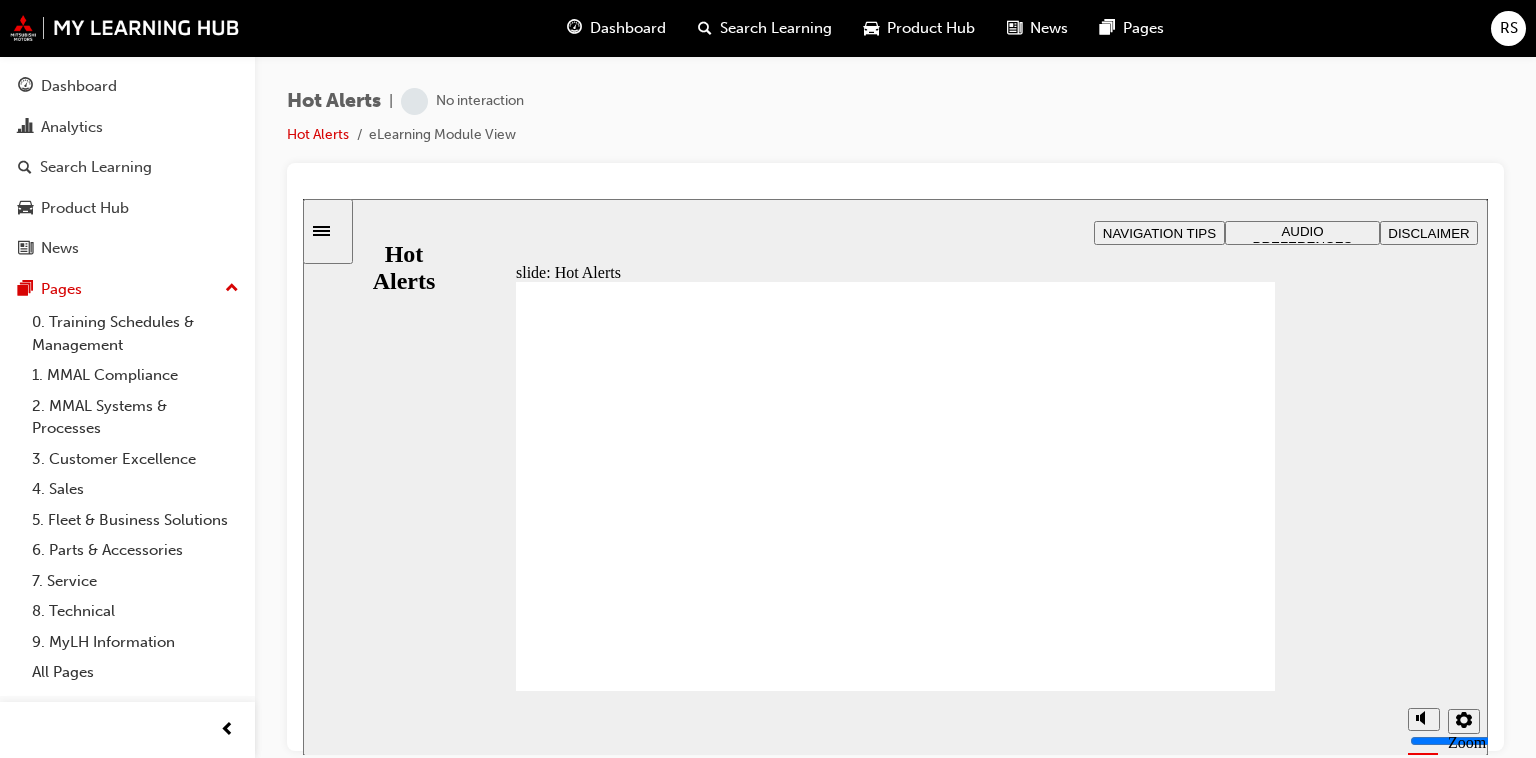 scroll, scrollTop: 0, scrollLeft: 0, axis: both 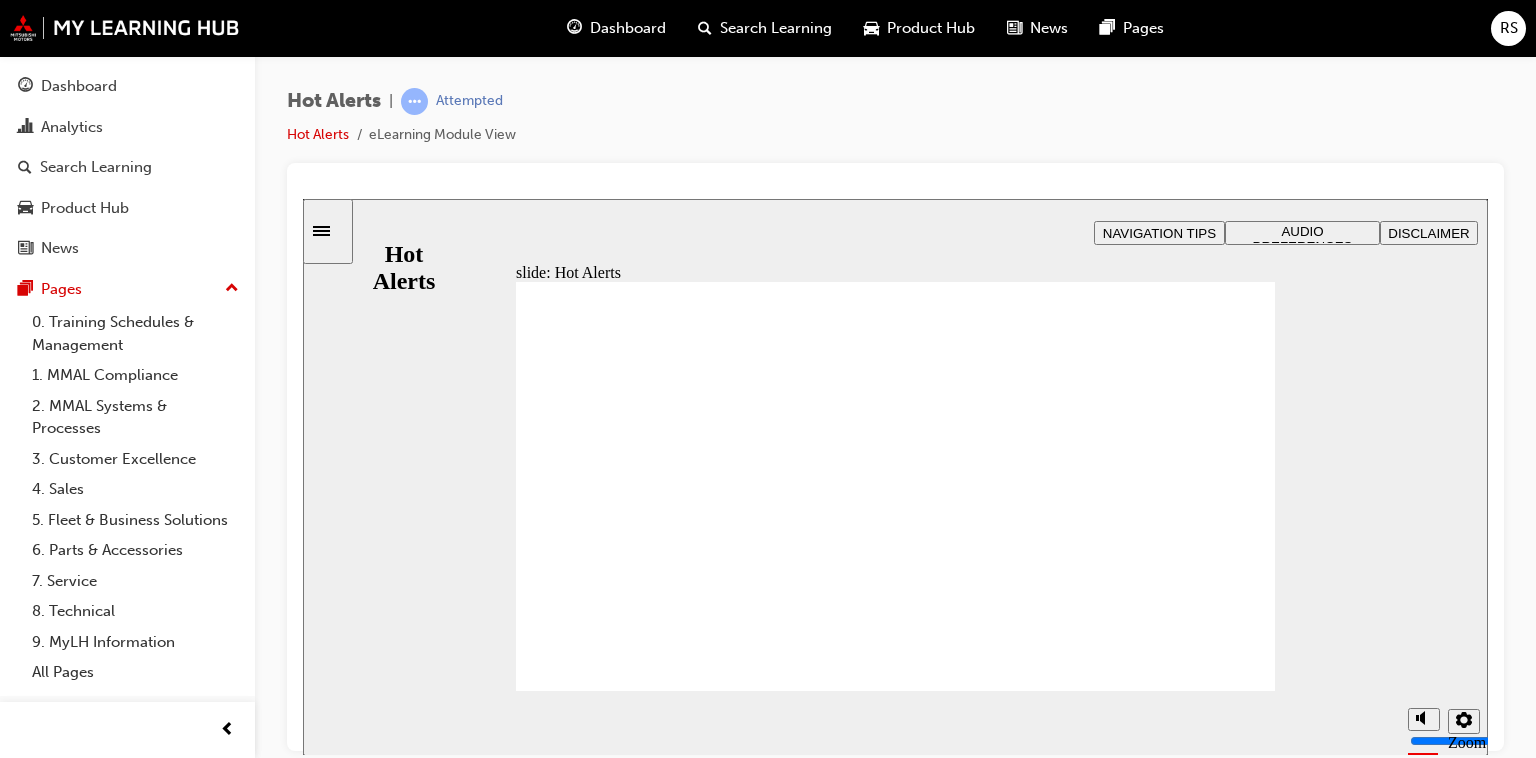 click 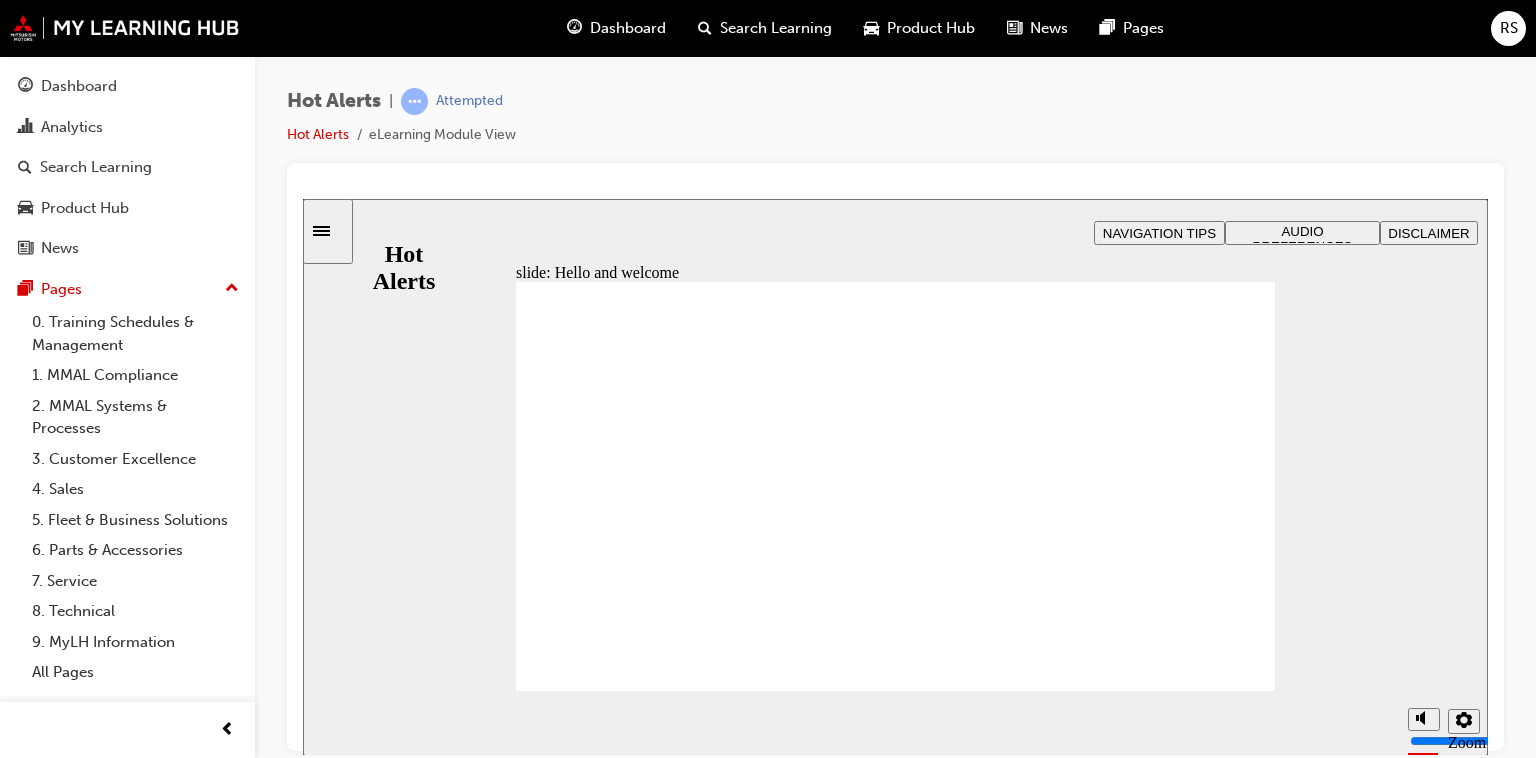 click 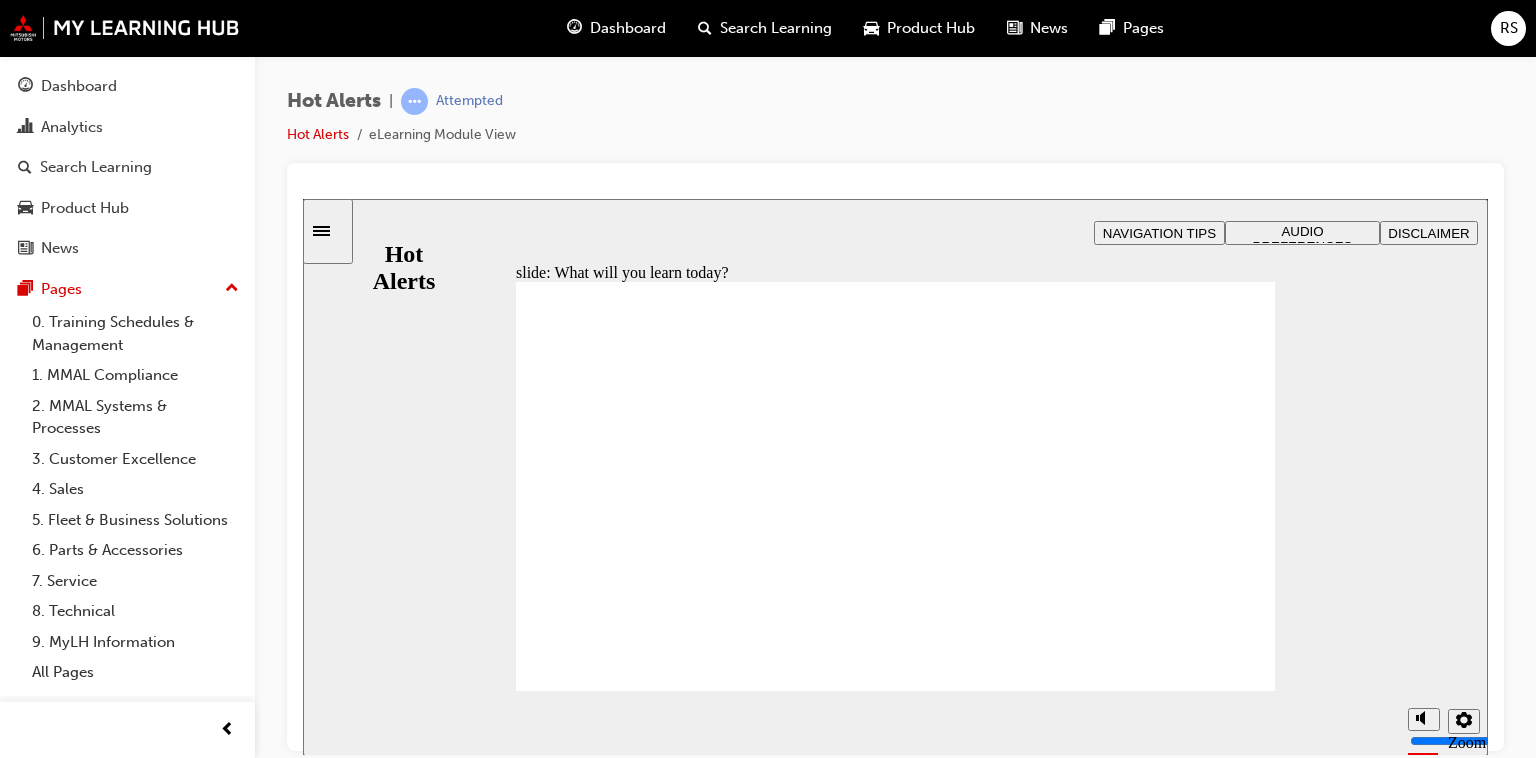 click 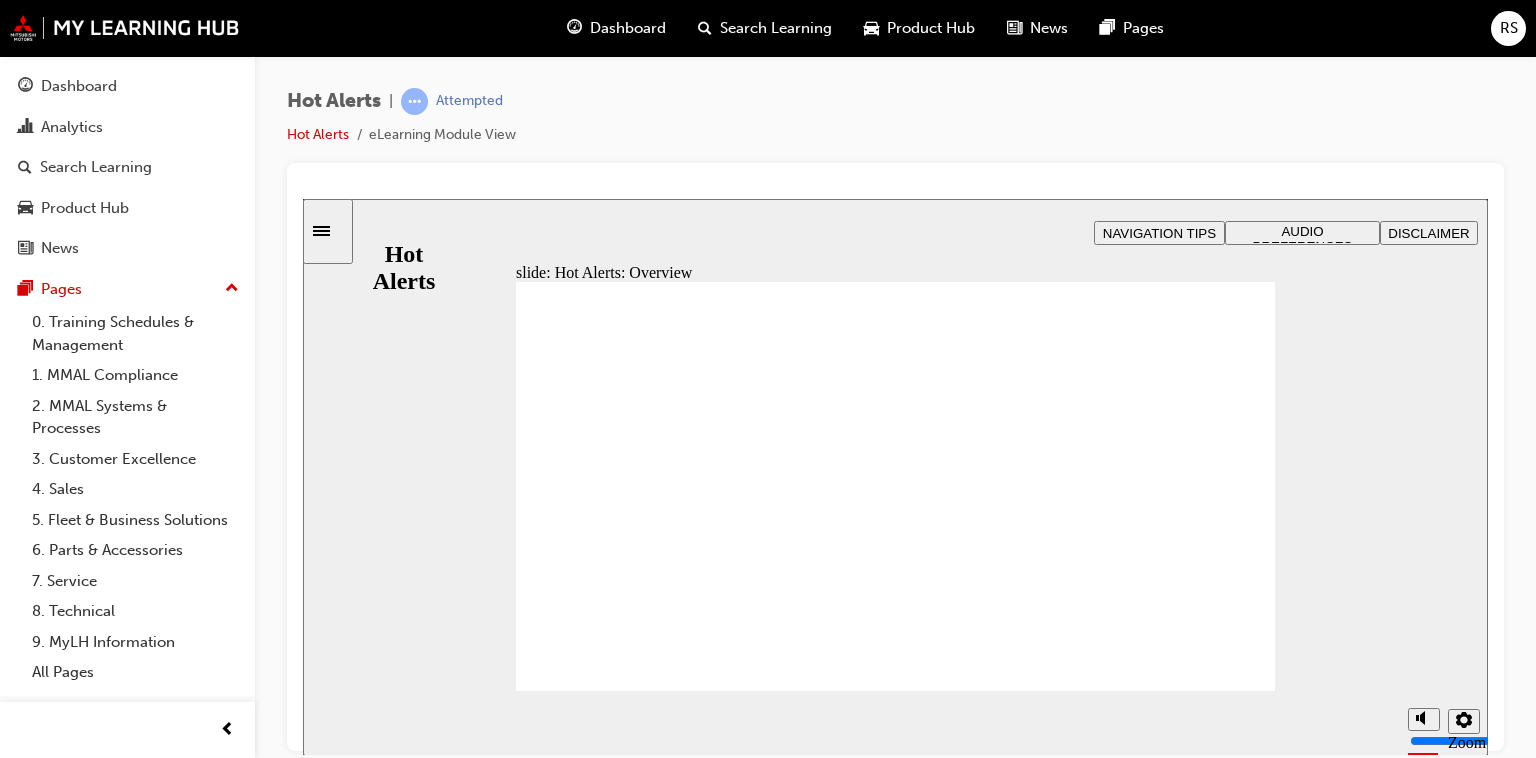 click 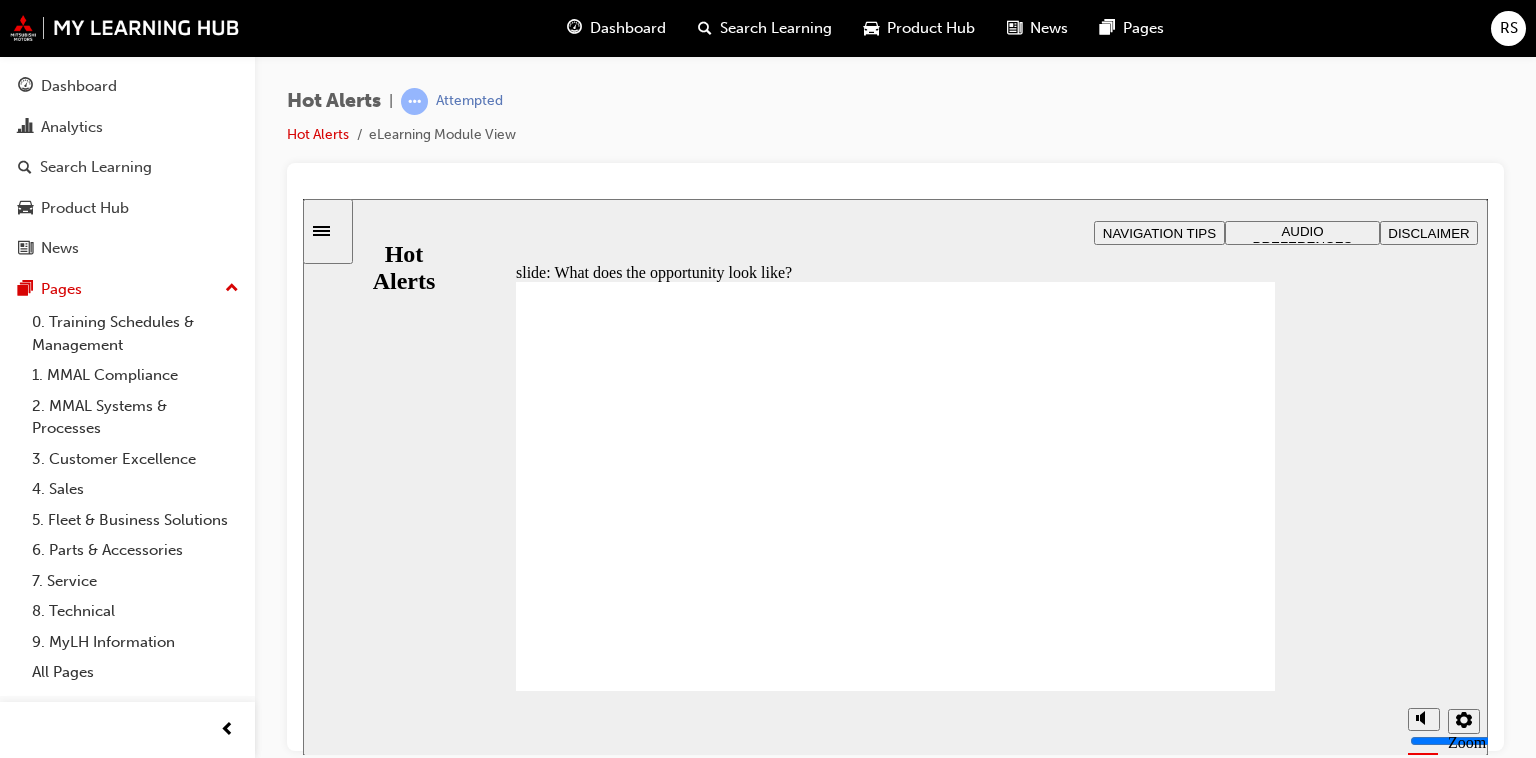 click 